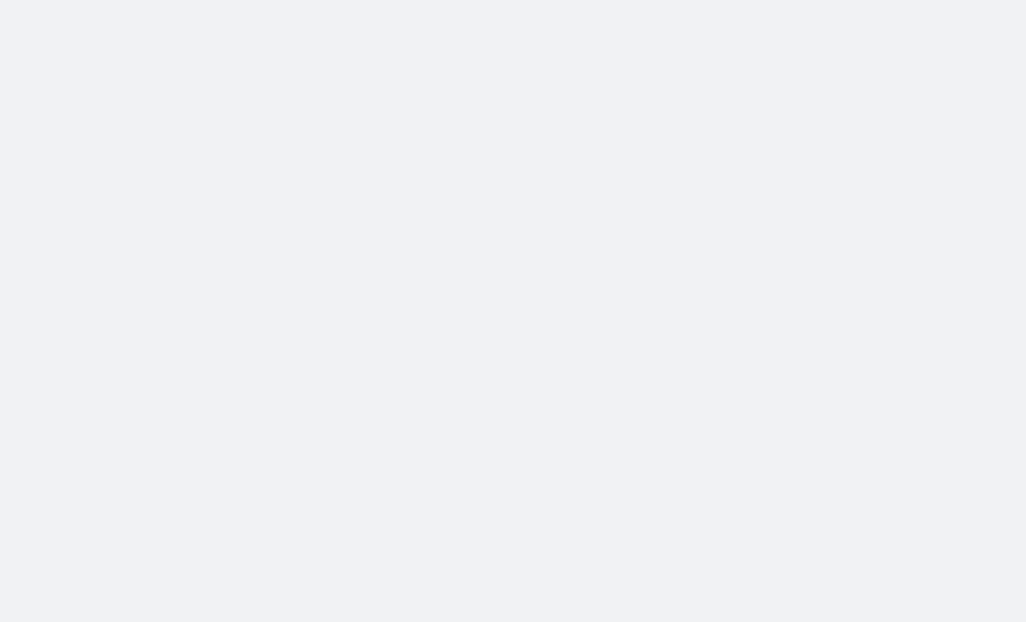 scroll, scrollTop: 0, scrollLeft: 0, axis: both 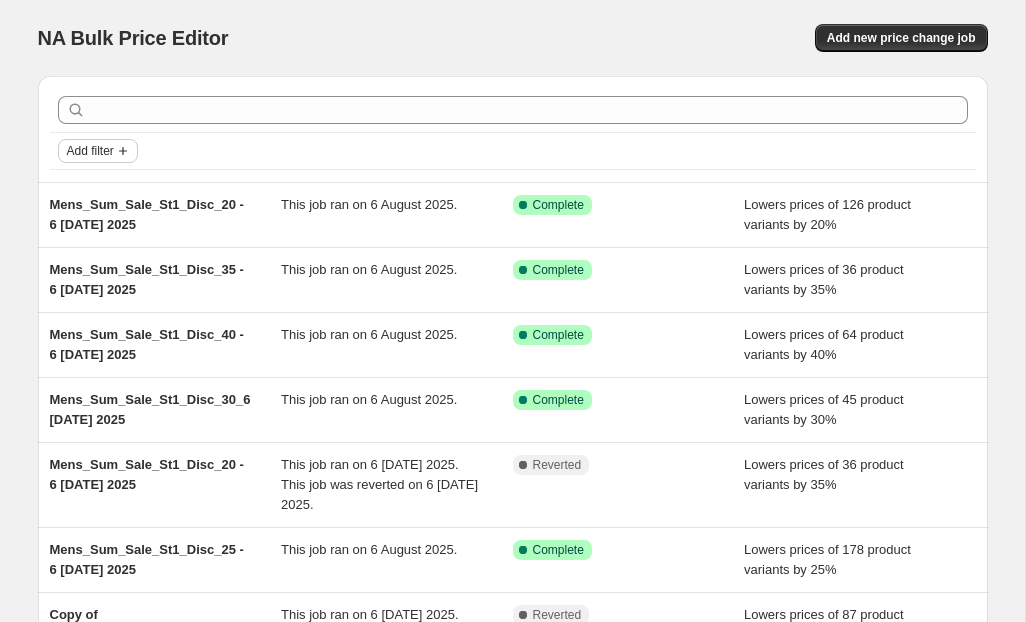 click on "Add filter" at bounding box center (90, 151) 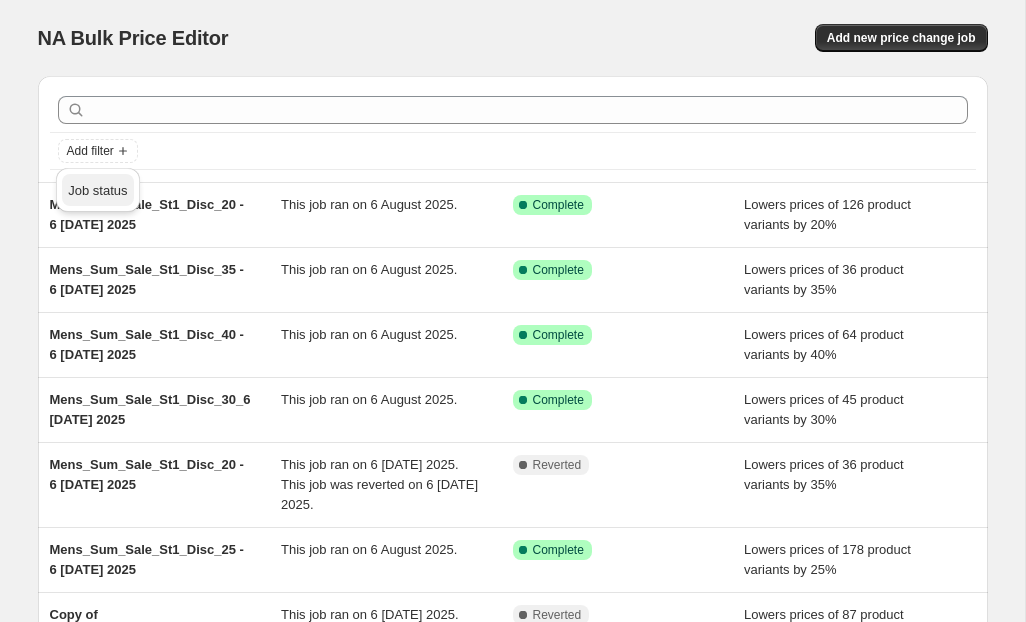 click on "Job status" at bounding box center (97, 190) 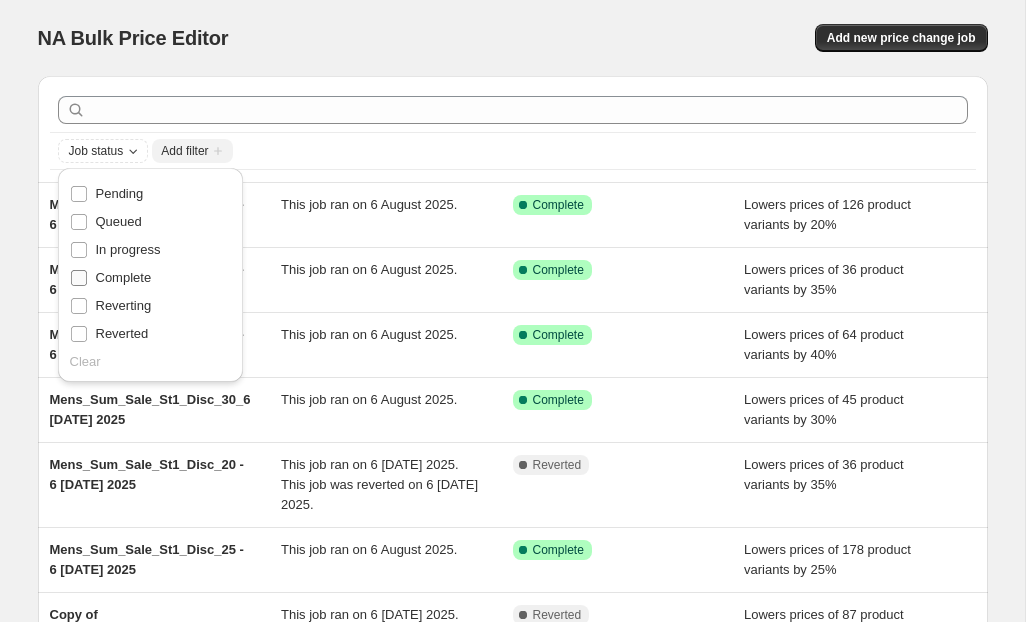 click on "Complete" at bounding box center (124, 277) 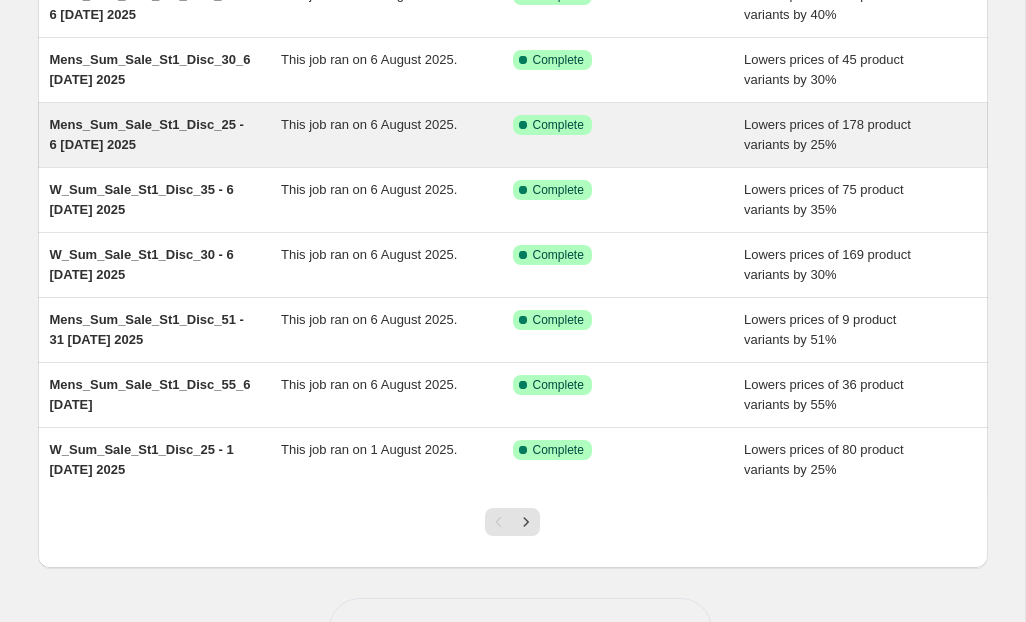 scroll, scrollTop: 341, scrollLeft: 0, axis: vertical 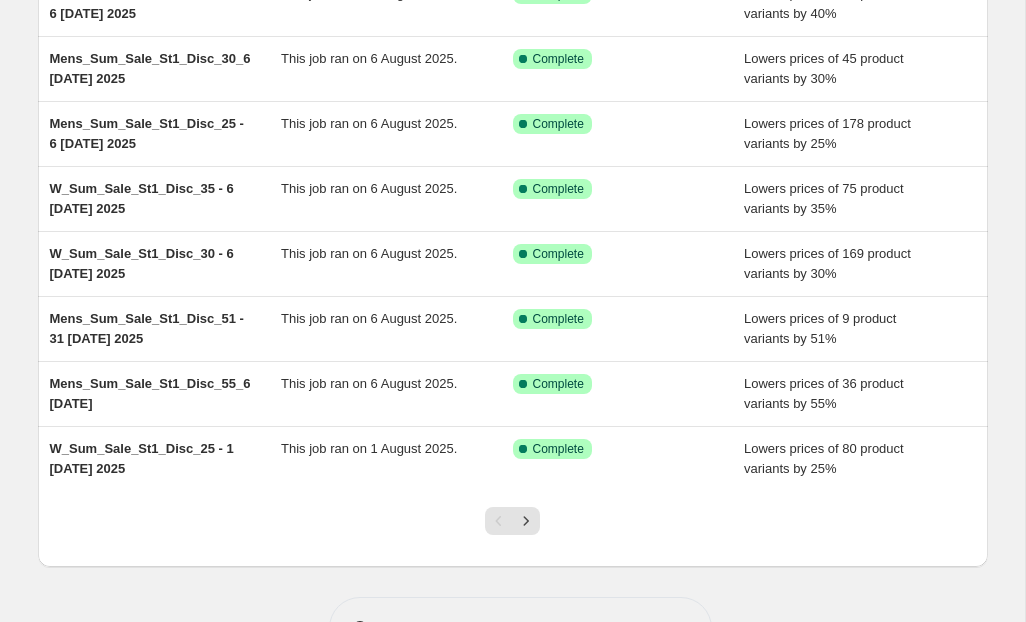 click on "Job status Add filter   Clear all Mens_Sum_Sale_St1_Disc_20 - 6 [DATE] 2025 This job ran on 6 [DATE] 2025. Success Complete Complete Lowers prices of 126 product variants by 20% Mens_Sum_Sale_St1_Disc_35 - 6 [DATE] 2025 This job ran on 6 [DATE] 2025. Success Complete Complete Lowers prices of 36 product variants by 35% Mens_Sum_Sale_St1_Disc_40 - 6 [DATE] 2025 This job ran on 6 [DATE] 2025. Success Complete Complete Lowers prices of 64 product variants by 40% Mens_Sum_Sale_St1_Disc_30_6 [DATE] 2025 This job ran on 6 [DATE] 2025. Success Complete Complete Lowers prices of 45 product variants by 30% Mens_Sum_Sale_St1_Disc_25 -  6 [DATE] 2025 This job ran on 6 [DATE] 2025. Success Complete Complete Lowers prices of 178 product variants by 25% W_Sum_Sale_St1_Disc_35 - 6 [DATE] 2025 This job ran on 6 [DATE] 2025. Success Complete Complete Lowers prices of 75 product variants by 35% W_Sum_Sale_St1_Disc_30 - 6 [DATE] 2025 This job ran on 6 [DATE] 2025. Success Complete Complete Lowers prices of 169 product variants by 30% Complete   FAQ" at bounding box center [513, 189] 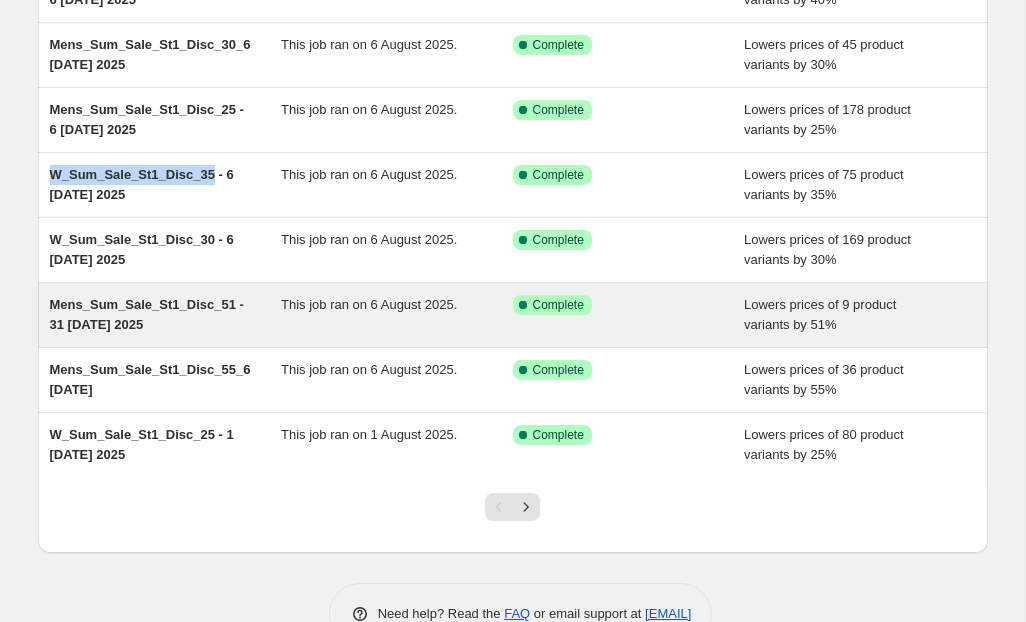 scroll, scrollTop: 351, scrollLeft: 0, axis: vertical 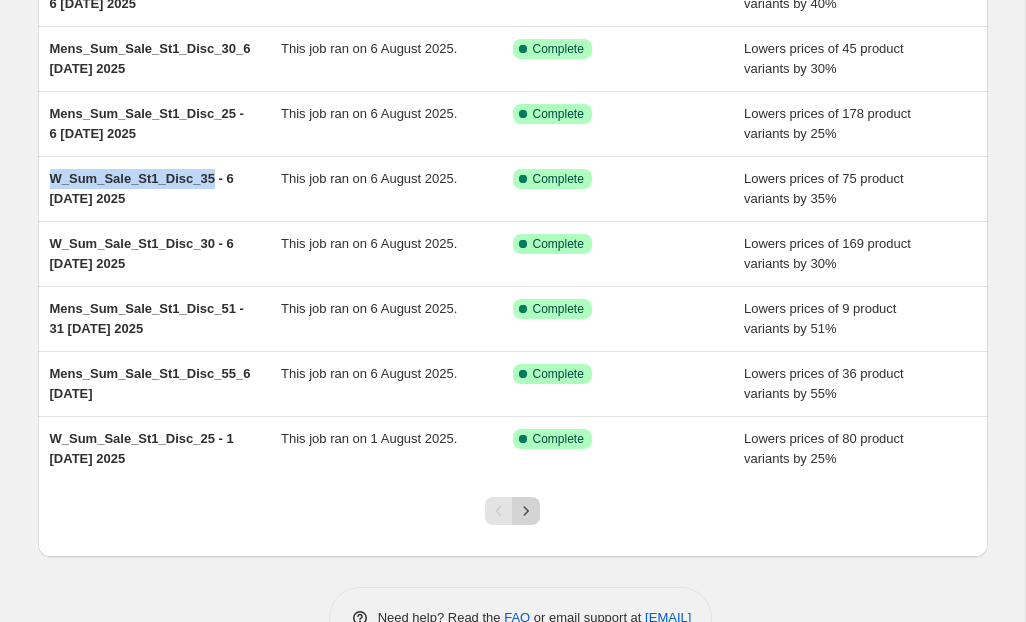 click 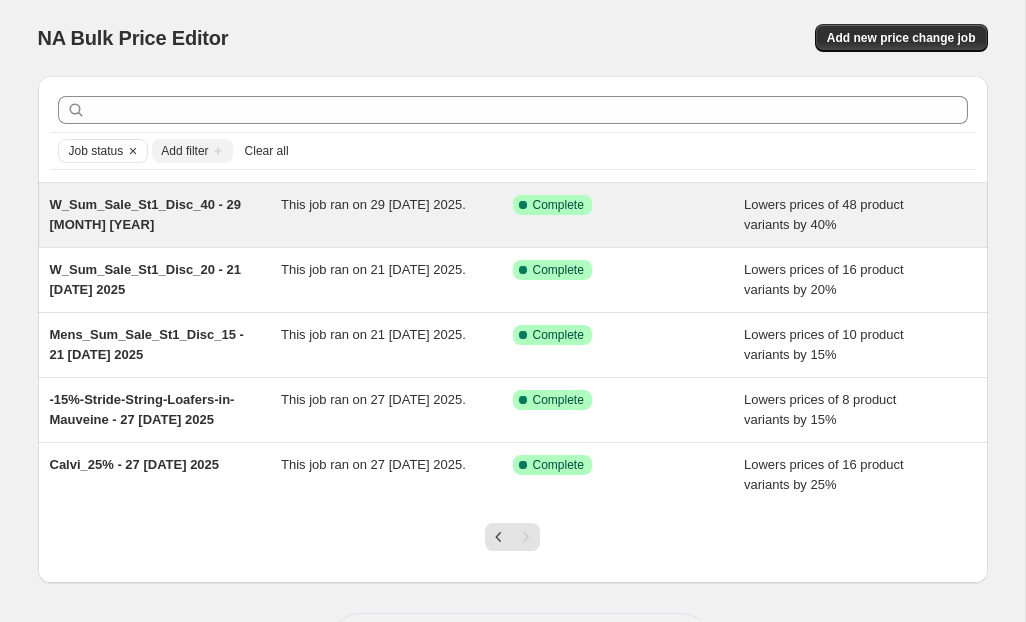 click on "W_Sum_Sale_St1_Disc_40 - 29 [MONTH] [YEAR]" at bounding box center (166, 215) 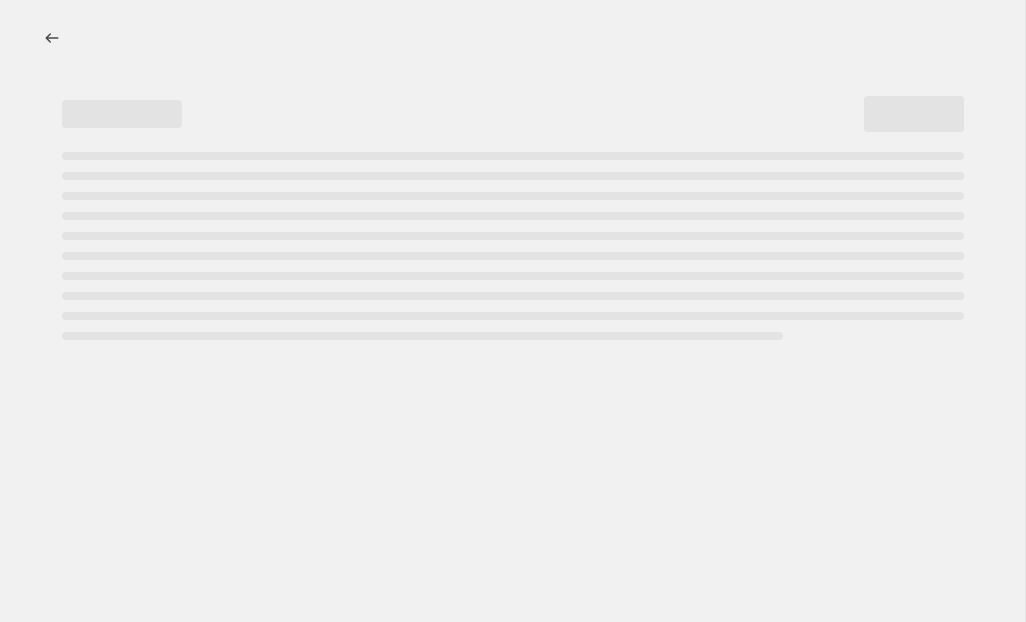 select on "percentage" 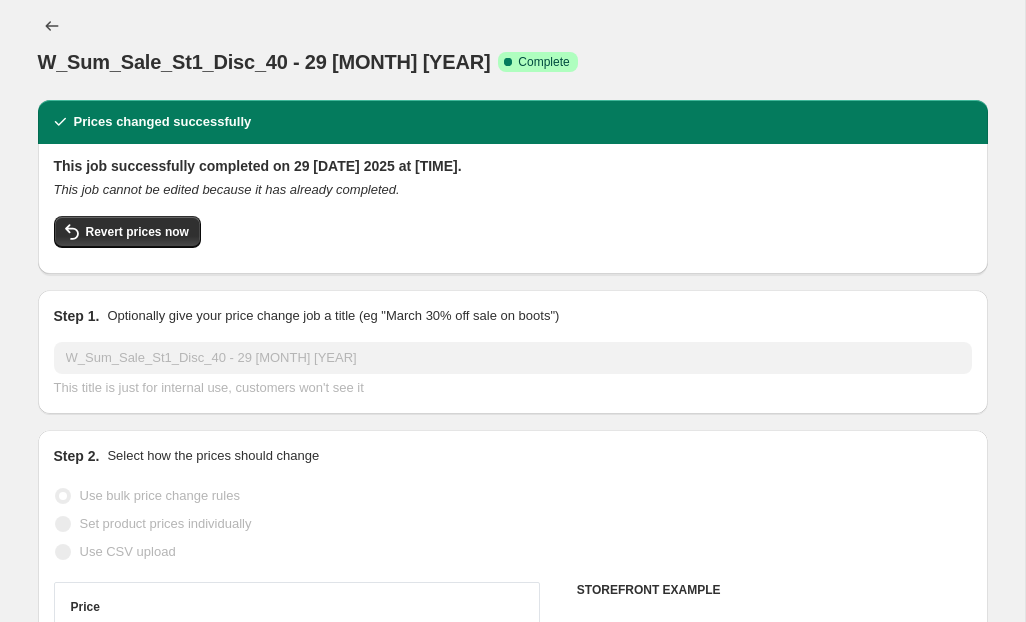 select on "tag" 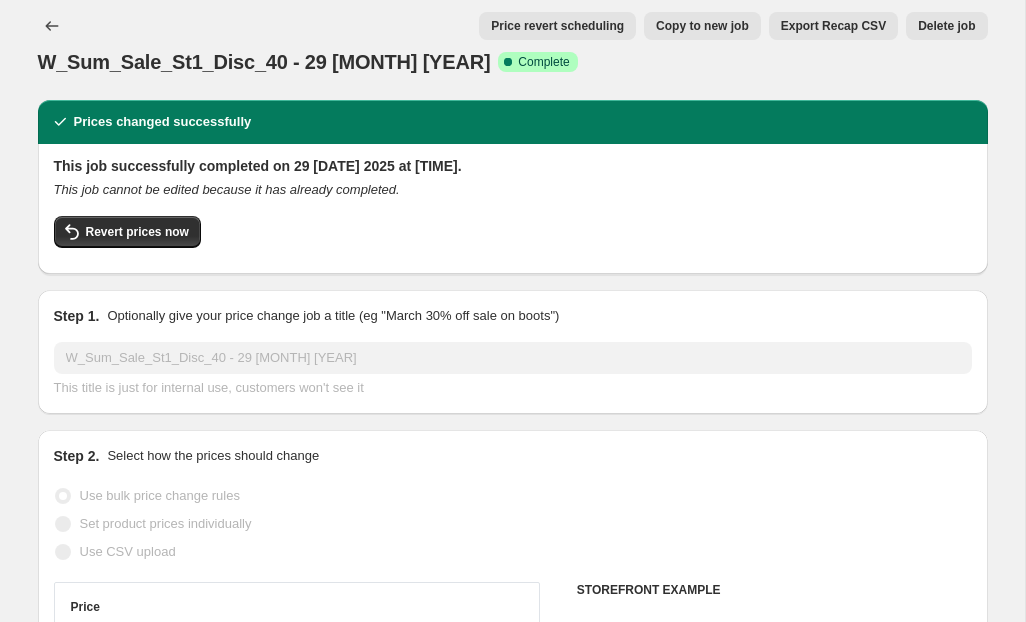 scroll, scrollTop: 16, scrollLeft: 0, axis: vertical 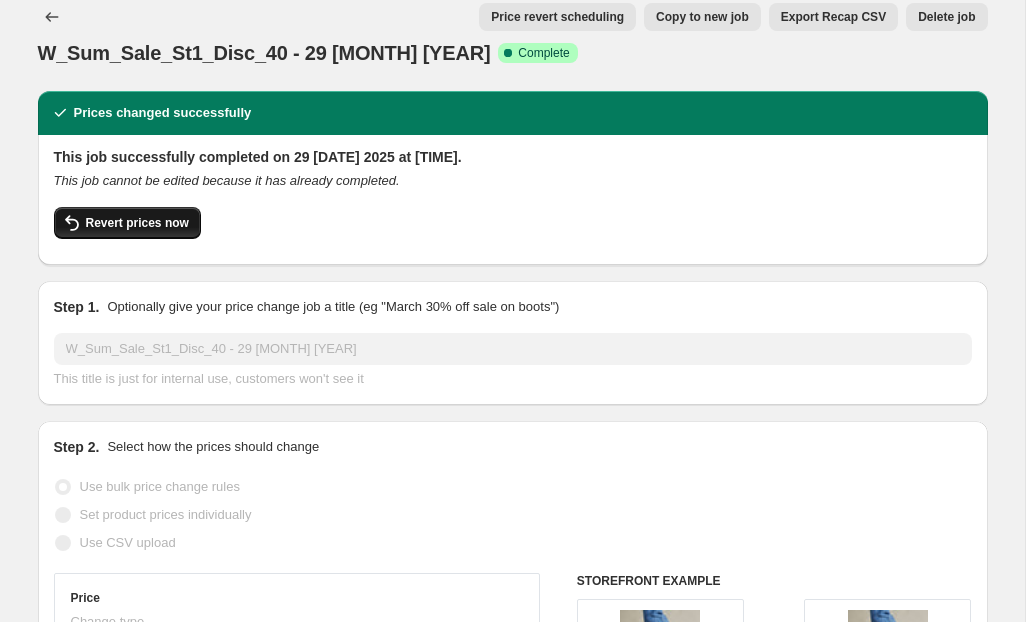 click on "Revert prices now" at bounding box center [137, 223] 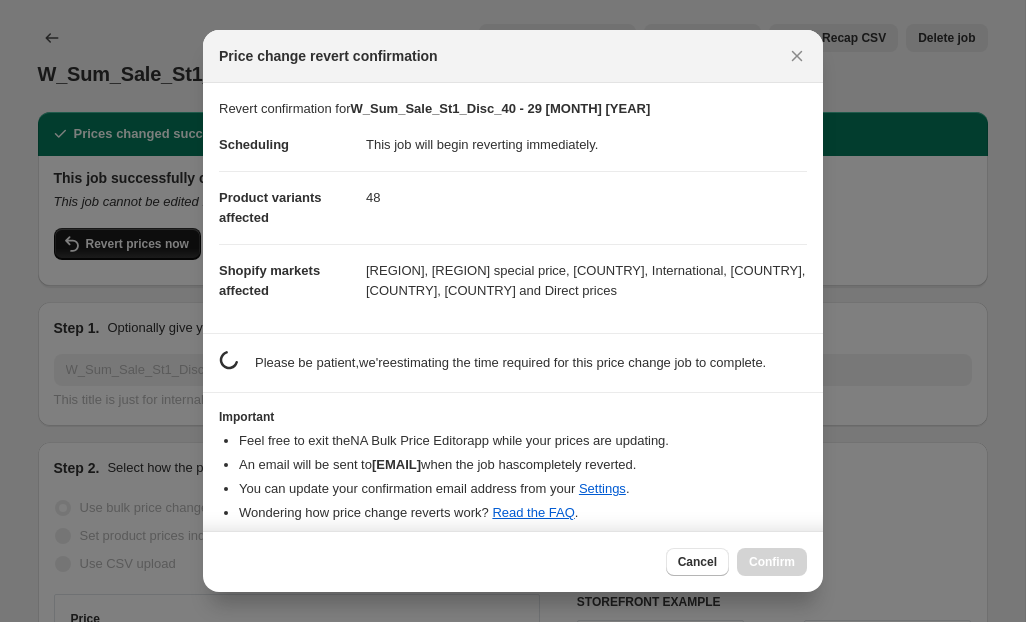 scroll, scrollTop: 19, scrollLeft: 0, axis: vertical 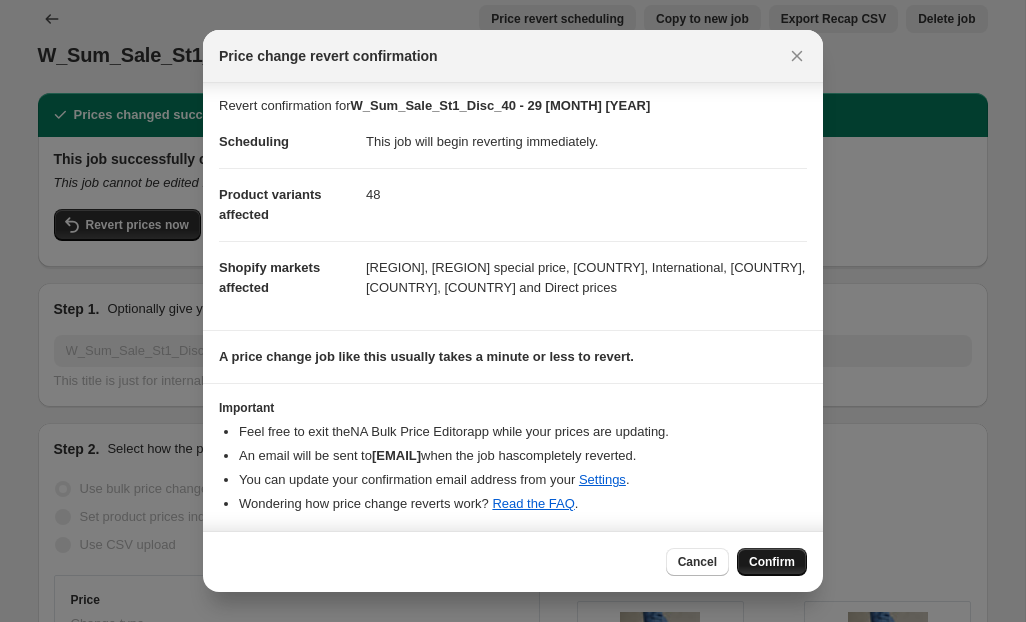 click on "Confirm" at bounding box center (772, 562) 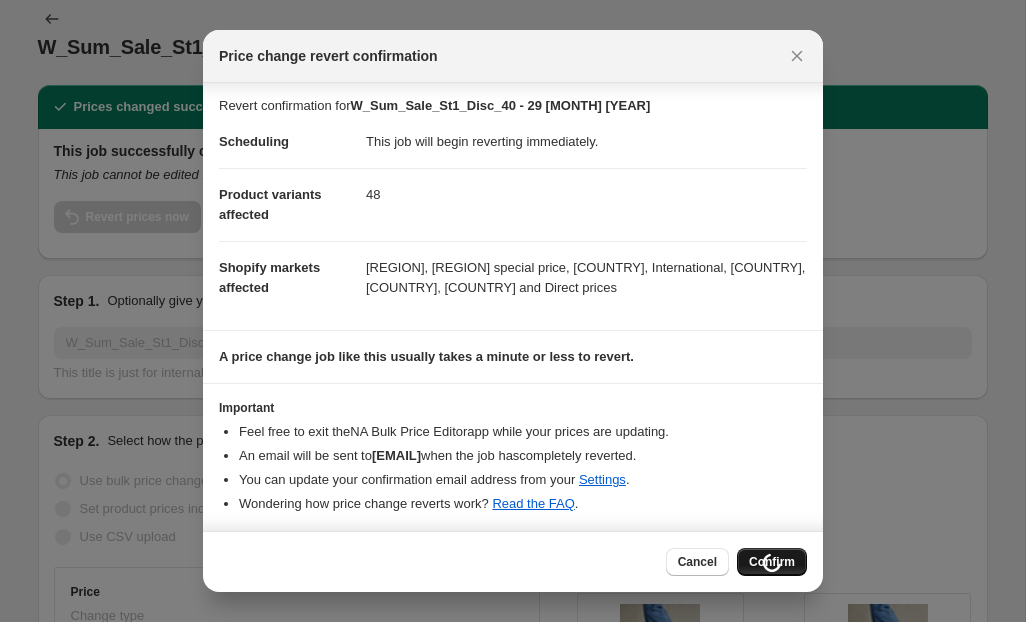 scroll, scrollTop: 19, scrollLeft: 0, axis: vertical 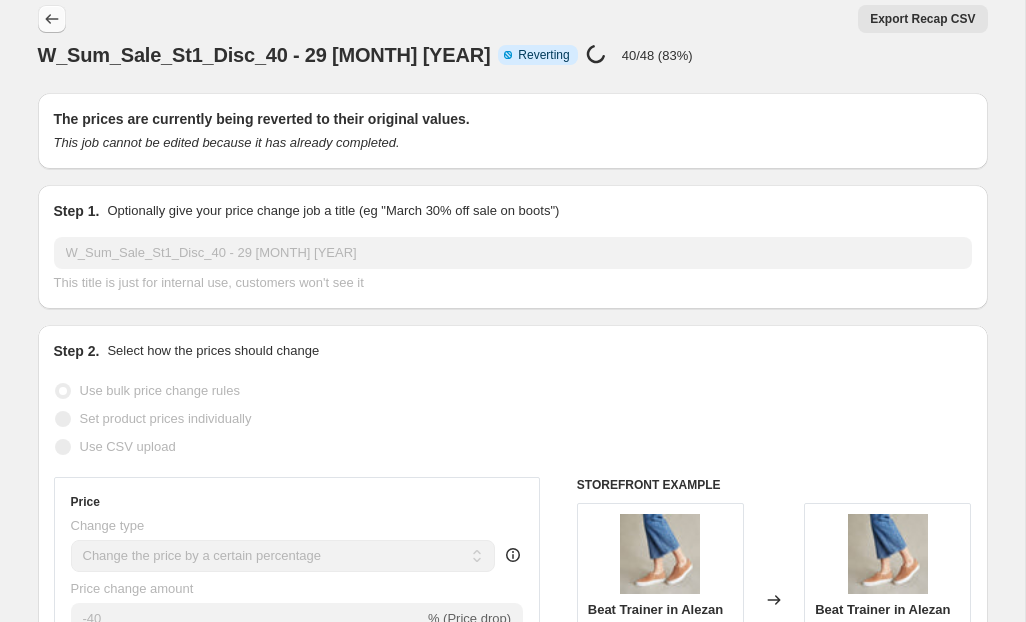 select on "percentage" 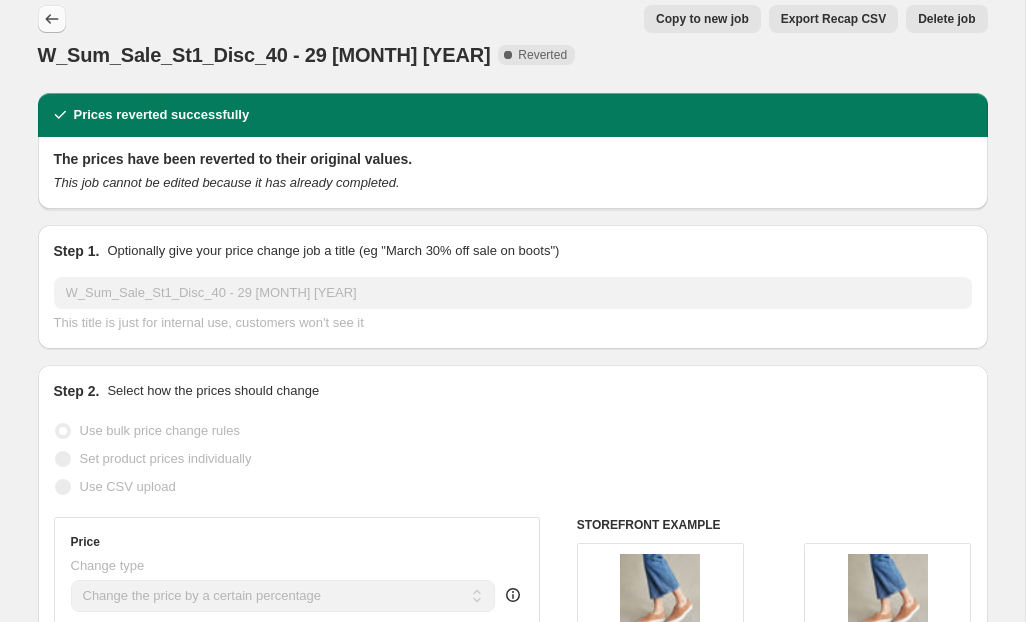 scroll, scrollTop: 0, scrollLeft: 0, axis: both 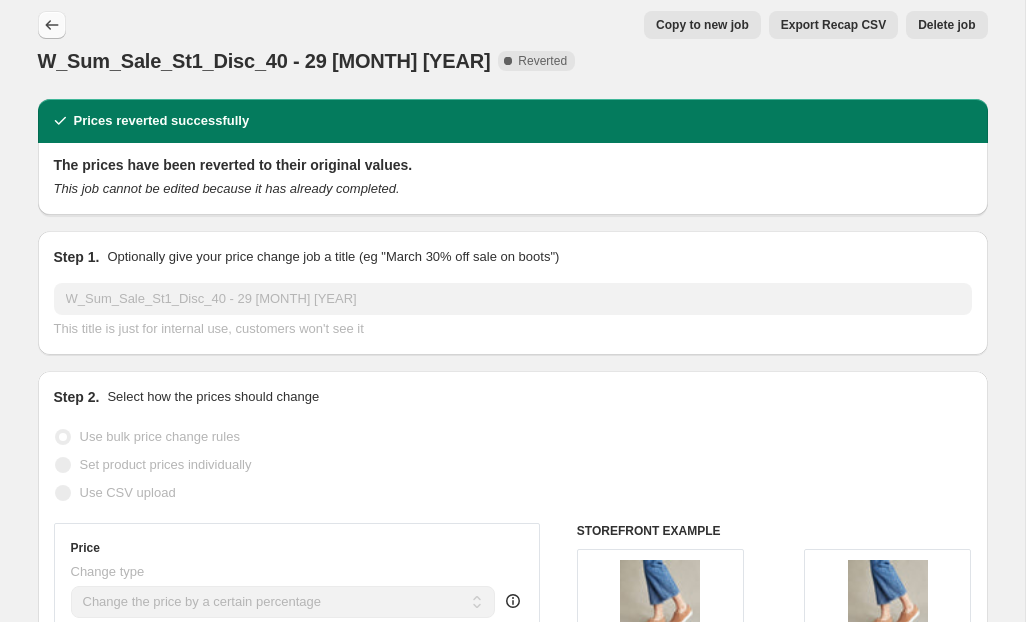 click 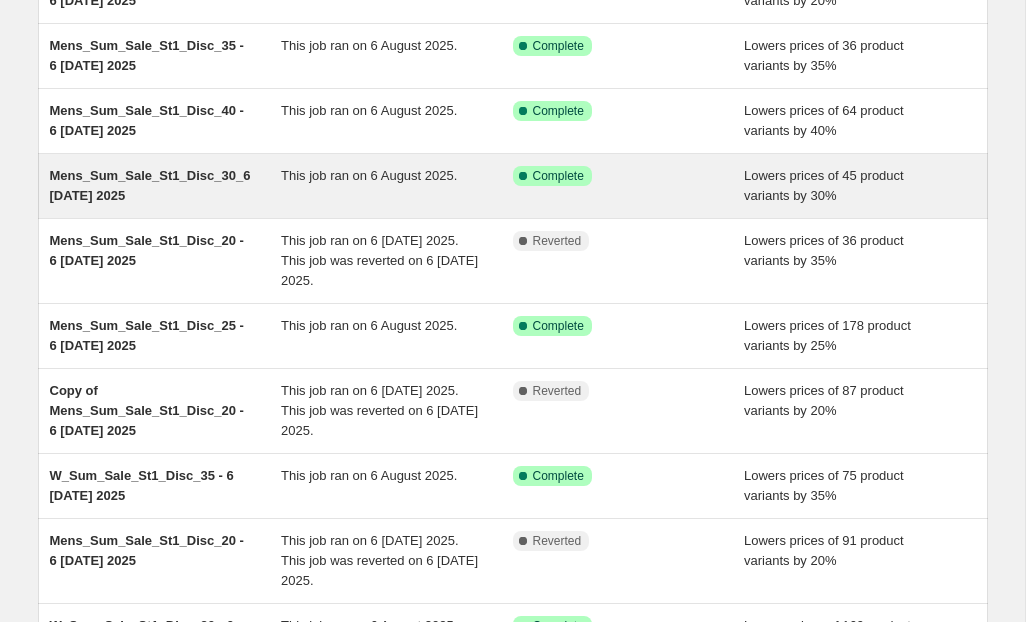 scroll, scrollTop: 468, scrollLeft: 0, axis: vertical 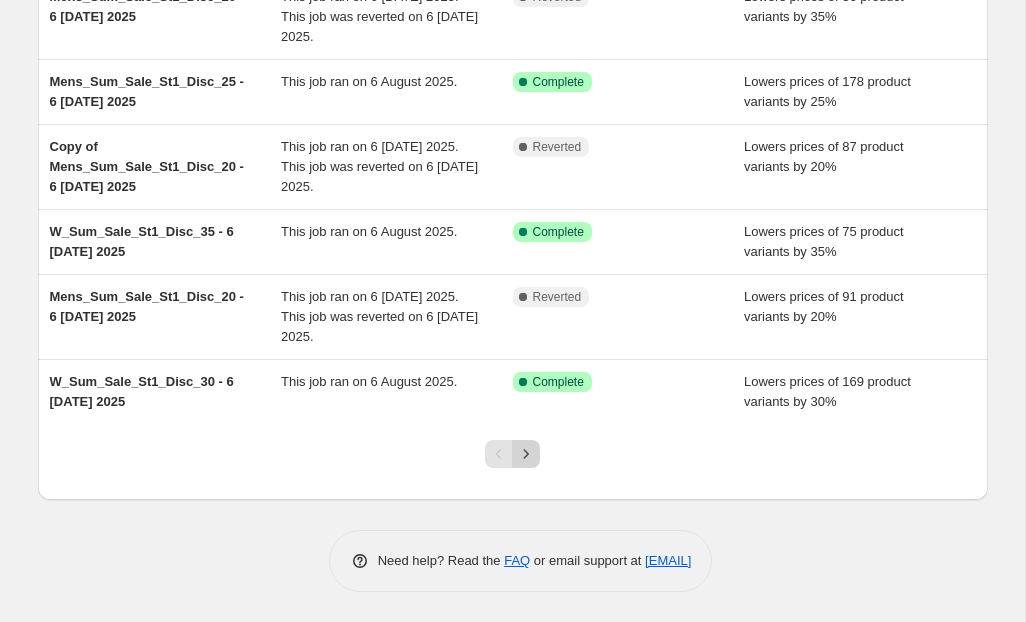 click 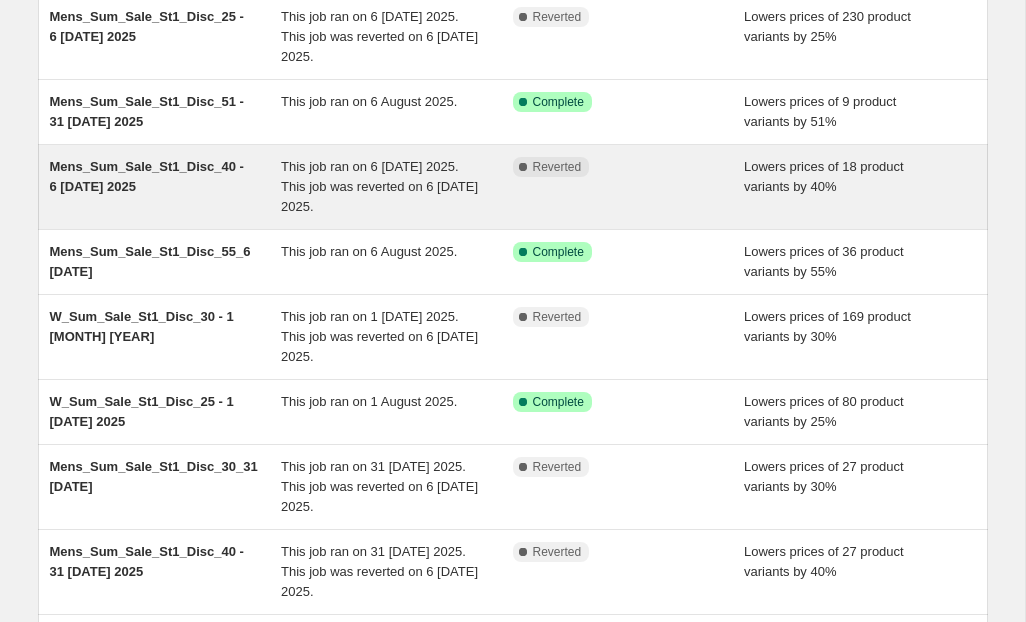 scroll, scrollTop: 0, scrollLeft: 0, axis: both 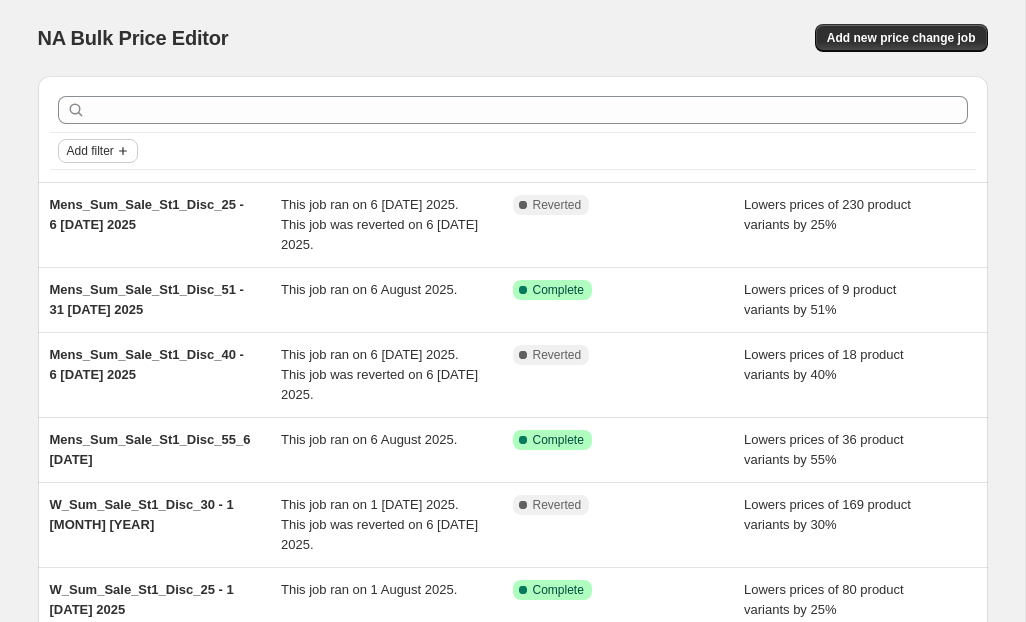 click on "Add filter" at bounding box center [90, 151] 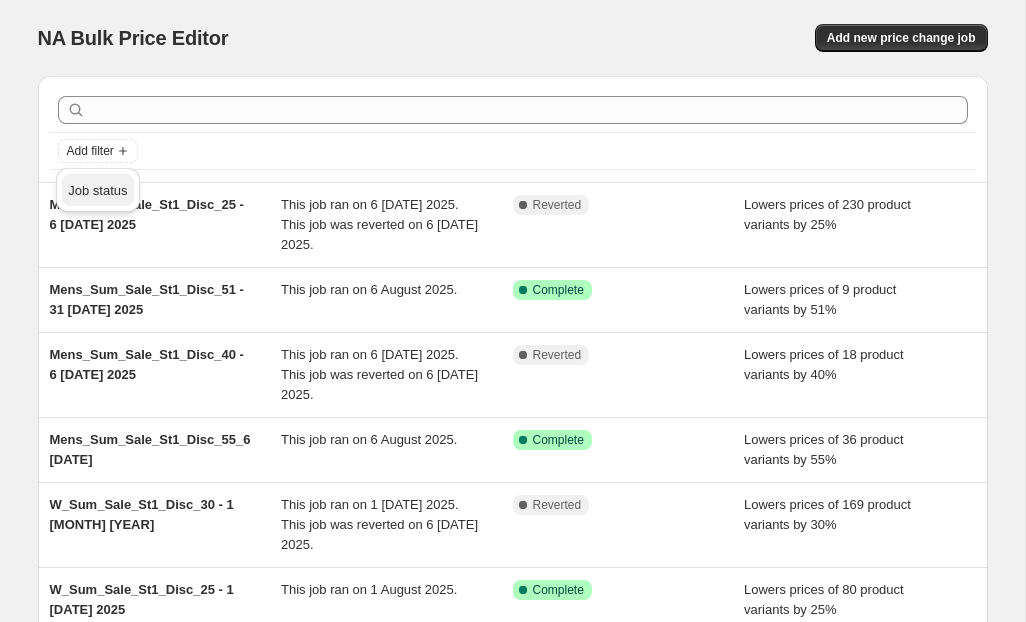 click on "Job status" at bounding box center [97, 190] 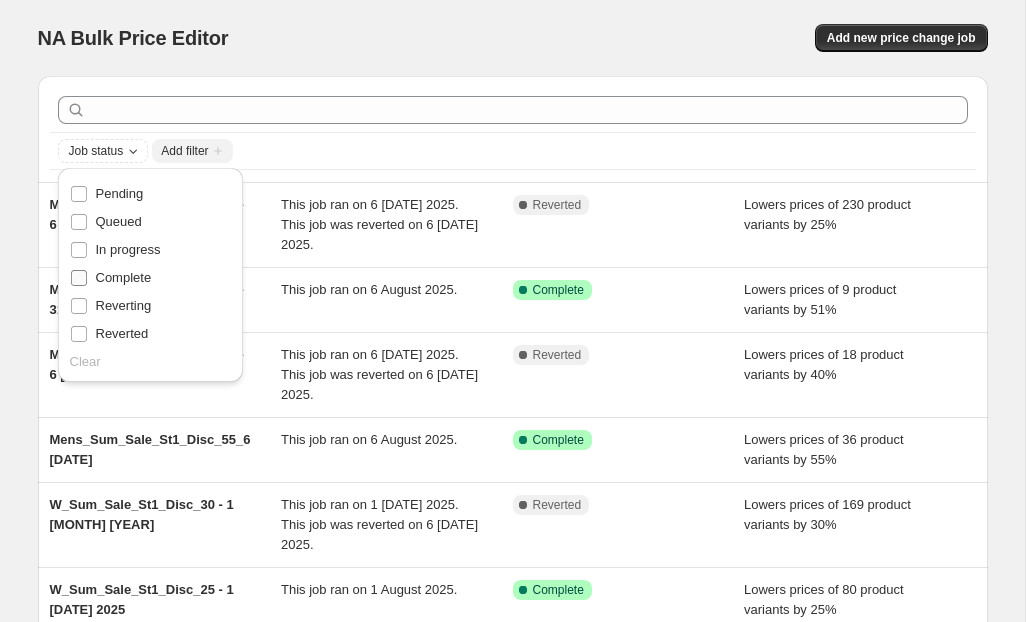 click on "Complete" at bounding box center [79, 278] 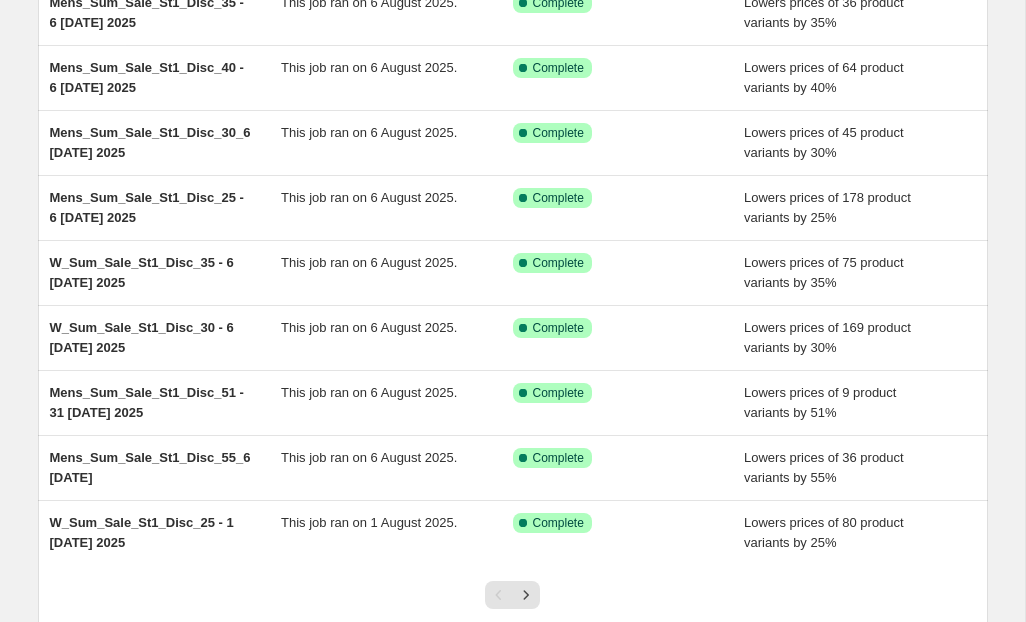 scroll, scrollTop: 278, scrollLeft: 0, axis: vertical 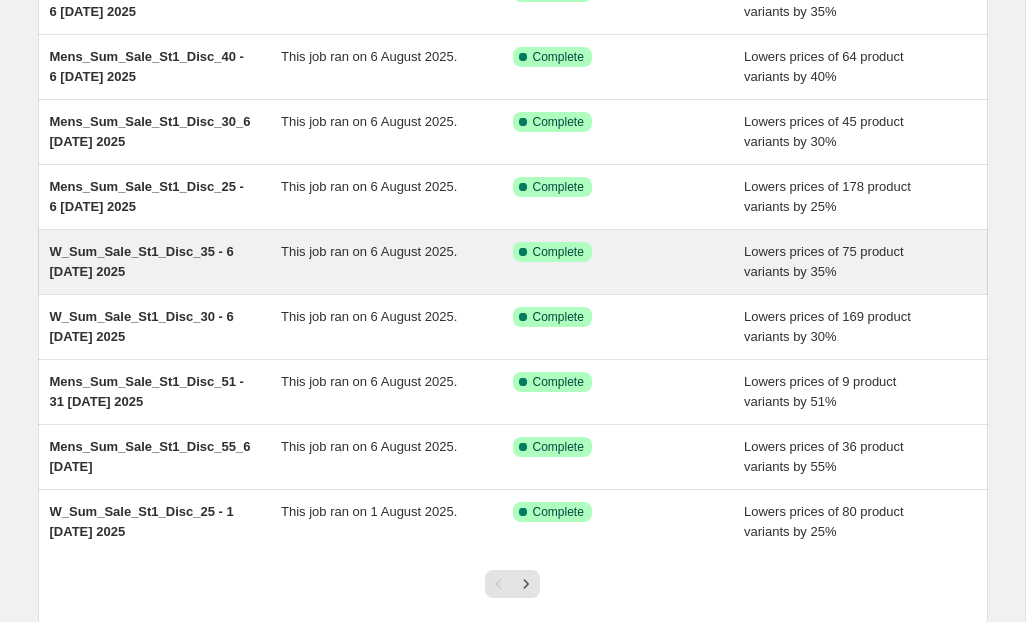 click on "W_Sum_Sale_St1_Disc_35 - 6 [DATE] 2025" at bounding box center (142, 261) 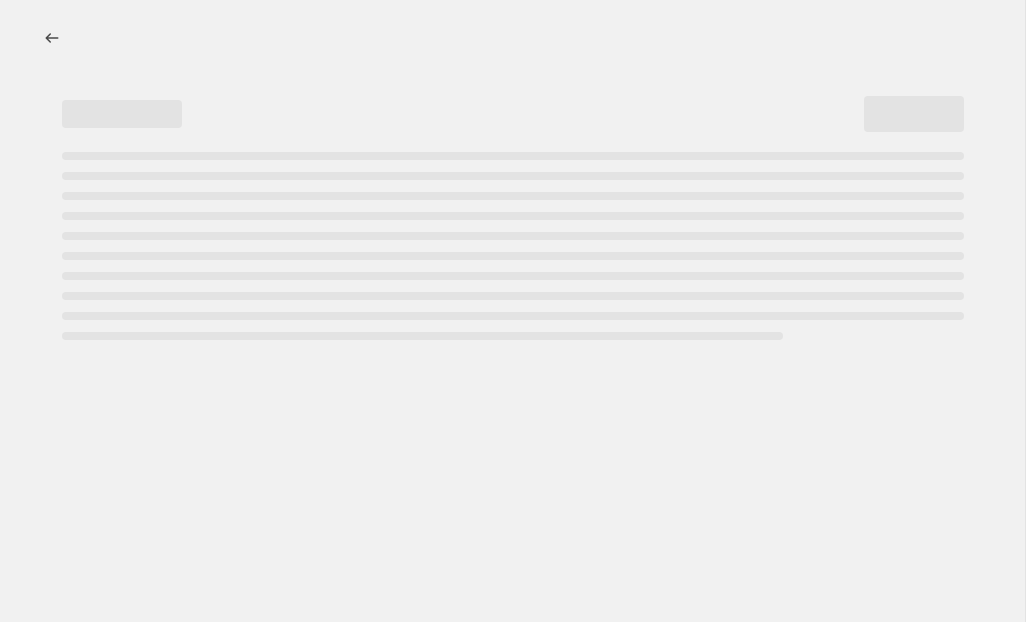 scroll, scrollTop: 0, scrollLeft: 0, axis: both 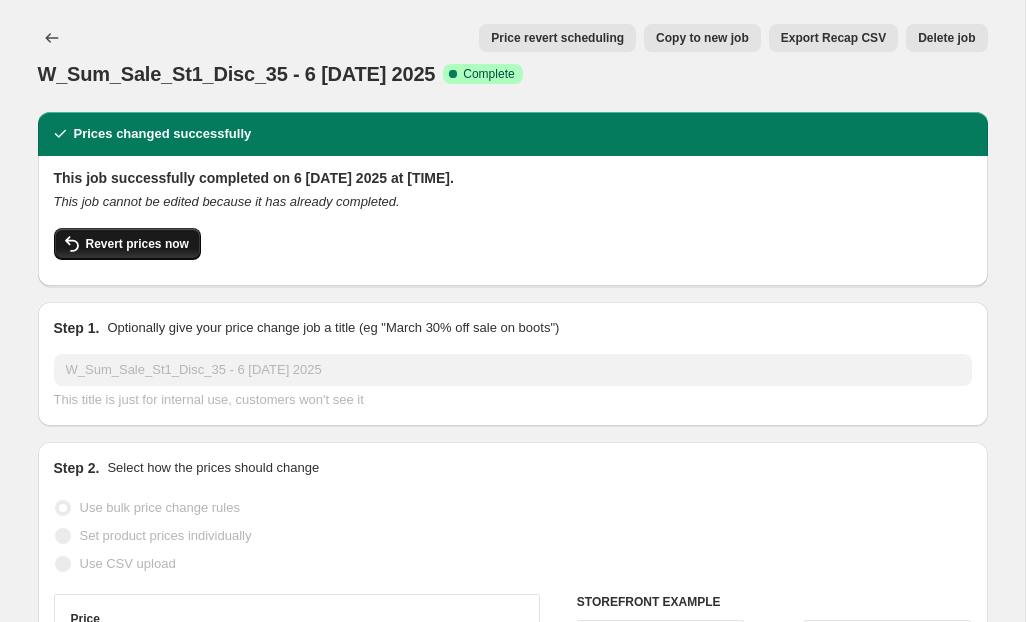 click on "Revert prices now" at bounding box center [137, 244] 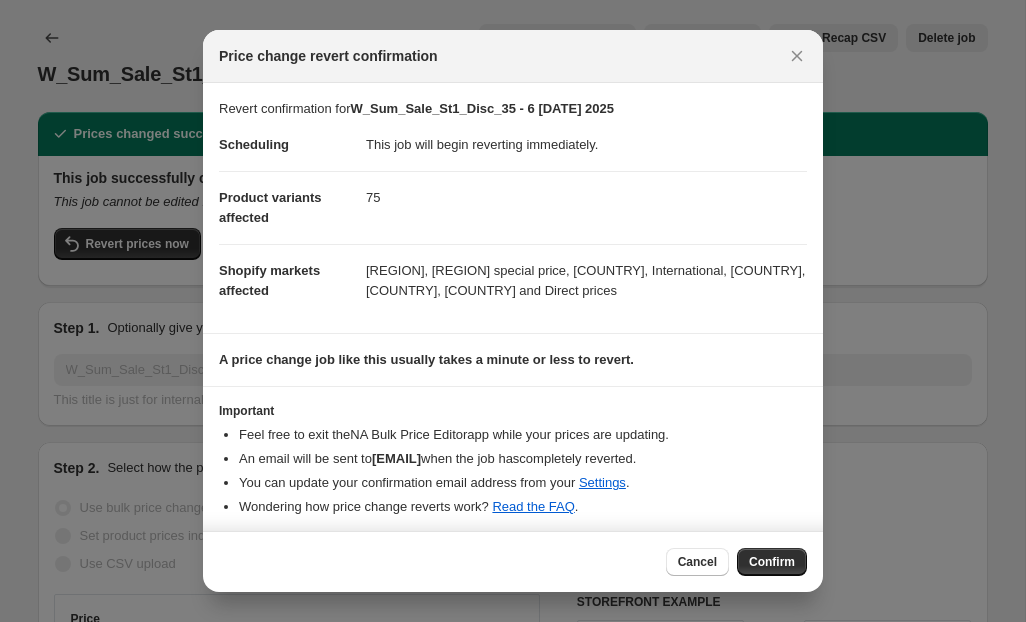 drag, startPoint x: 757, startPoint y: 559, endPoint x: 764, endPoint y: 547, distance: 13.892444 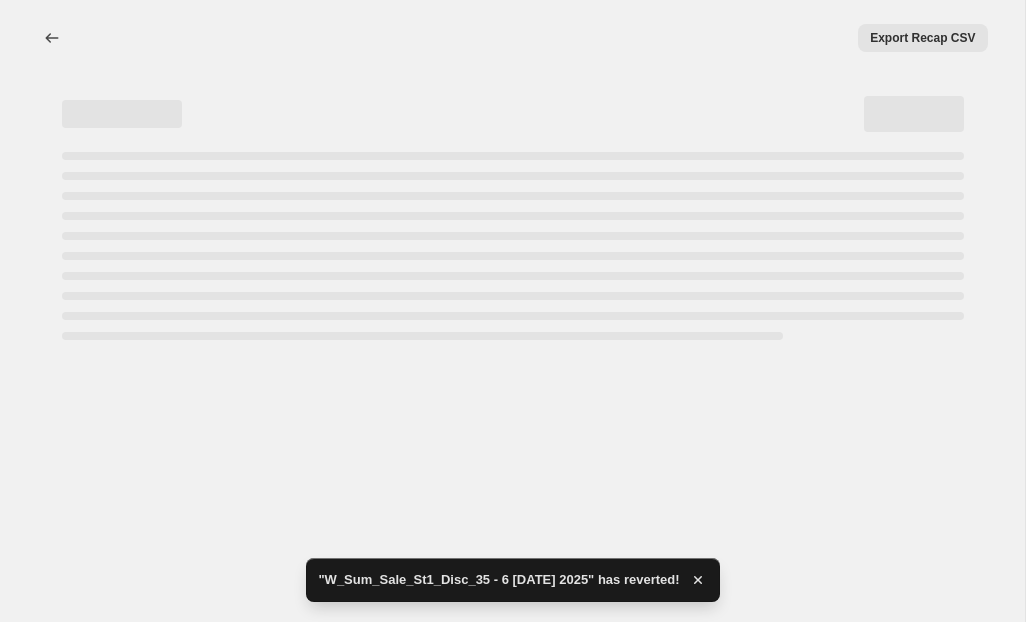 select on "percentage" 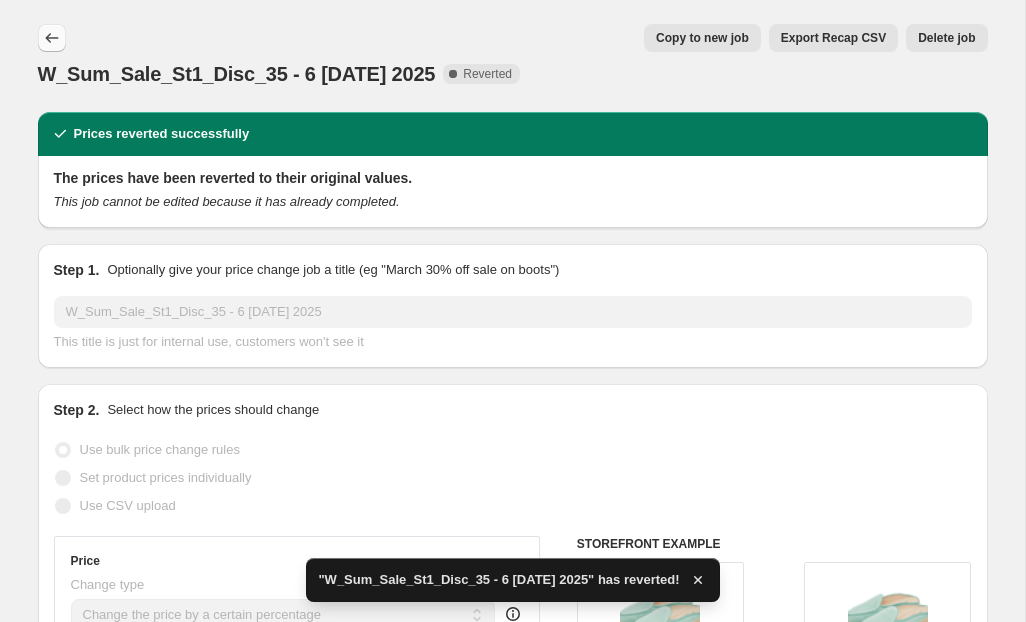 click 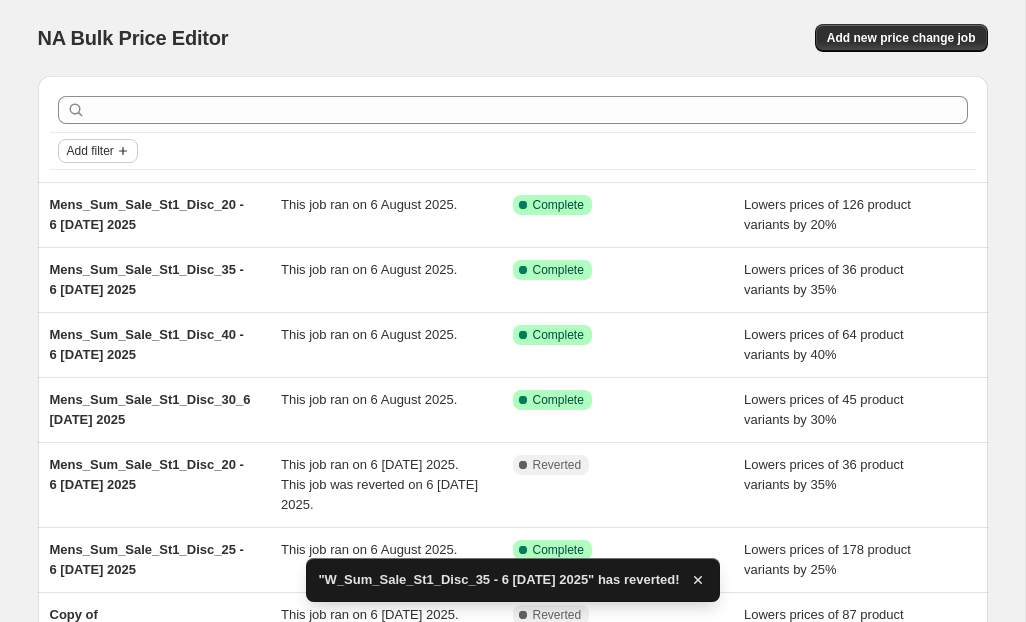 click on "Add filter" at bounding box center (90, 151) 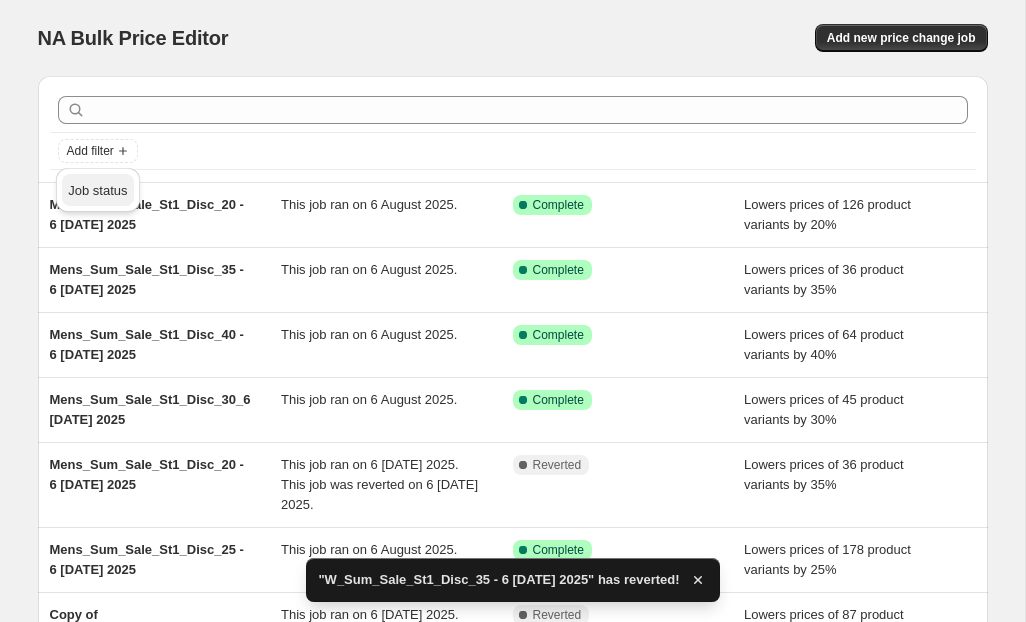 click on "Job status" at bounding box center (97, 190) 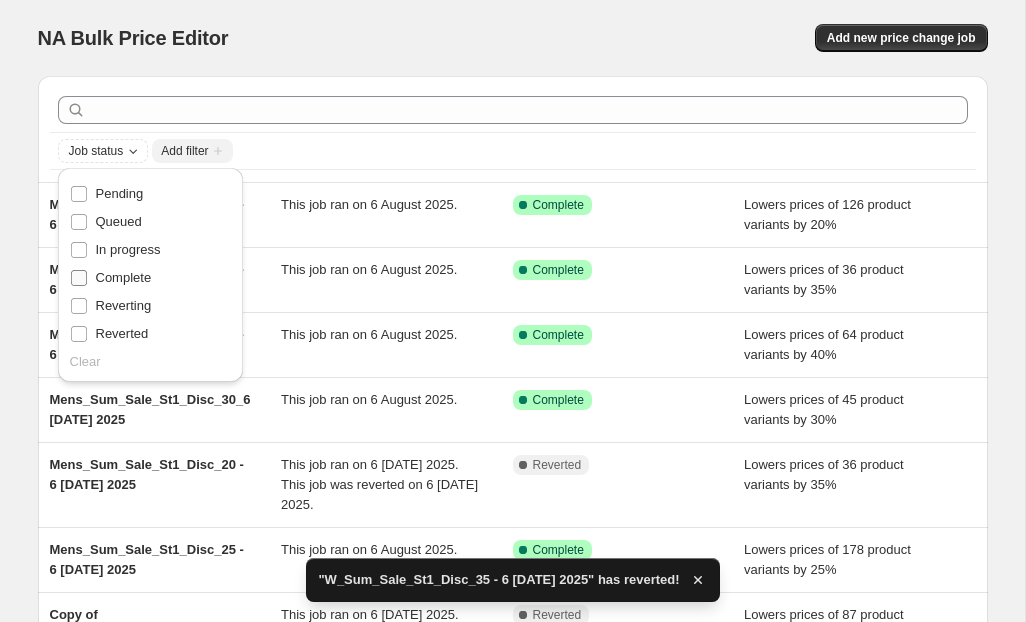 click on "Complete" at bounding box center (124, 277) 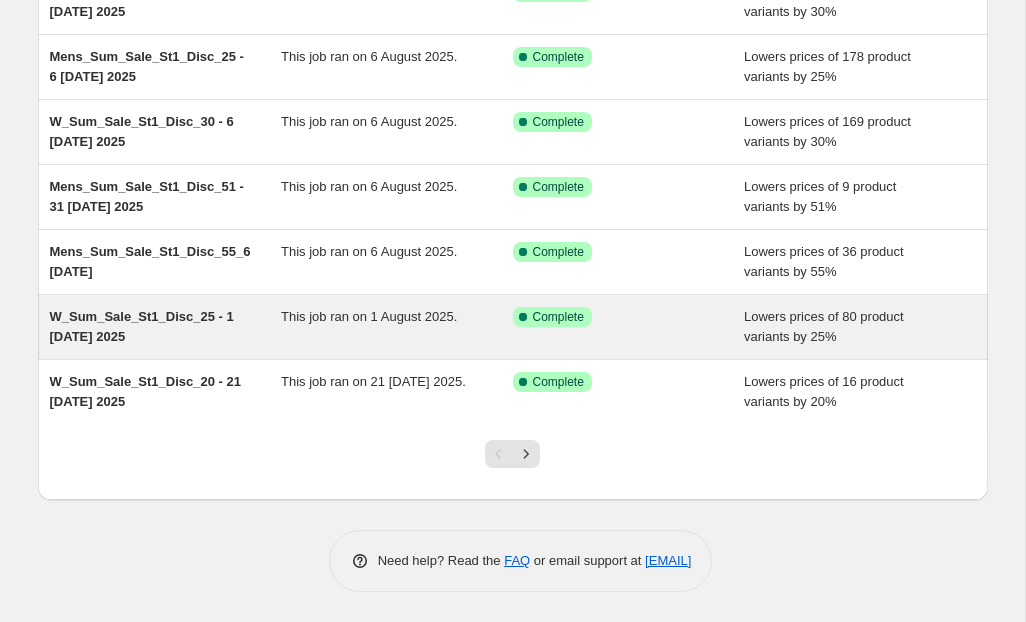 scroll, scrollTop: 409, scrollLeft: 0, axis: vertical 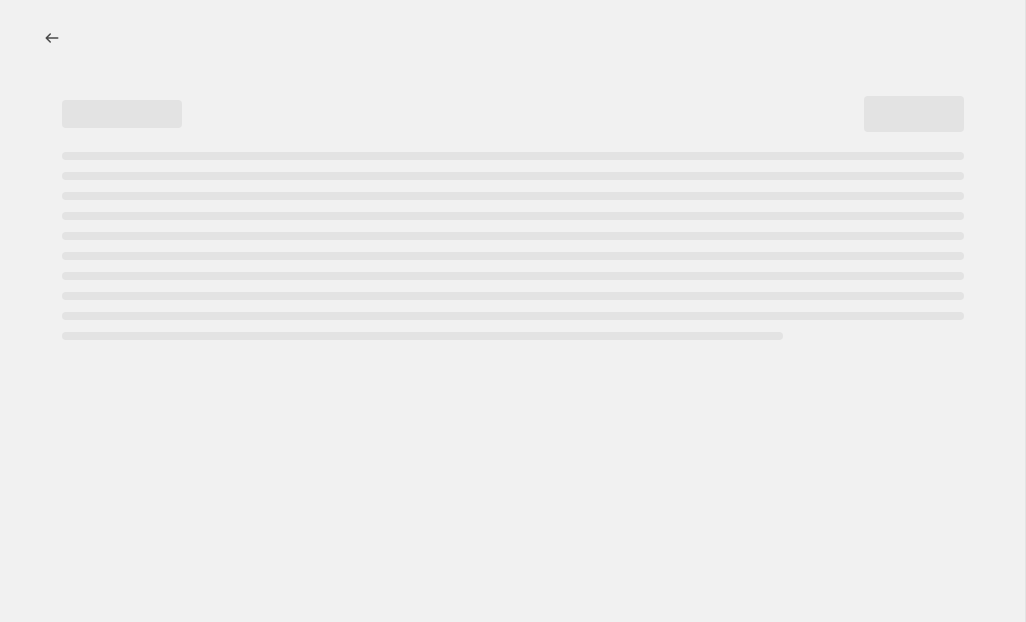 select on "percentage" 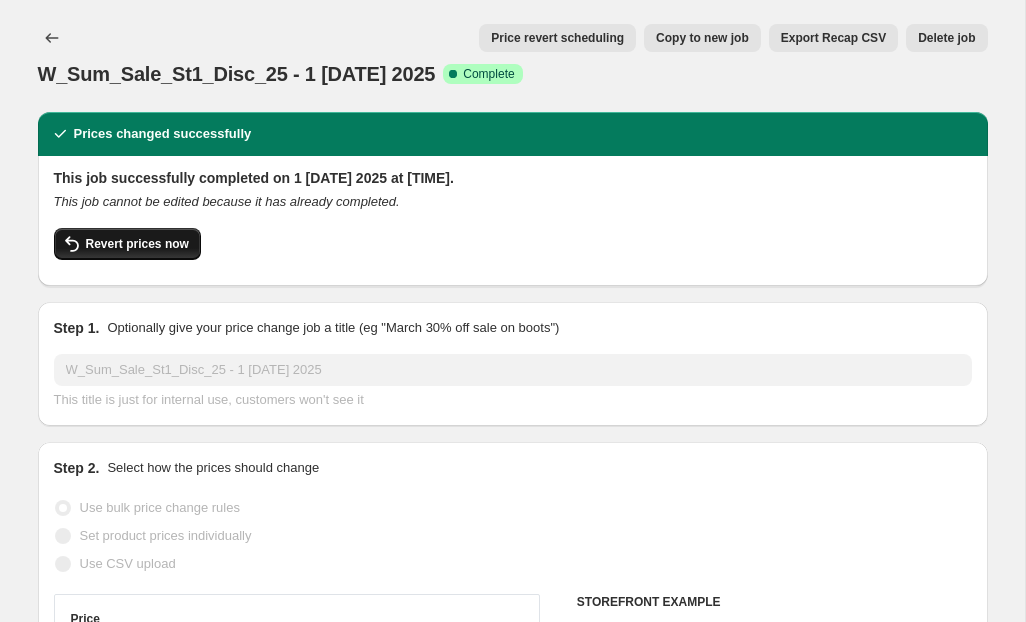 click on "Revert prices now" at bounding box center (137, 244) 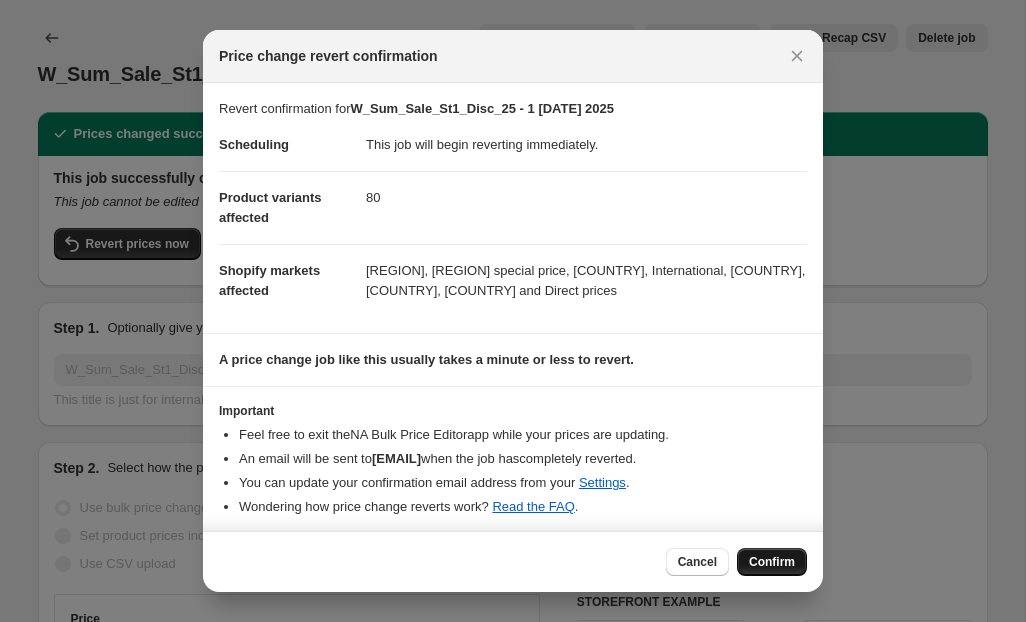 click on "Confirm" at bounding box center (772, 562) 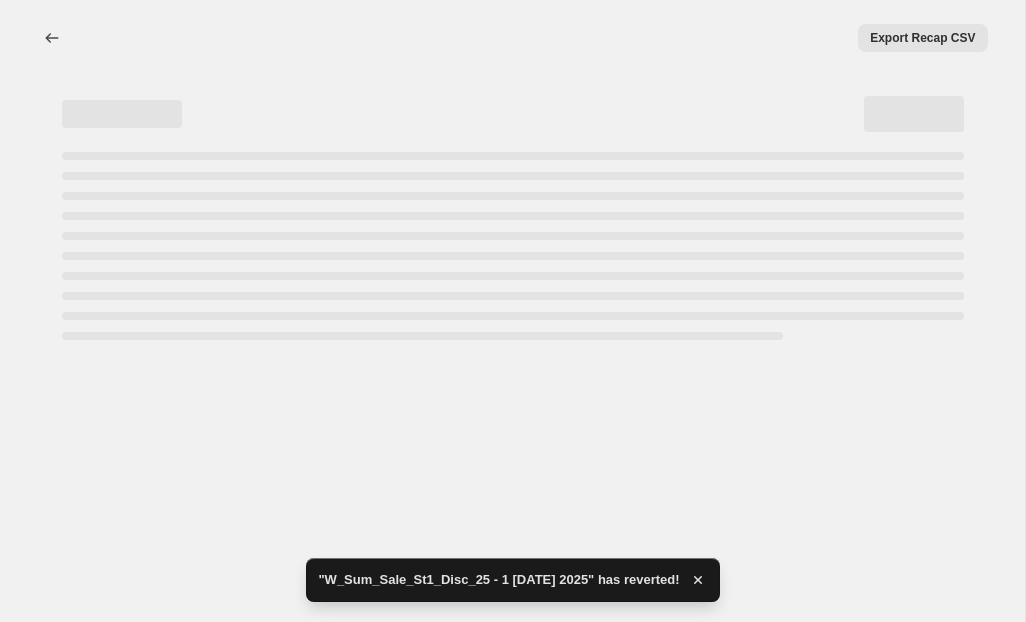 scroll, scrollTop: 0, scrollLeft: 0, axis: both 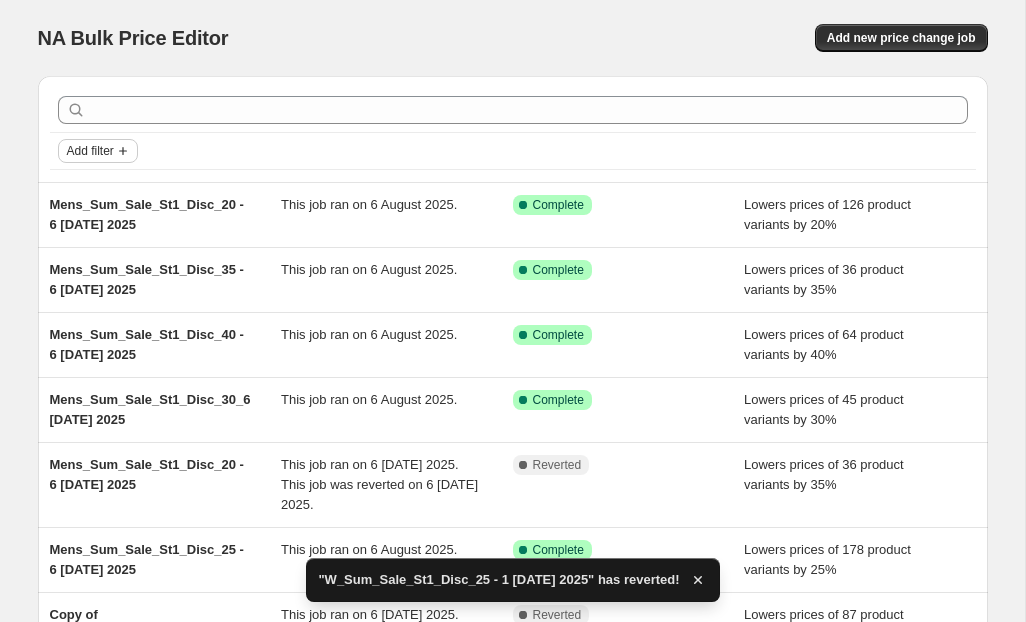 click 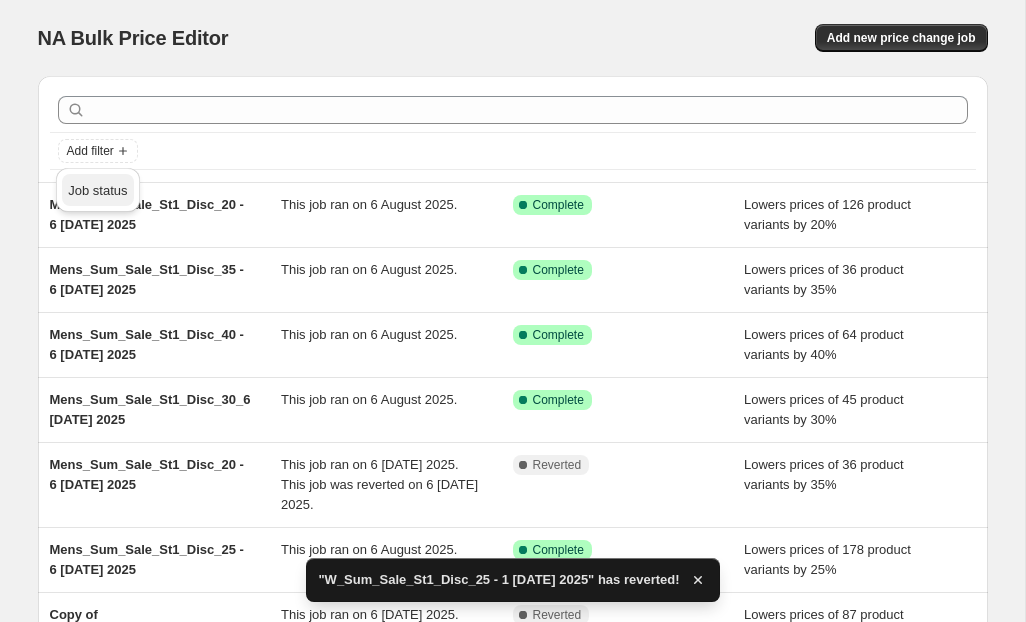 click on "Job status" at bounding box center [97, 190] 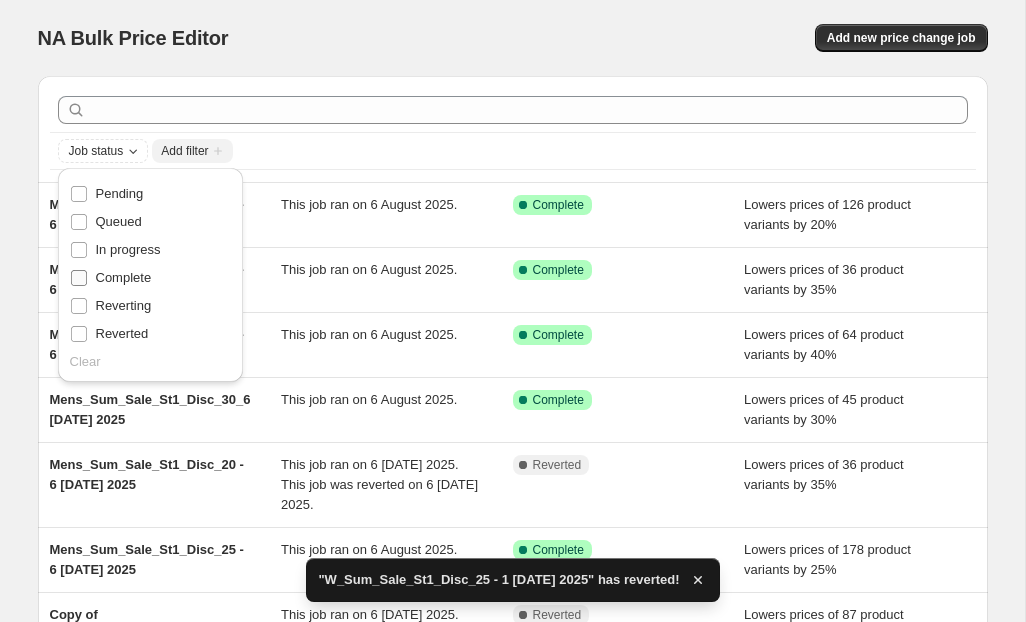 click on "Complete" at bounding box center (79, 278) 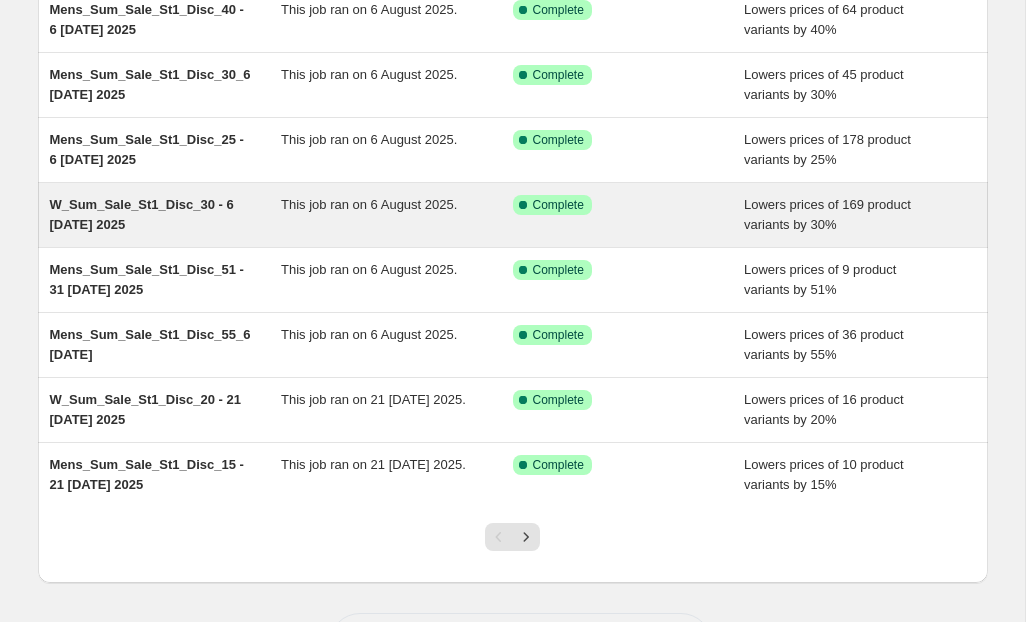 scroll, scrollTop: 319, scrollLeft: 0, axis: vertical 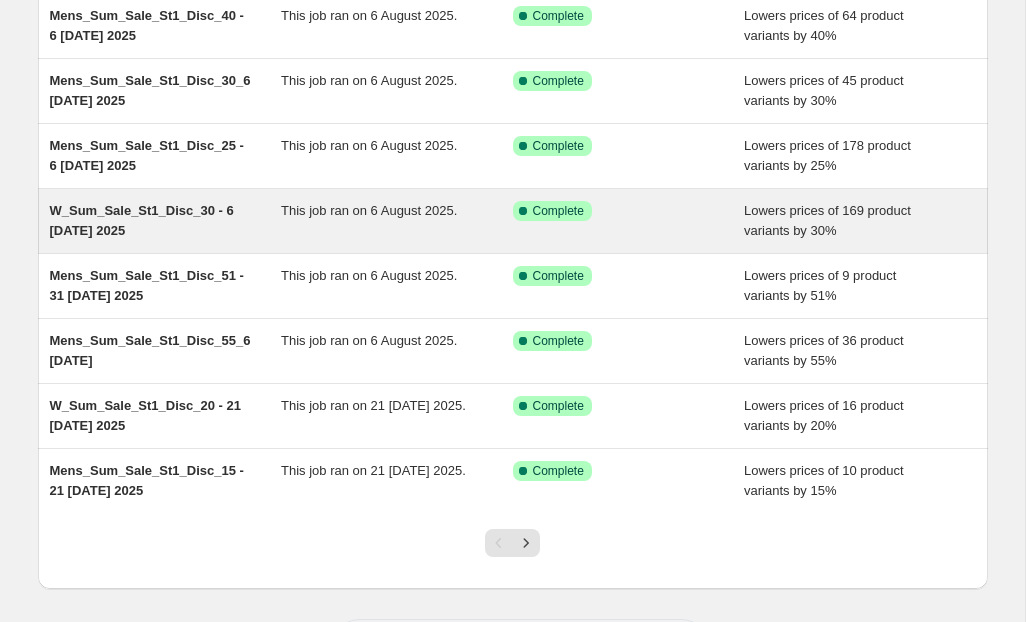 click on "W_Sum_Sale_St1_Disc_30 - 6 [DATE] 2025" at bounding box center [142, 220] 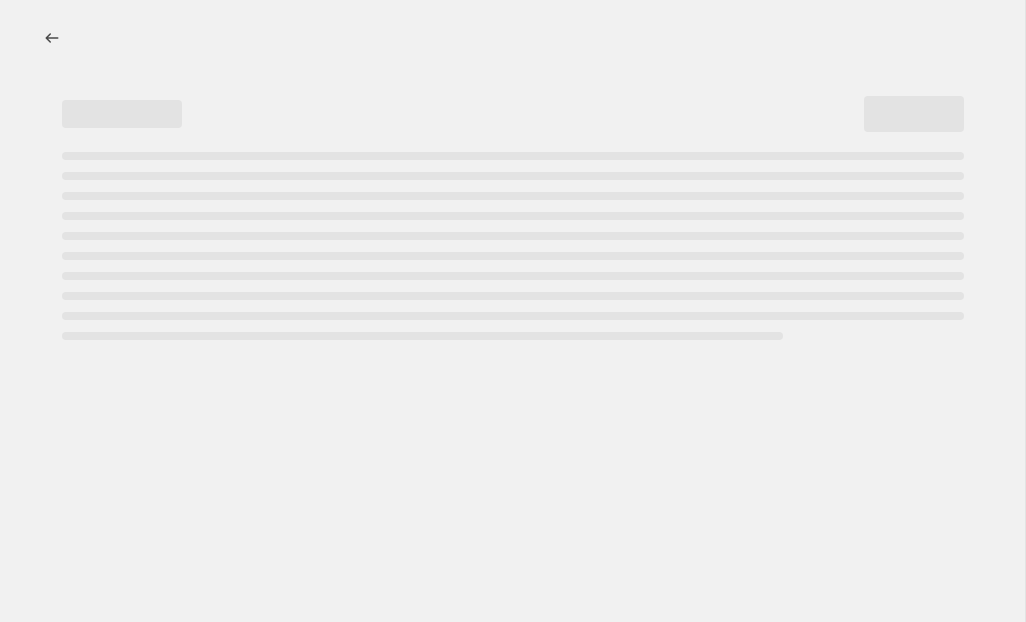 scroll, scrollTop: 0, scrollLeft: 0, axis: both 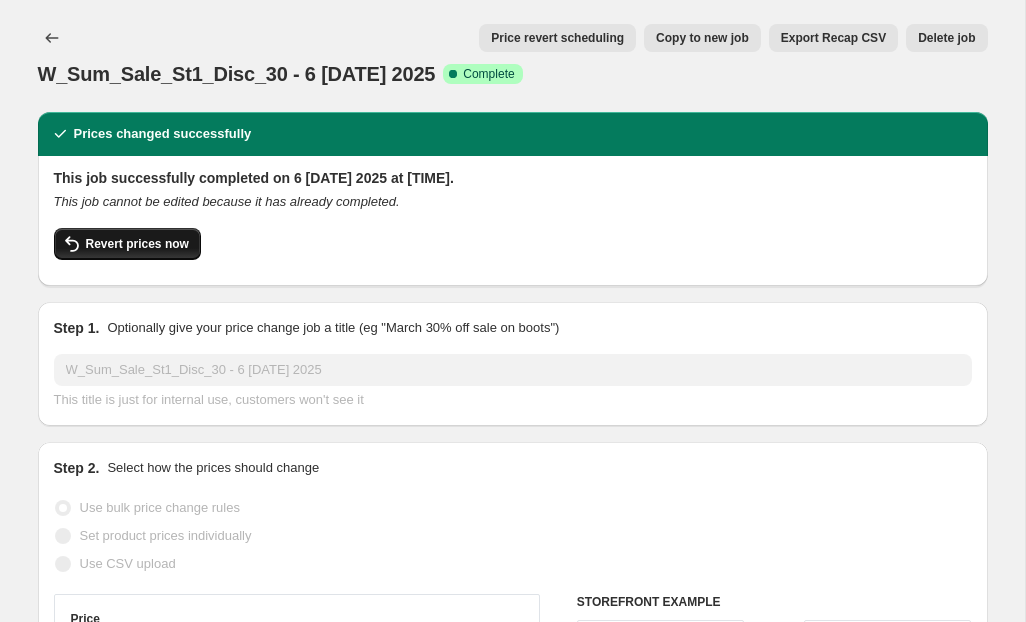 click on "Revert prices now" at bounding box center (127, 244) 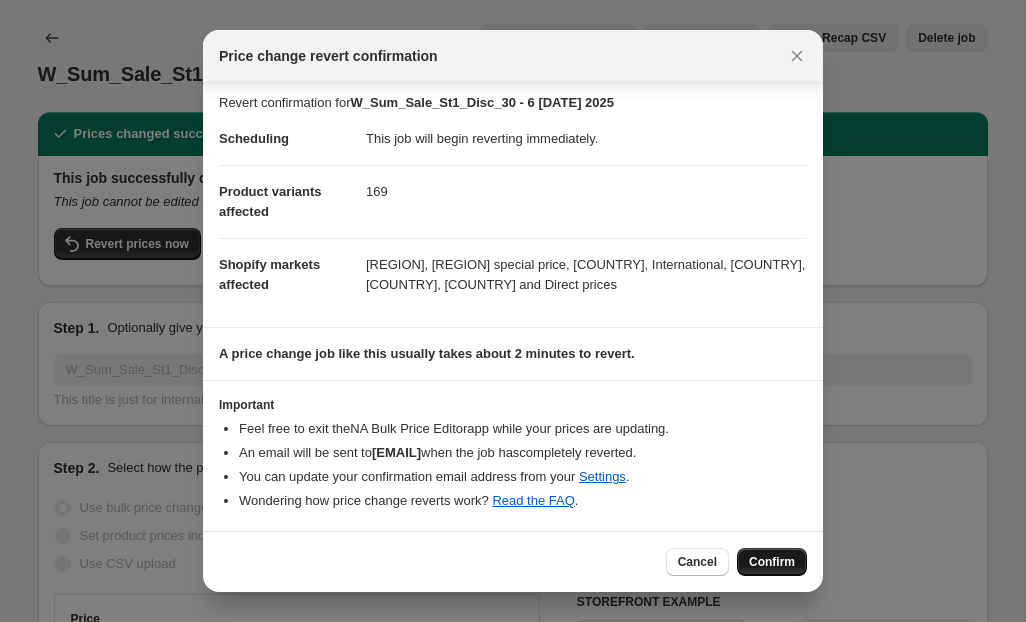 scroll, scrollTop: 6, scrollLeft: 0, axis: vertical 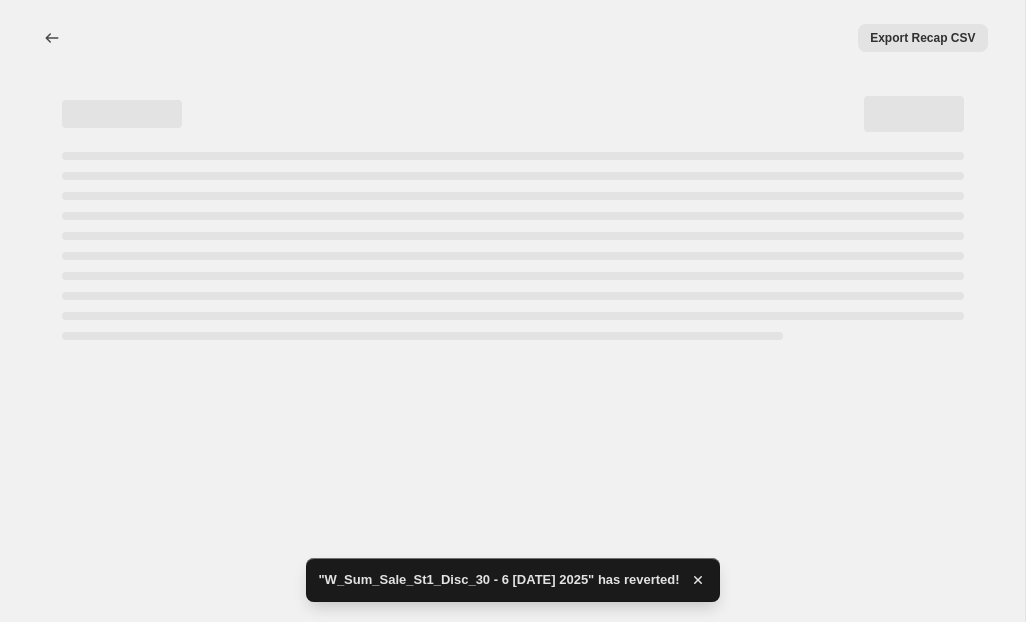 select on "percentage" 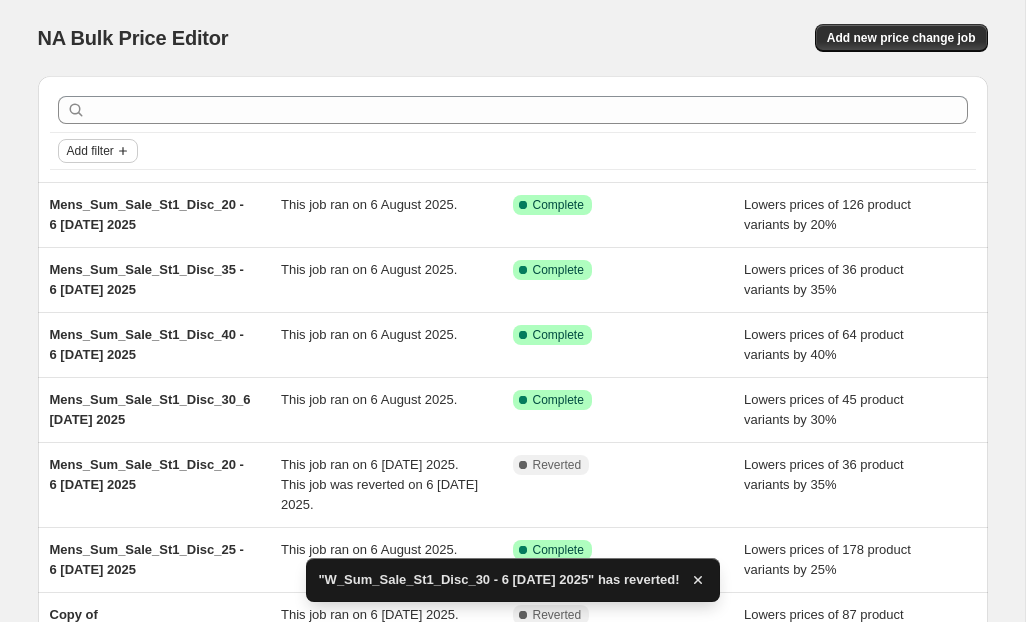 click on "Add filter" at bounding box center [90, 151] 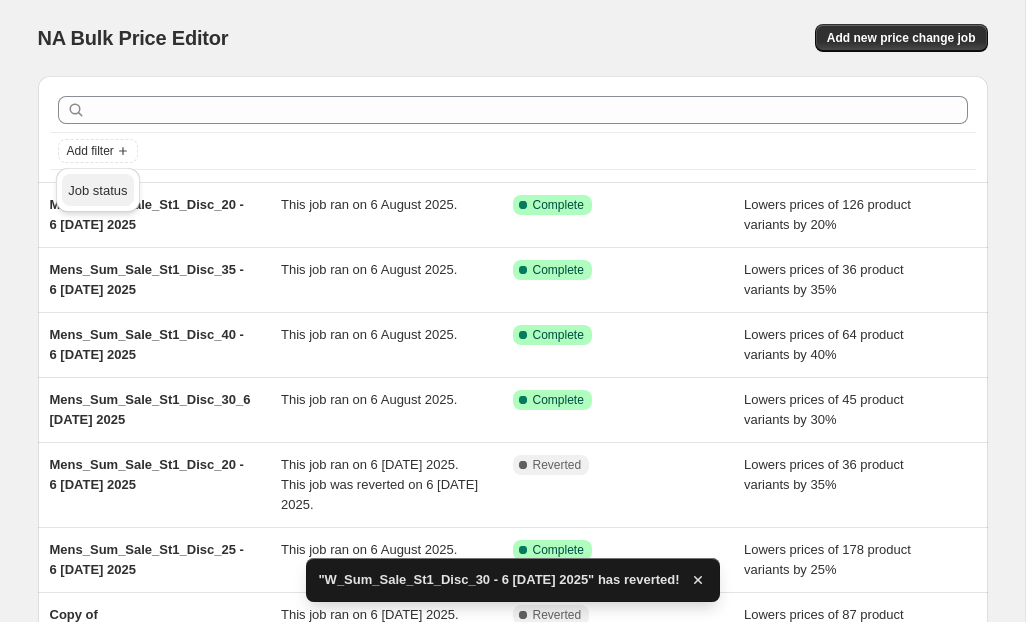 click on "Job status" at bounding box center (97, 190) 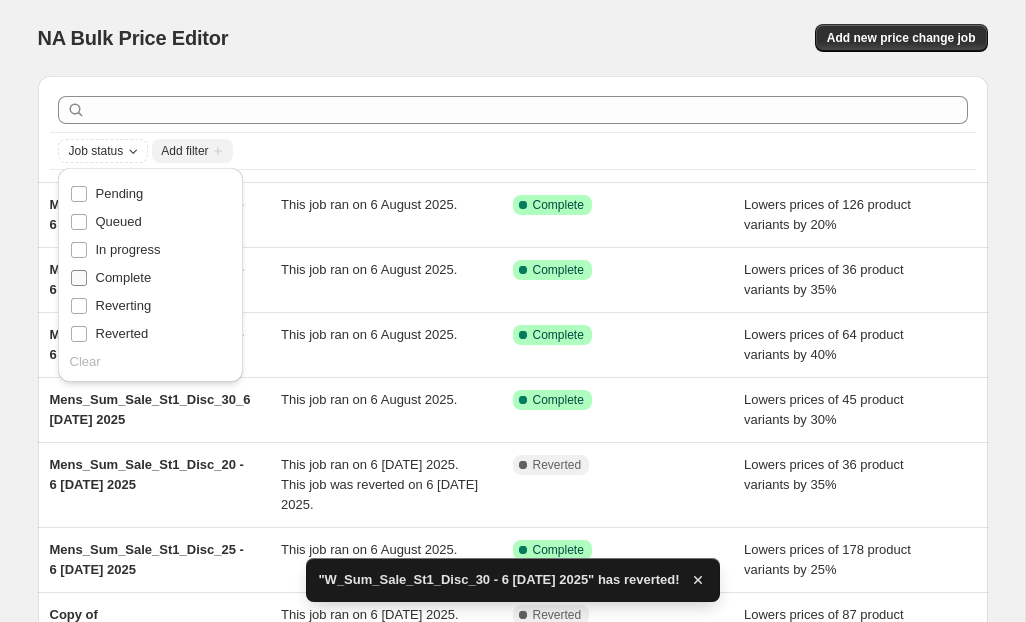 click on "Complete" at bounding box center (124, 277) 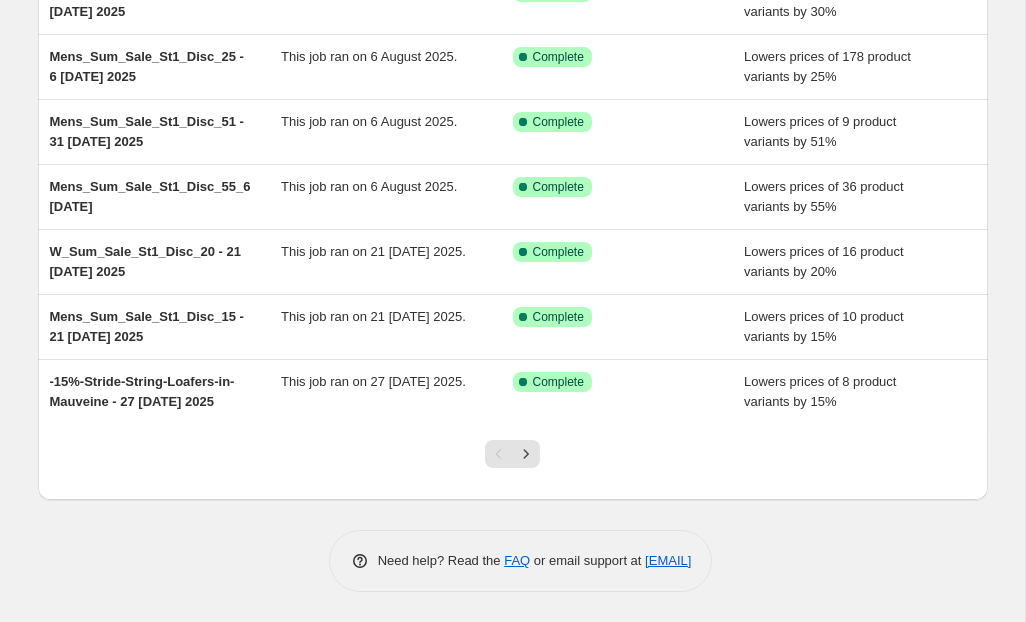 scroll, scrollTop: 408, scrollLeft: 0, axis: vertical 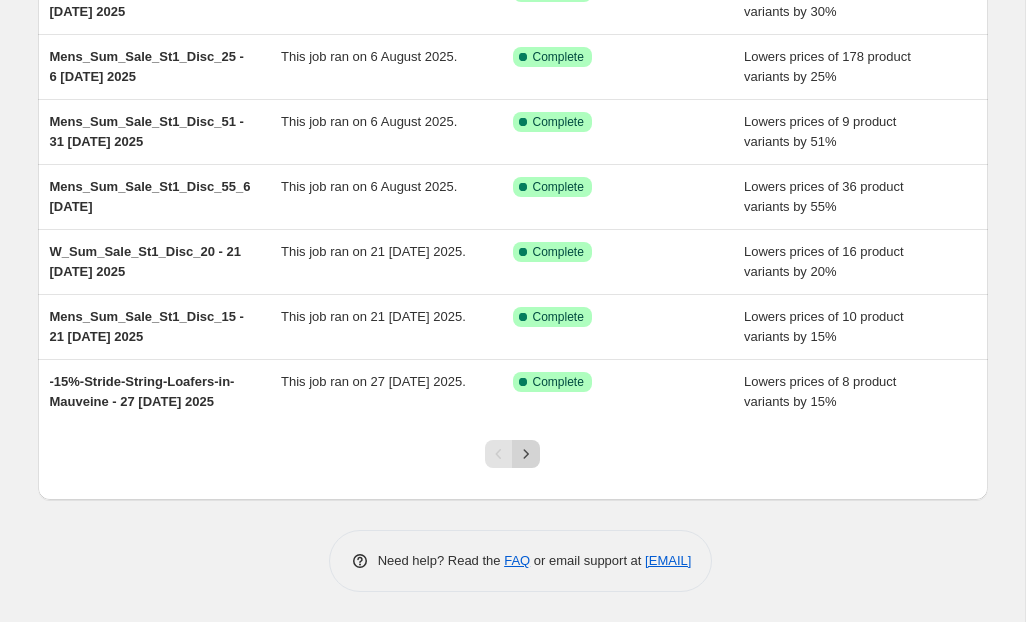 click 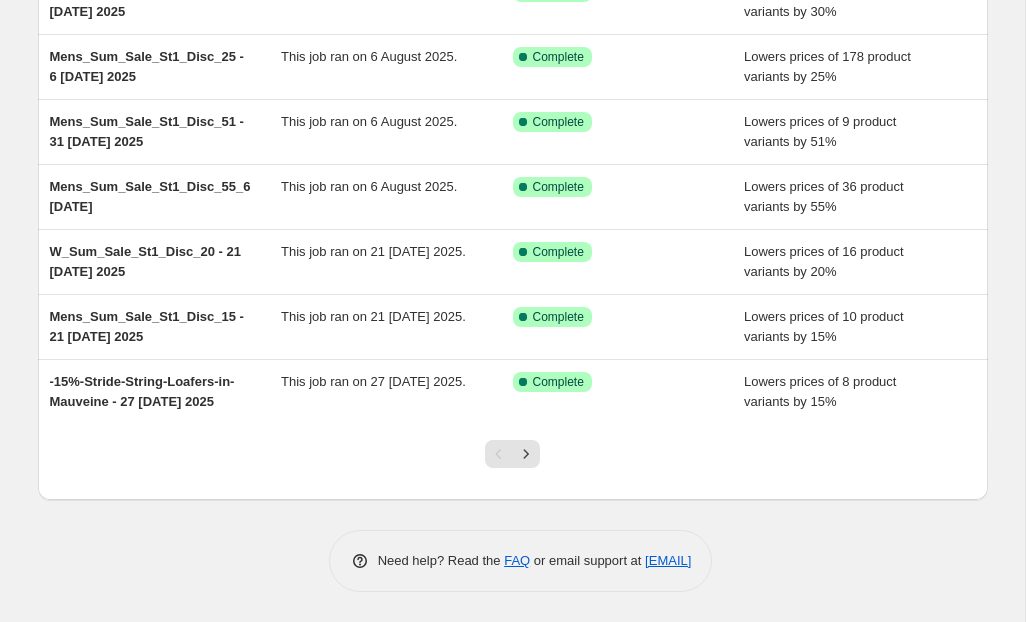 scroll, scrollTop: 0, scrollLeft: 0, axis: both 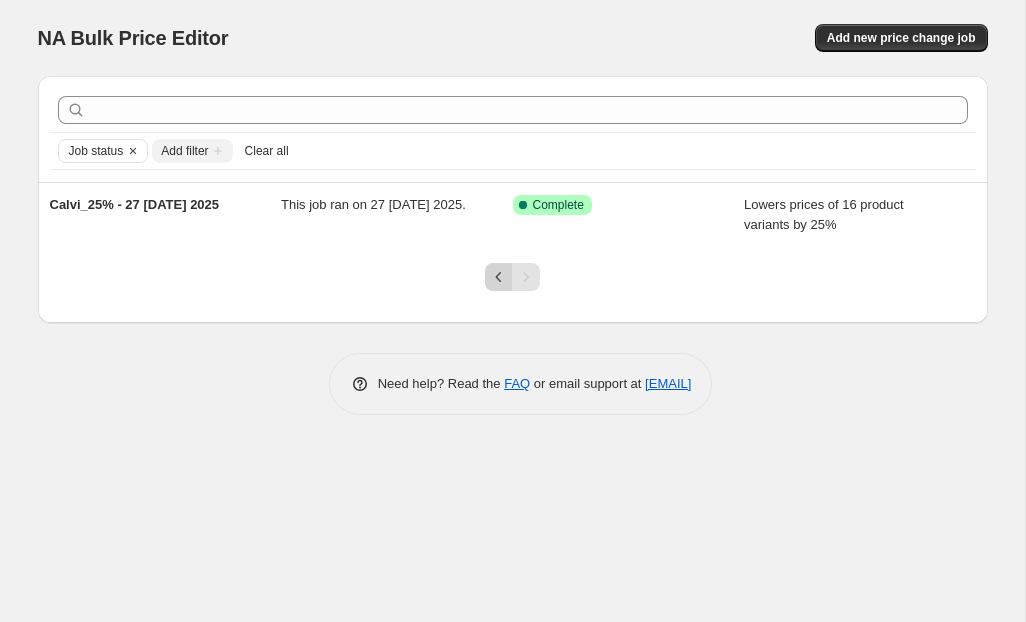 click at bounding box center [499, 277] 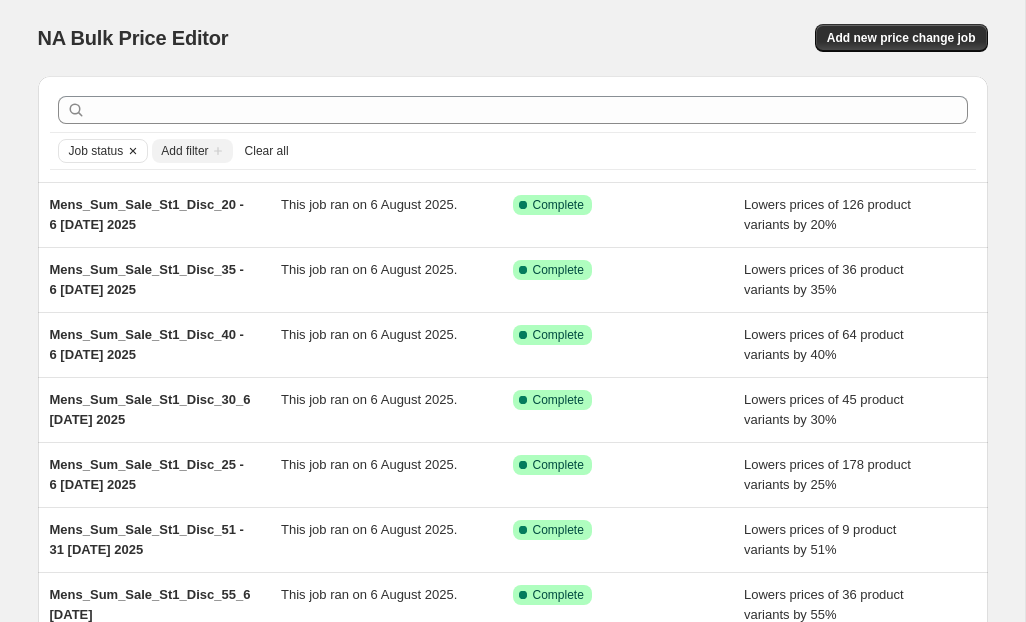 click on "Job status" at bounding box center (96, 151) 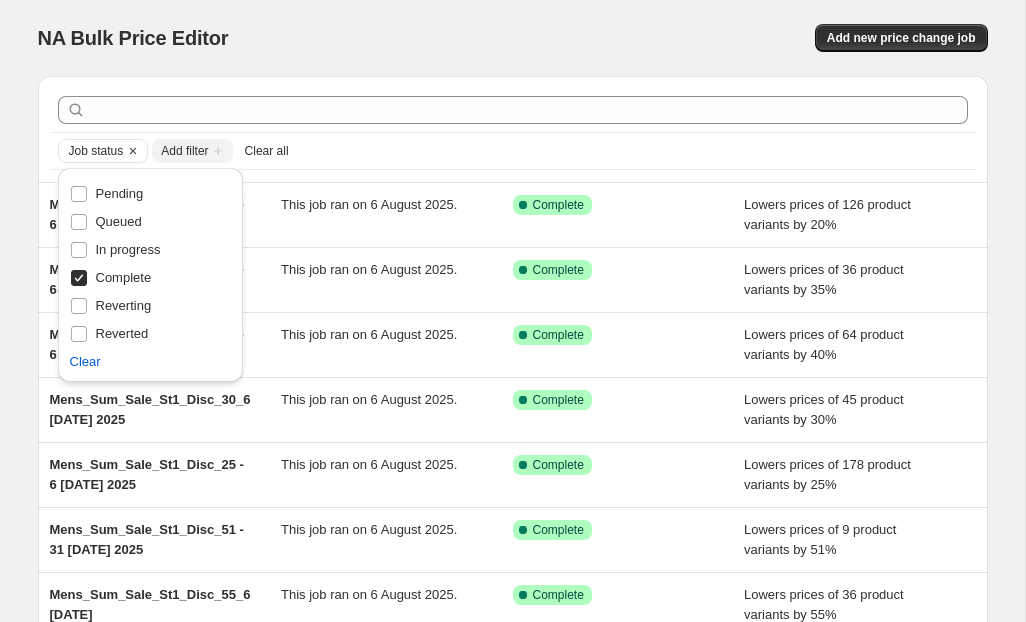 click on "Complete" at bounding box center [79, 278] 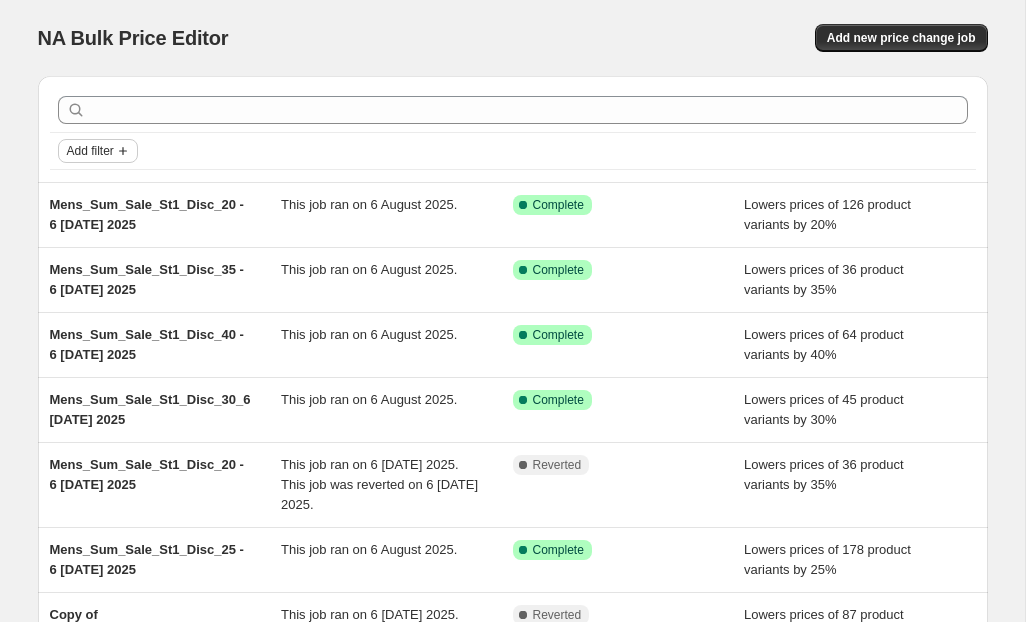 scroll, scrollTop: 0, scrollLeft: 0, axis: both 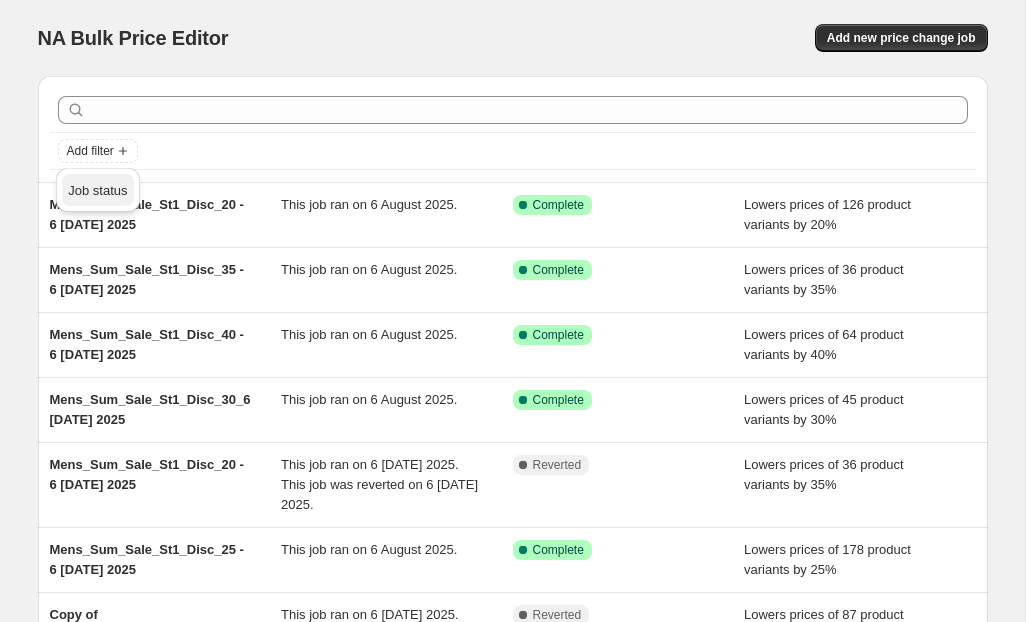 click on "Job status" at bounding box center [97, 190] 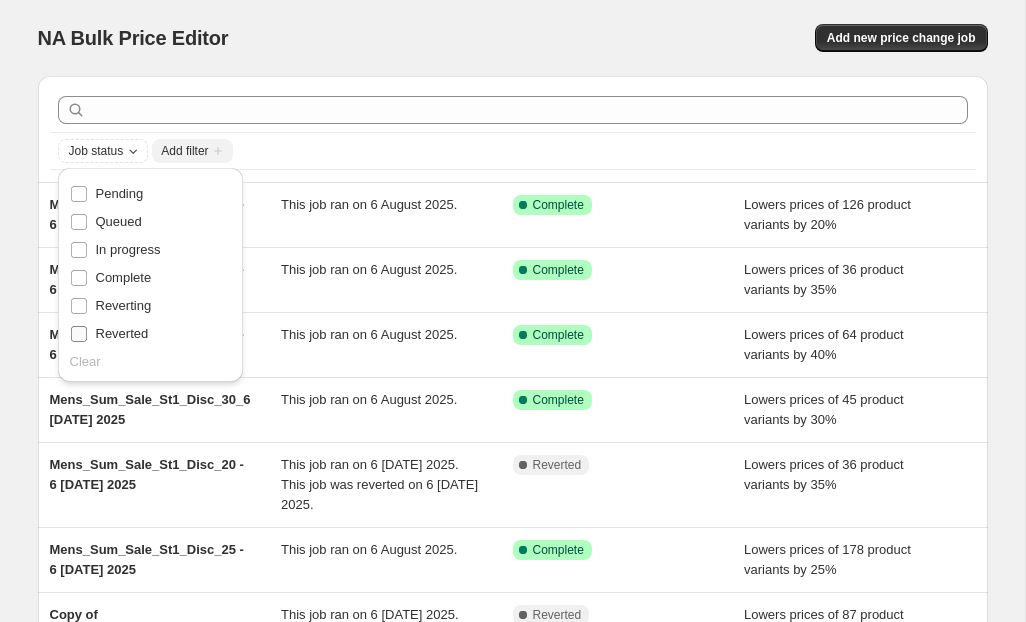 click on "Reverted" at bounding box center (79, 334) 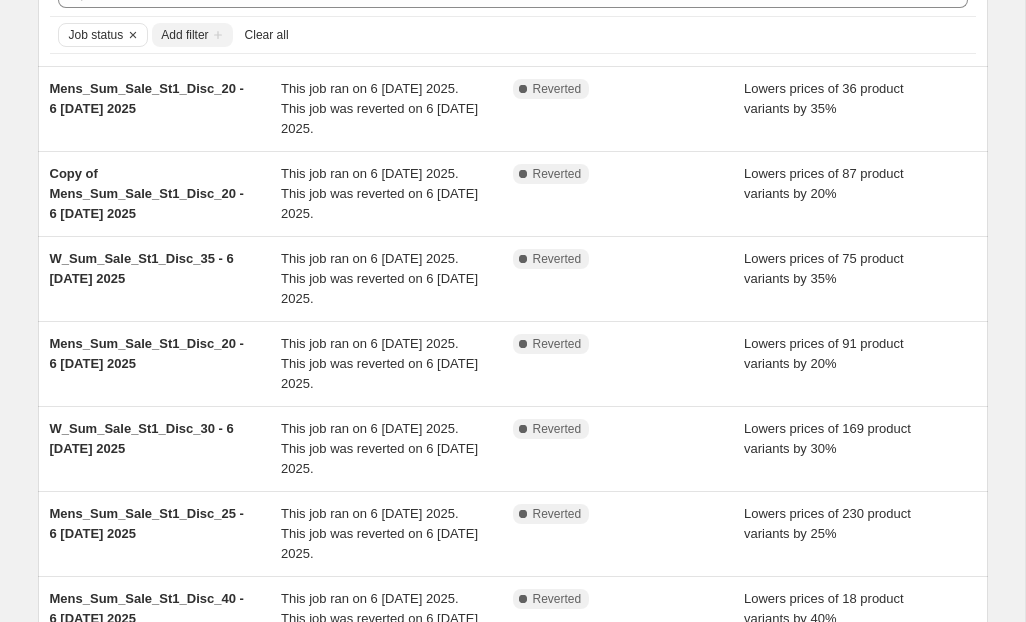 scroll, scrollTop: 0, scrollLeft: 0, axis: both 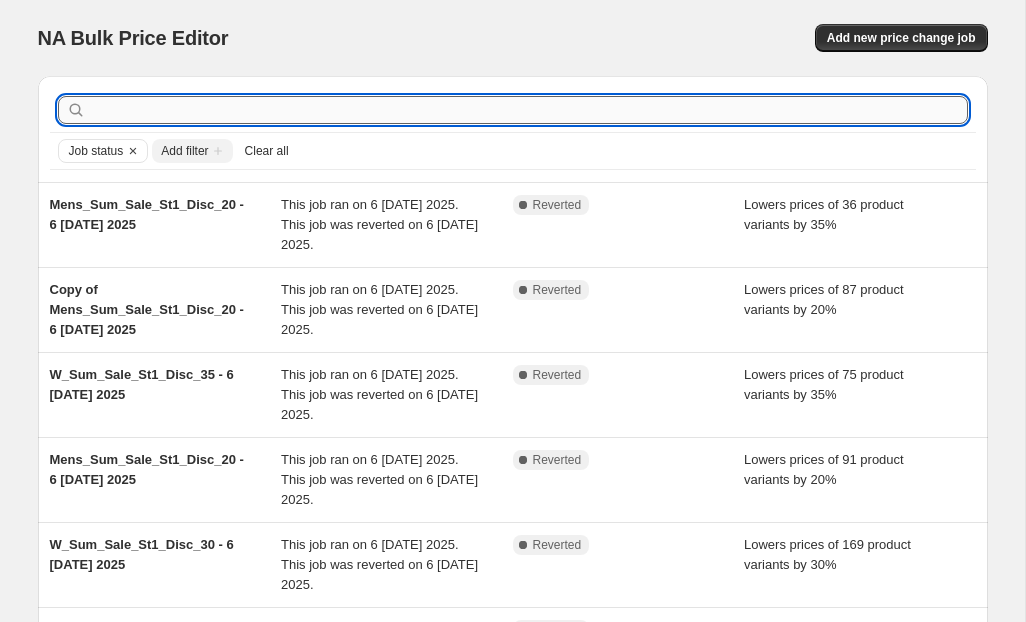 click at bounding box center (529, 110) 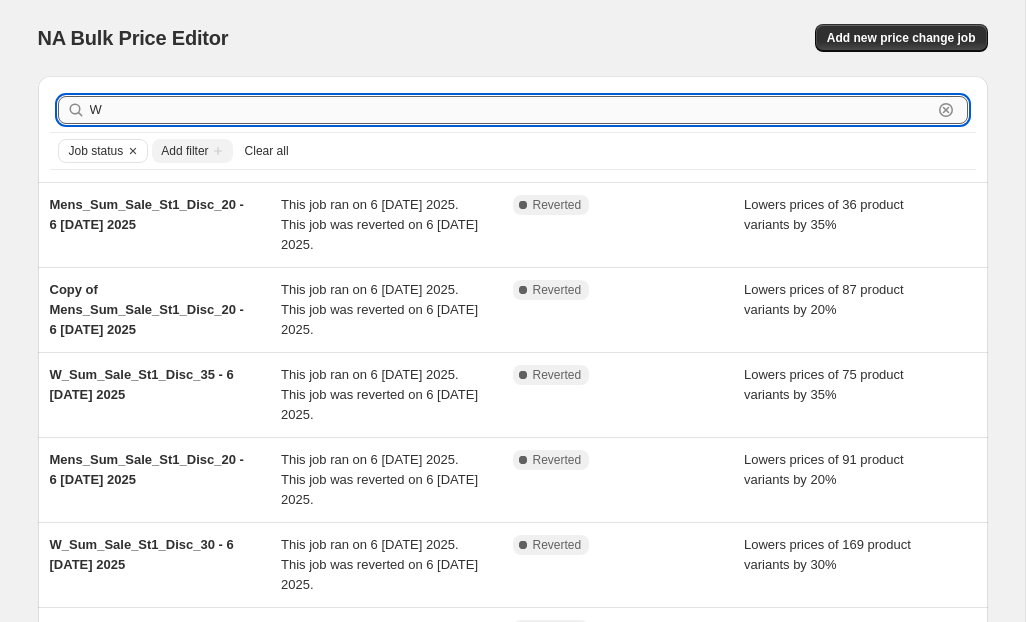 type on "W_" 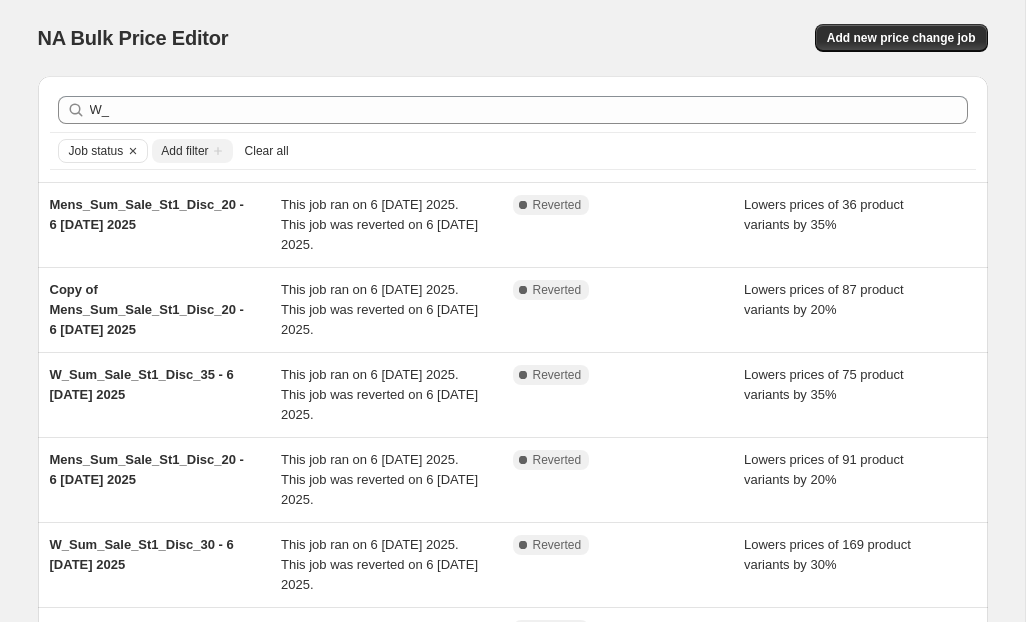 scroll, scrollTop: 0, scrollLeft: 0, axis: both 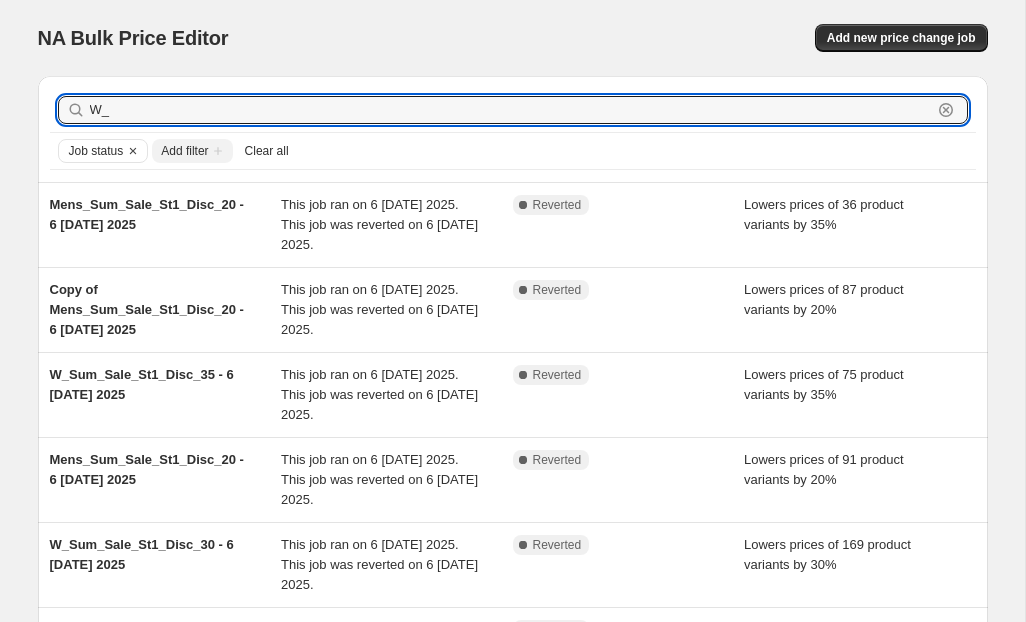 drag, startPoint x: 132, startPoint y: 107, endPoint x: 71, endPoint y: 107, distance: 61 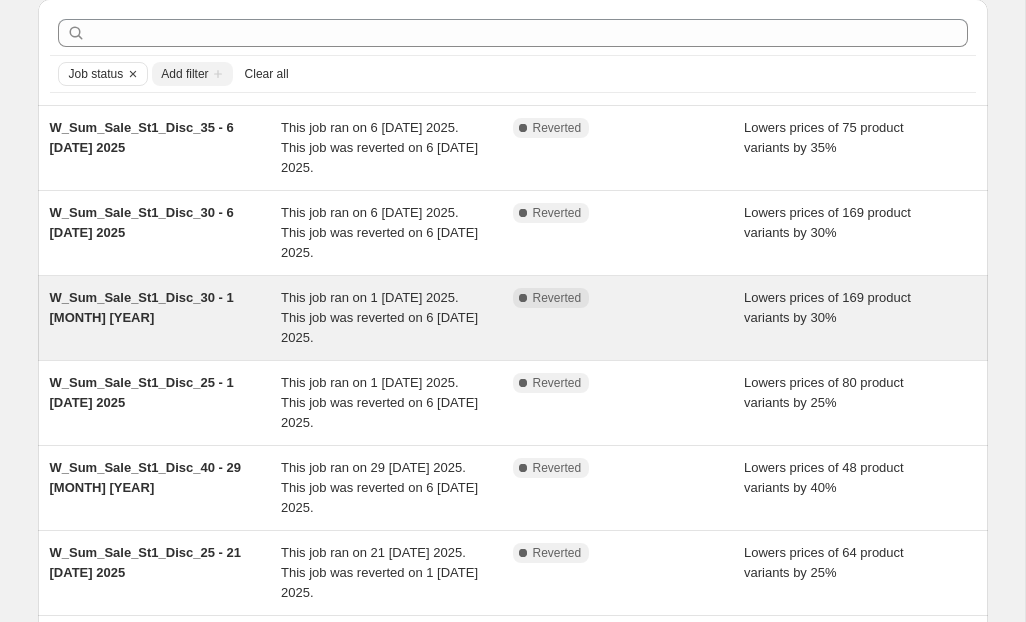 scroll, scrollTop: 79, scrollLeft: 0, axis: vertical 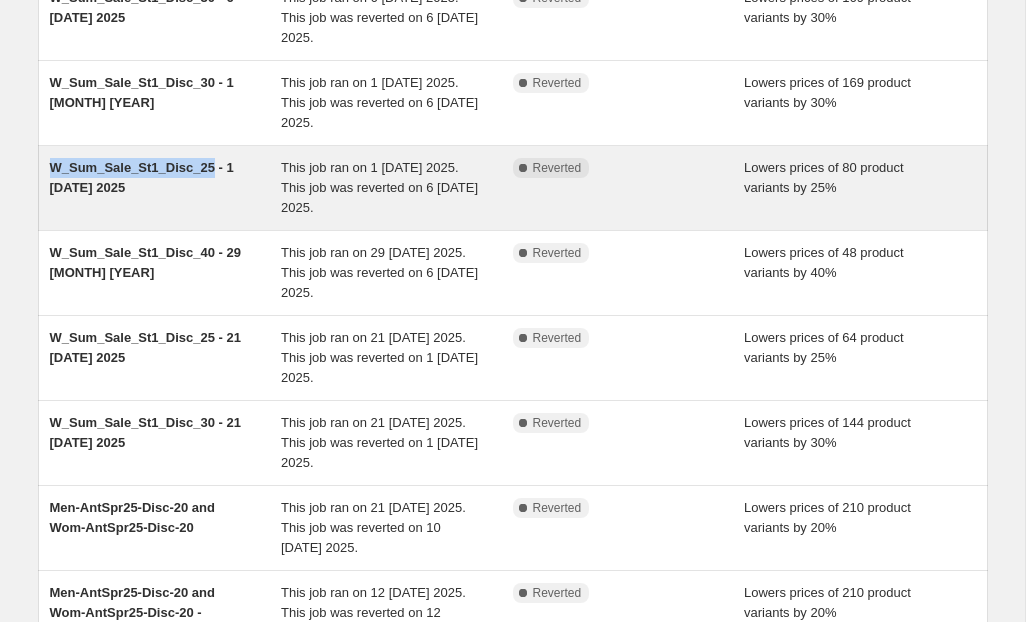 click on "W_Sum_Sale_St1_Disc_25 - 1 [DATE] 2025" at bounding box center [142, 177] 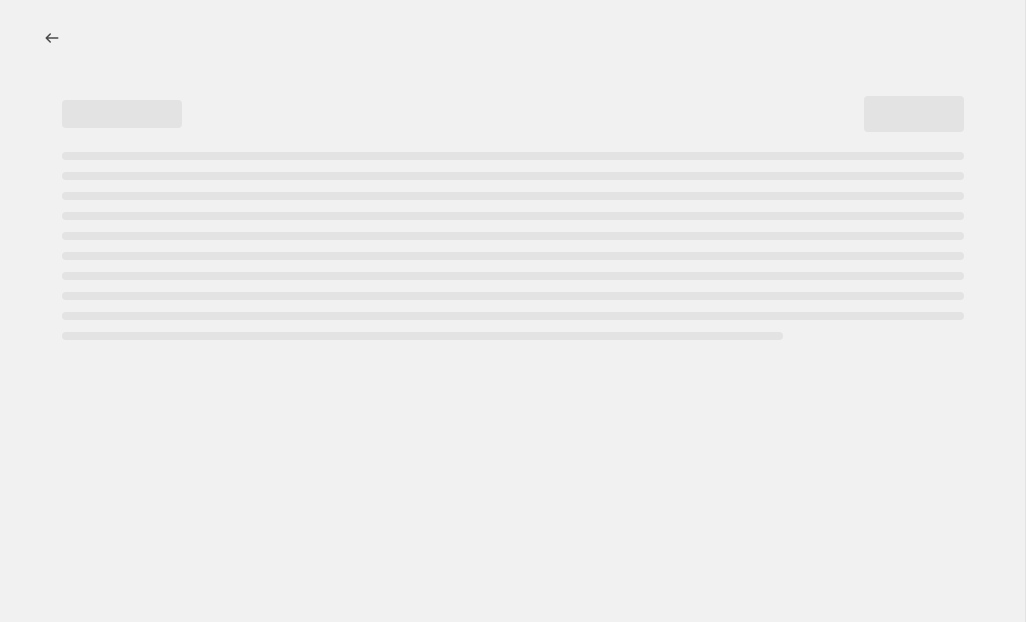 select on "percentage" 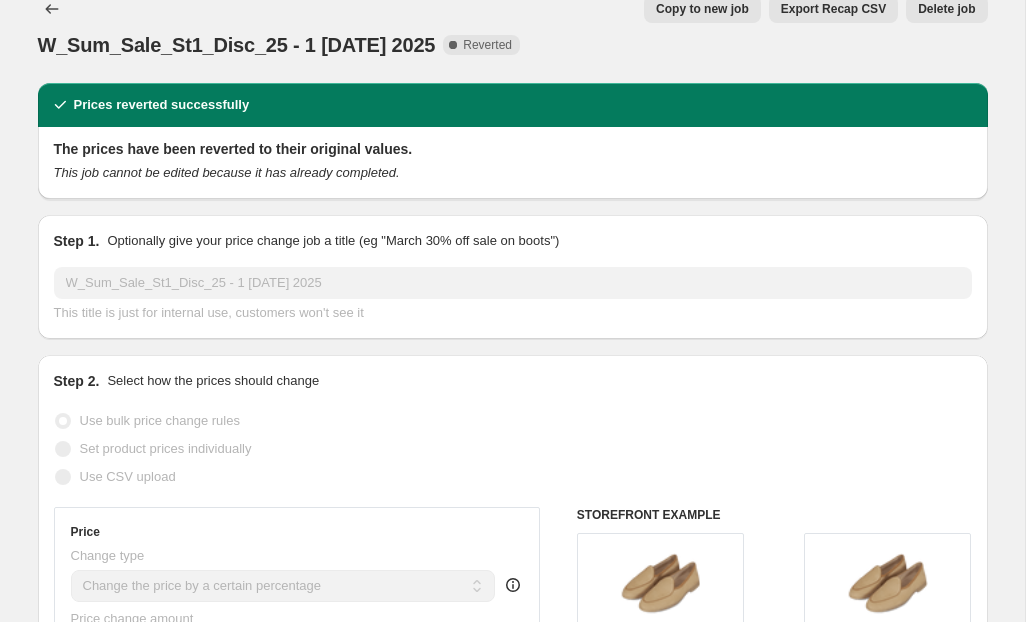 scroll, scrollTop: 0, scrollLeft: 0, axis: both 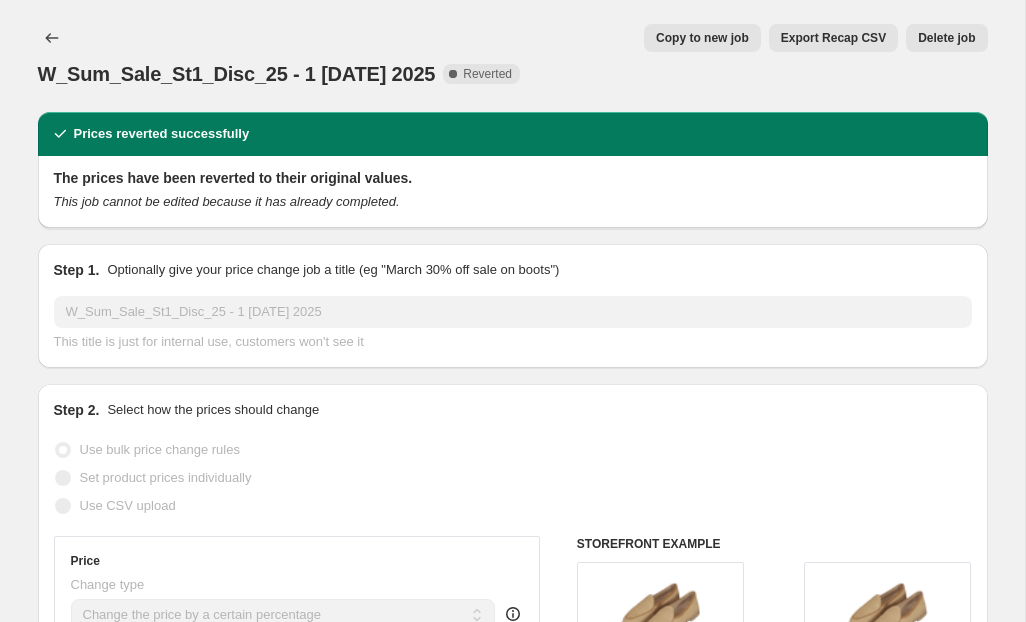 click on "Copy to new job" at bounding box center [702, 38] 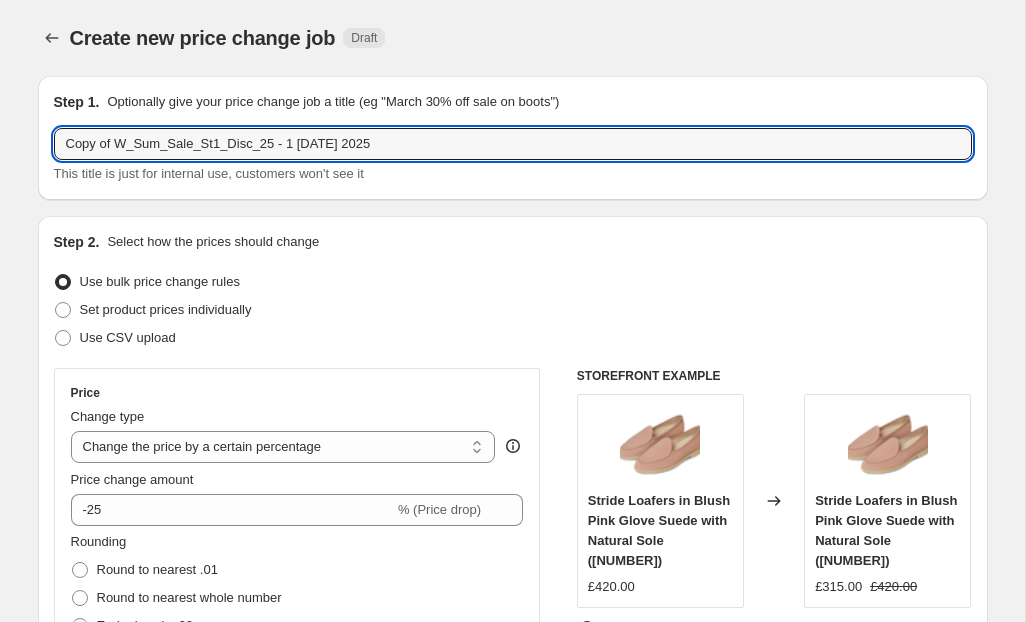 drag, startPoint x: 117, startPoint y: 144, endPoint x: 42, endPoint y: 144, distance: 75 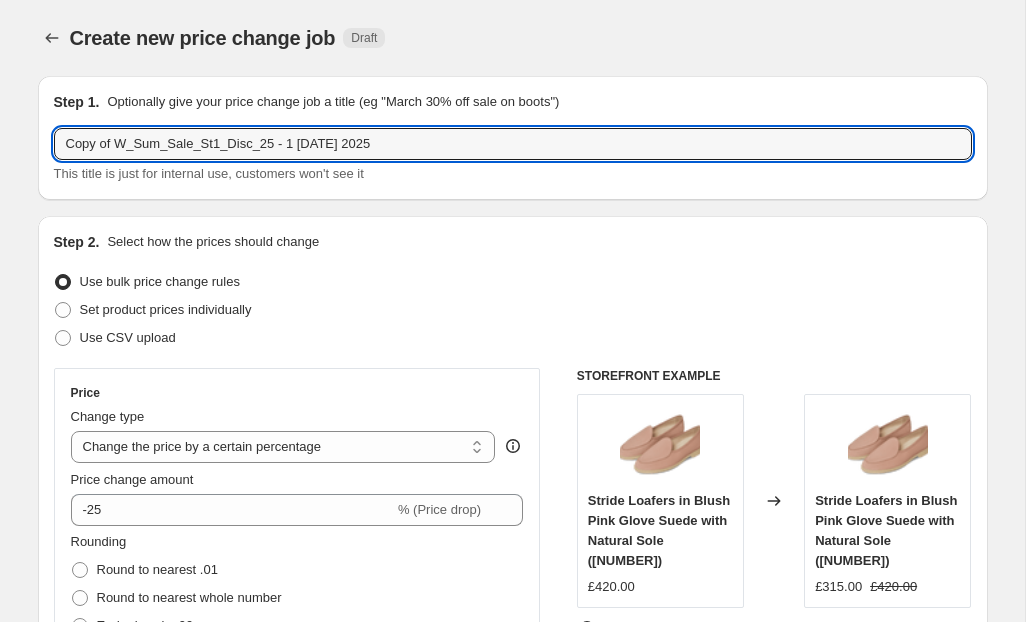 click on "Step 1. Optionally give your price change job a title (eg "March 30% off sale on boots") Copy of W_Sum_Sale_St1_Disc_25 - 1 [DATE] 2025 This title is just for internal use, customers won't see it" at bounding box center (513, 138) 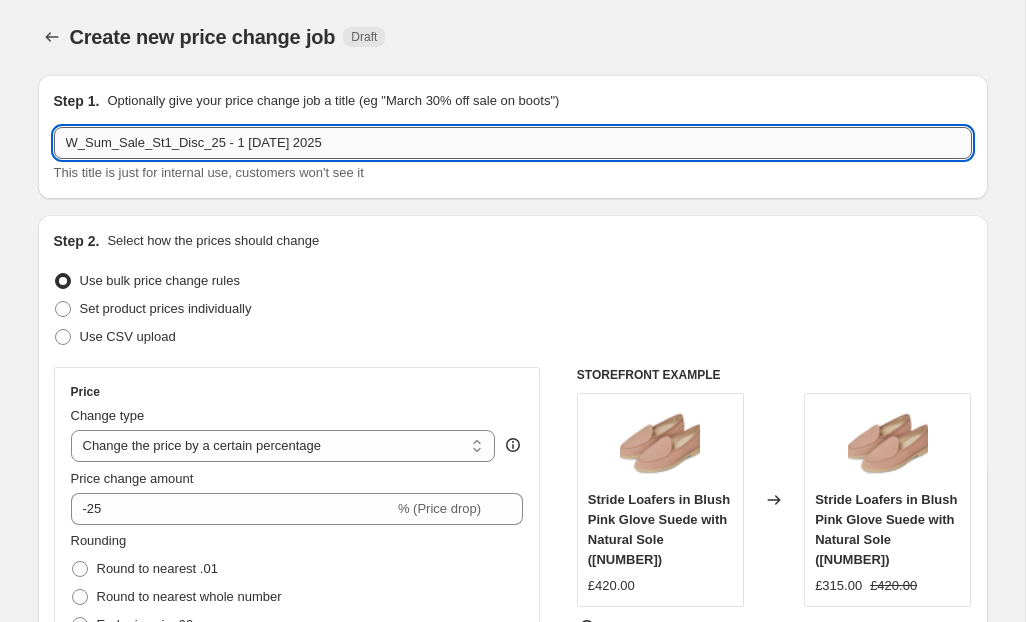 scroll, scrollTop: 2, scrollLeft: 0, axis: vertical 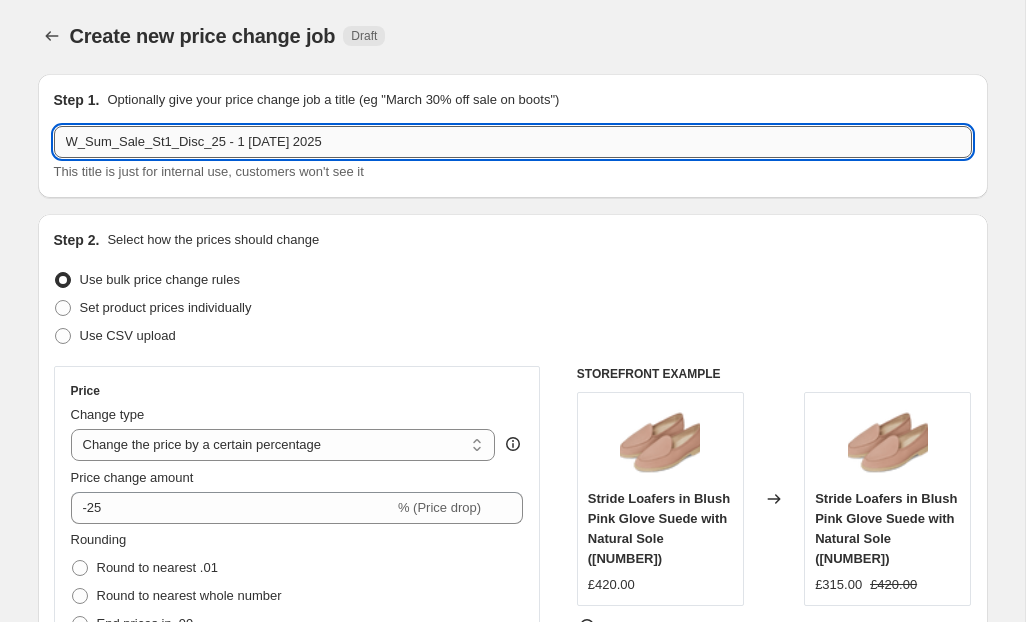 click on "W_Sum_Sale_St1_Disc_25 - 1 [DATE] 2025" at bounding box center [513, 142] 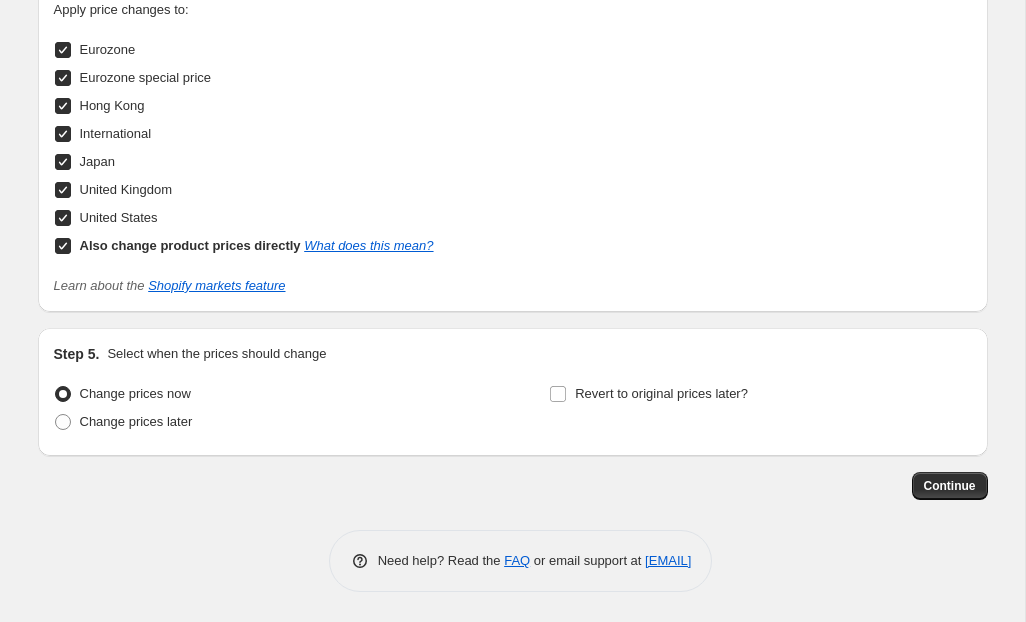 scroll, scrollTop: 2202, scrollLeft: 0, axis: vertical 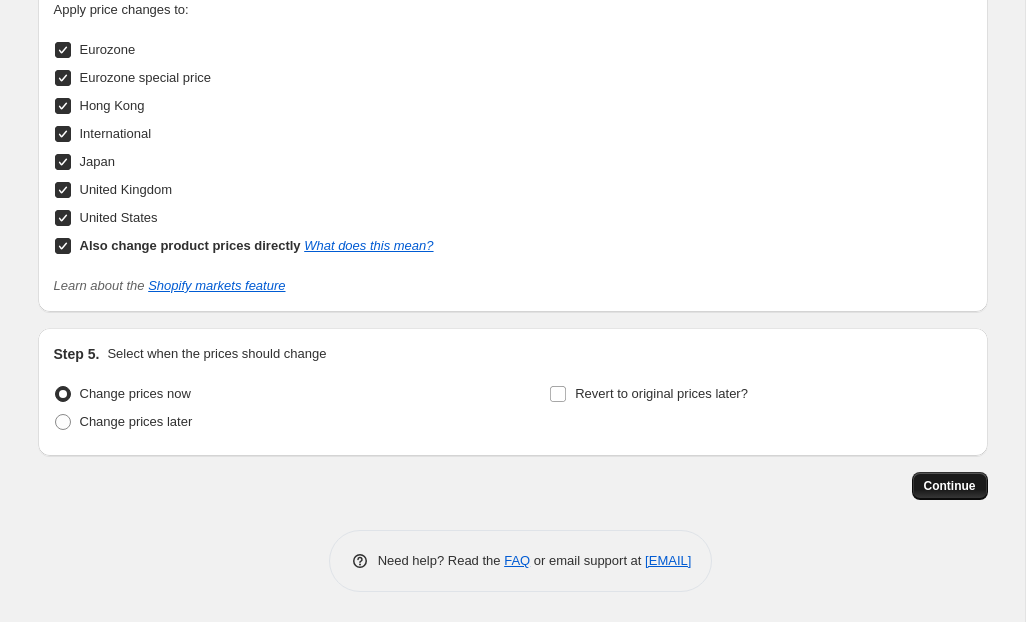 type on "W_Sum_Sale_St1_Disc_25 - 6 [DATE] 2025" 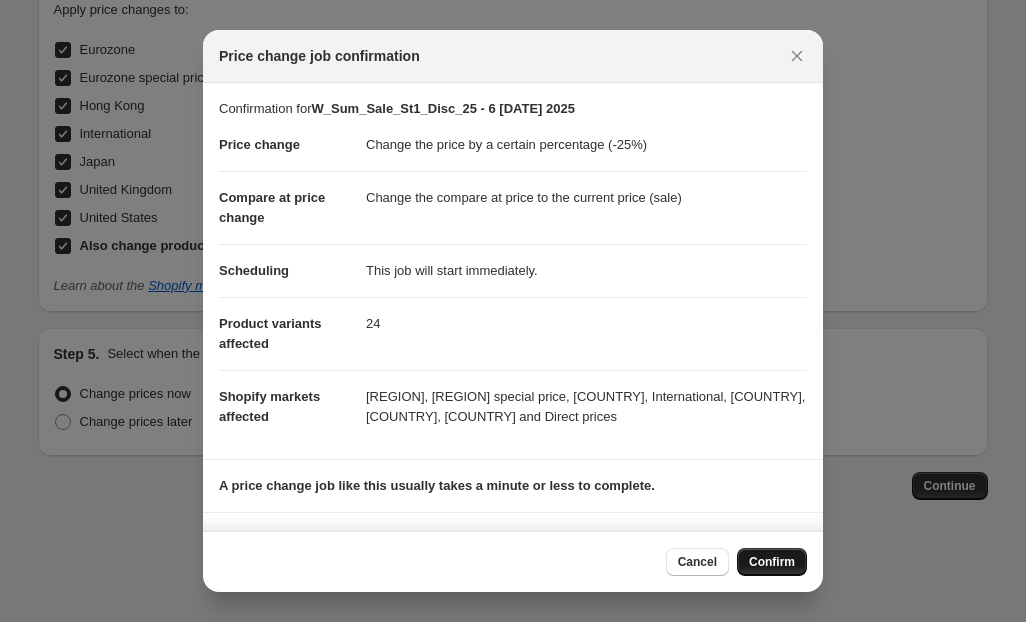 click on "Confirm" at bounding box center [772, 562] 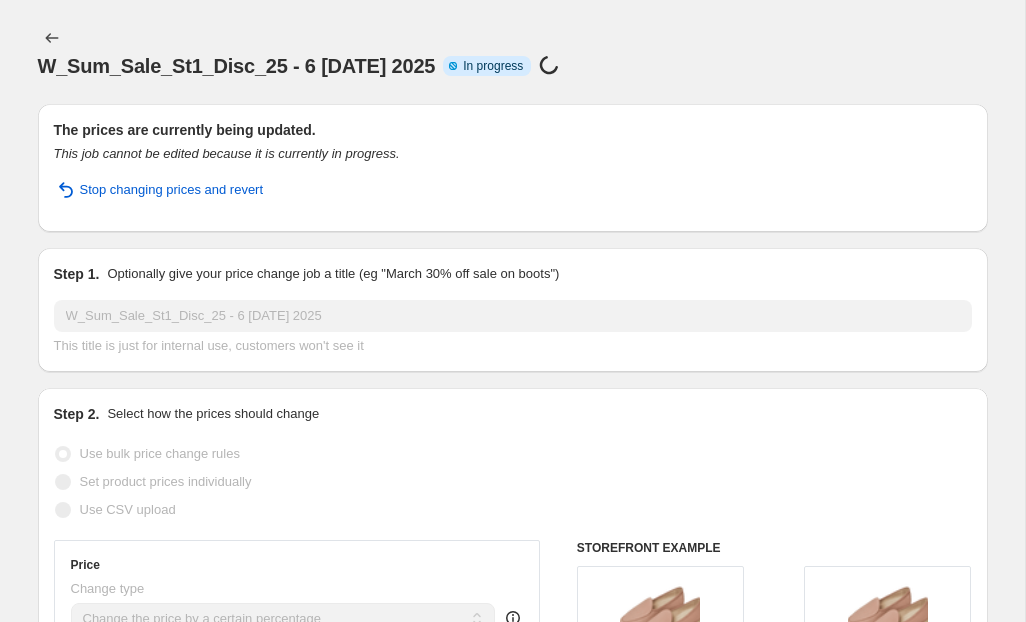 scroll, scrollTop: 0, scrollLeft: 0, axis: both 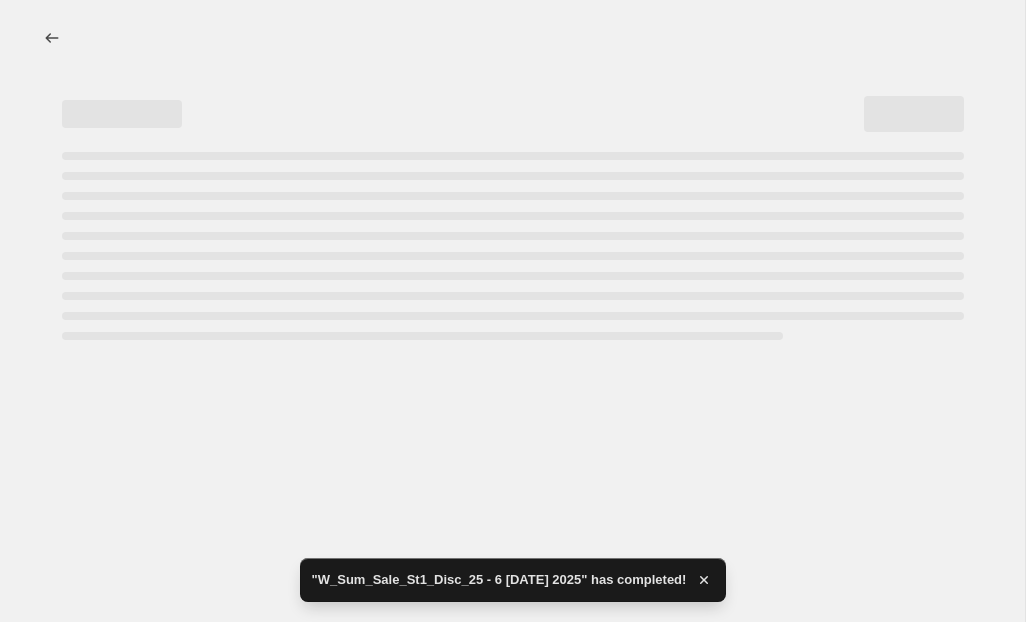 select on "percentage" 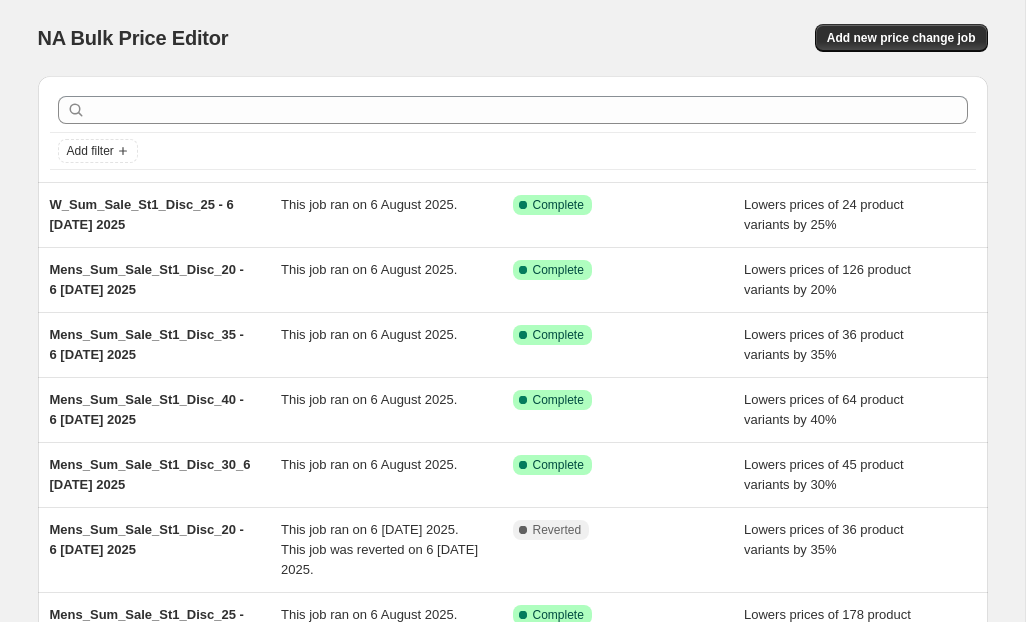 scroll, scrollTop: 0, scrollLeft: 0, axis: both 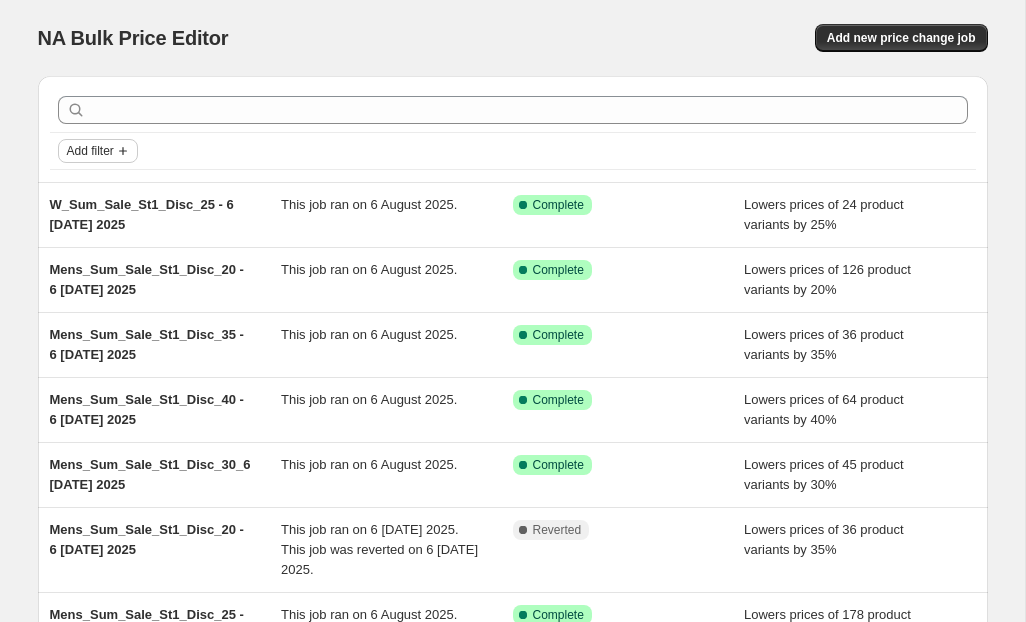 click on "Add filter" at bounding box center [90, 151] 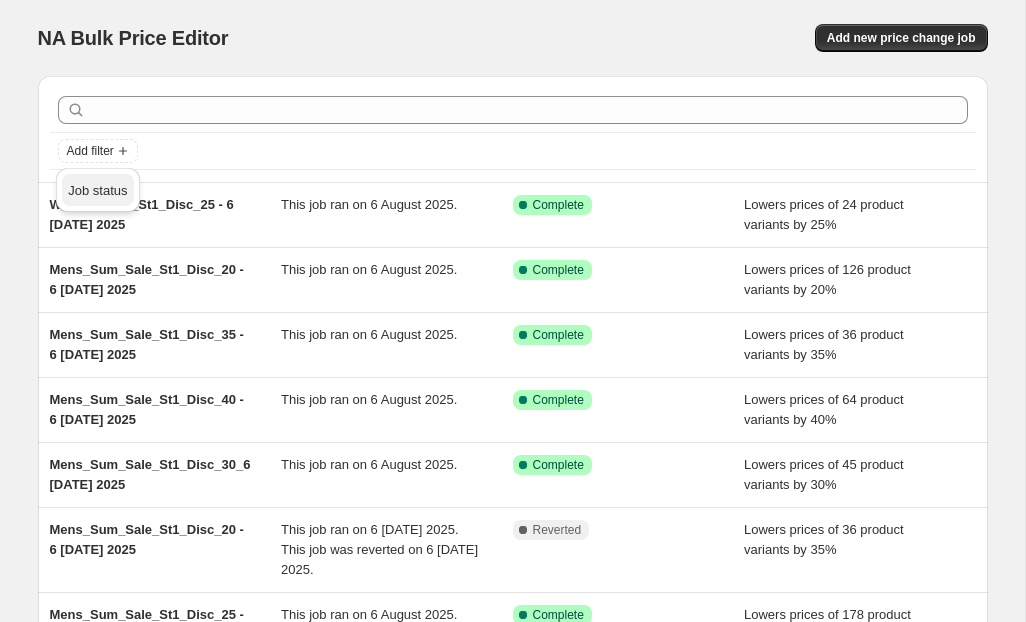 click on "Job status" at bounding box center (97, 190) 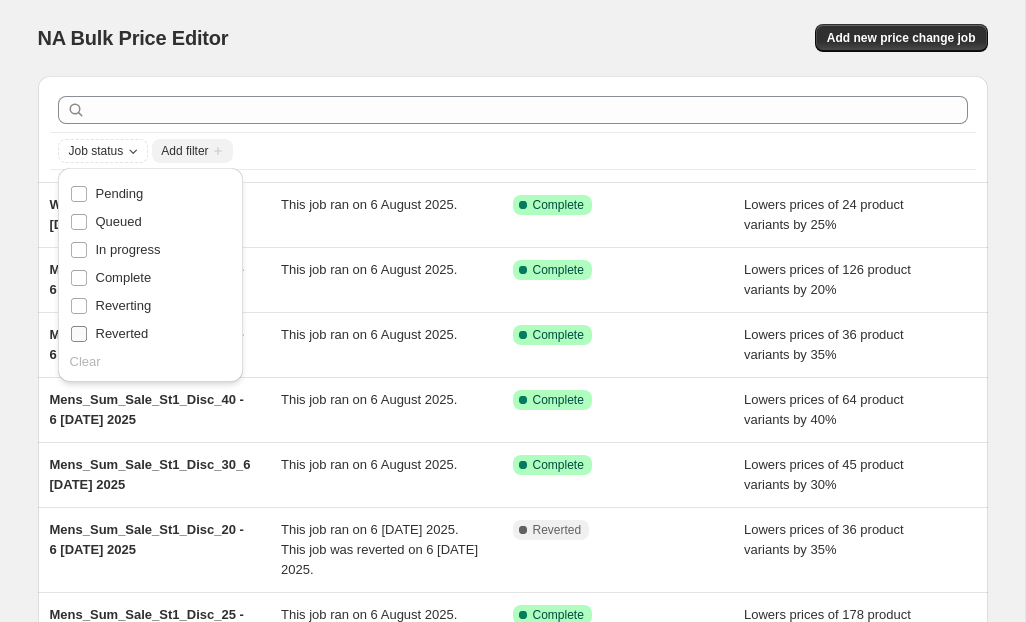 click on "Reverted" at bounding box center (122, 333) 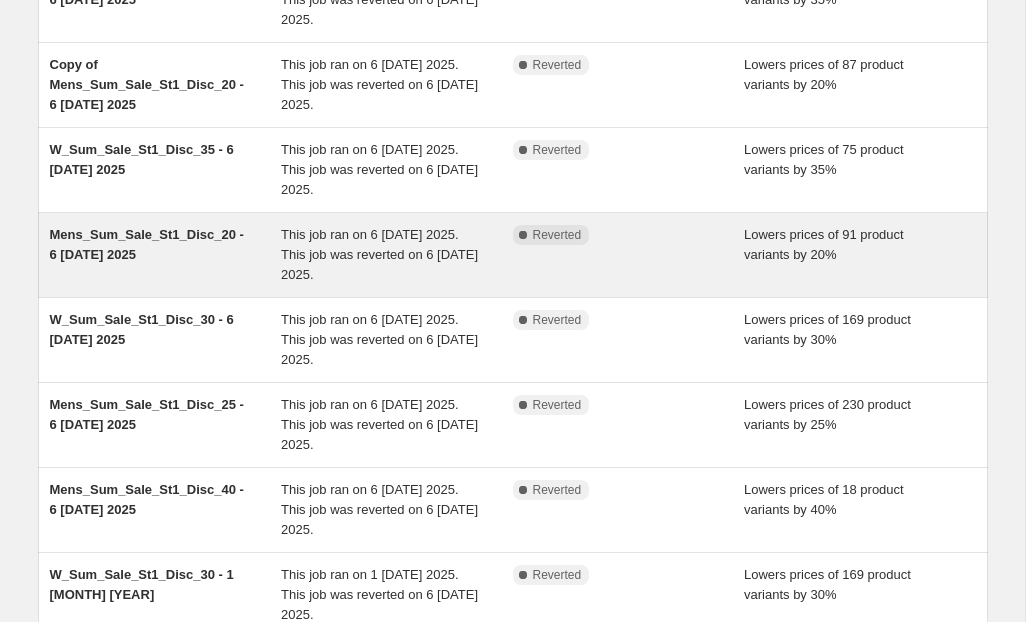 scroll, scrollTop: 270, scrollLeft: 0, axis: vertical 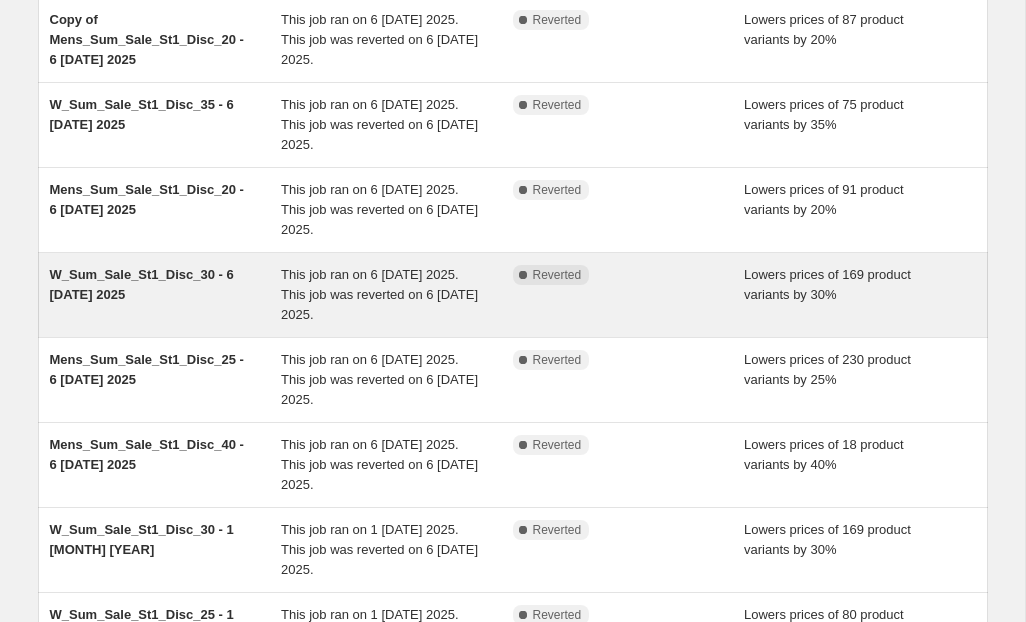 click on "W_Sum_Sale_St1_Disc_30 - 6 [DATE] 2025" at bounding box center (142, 284) 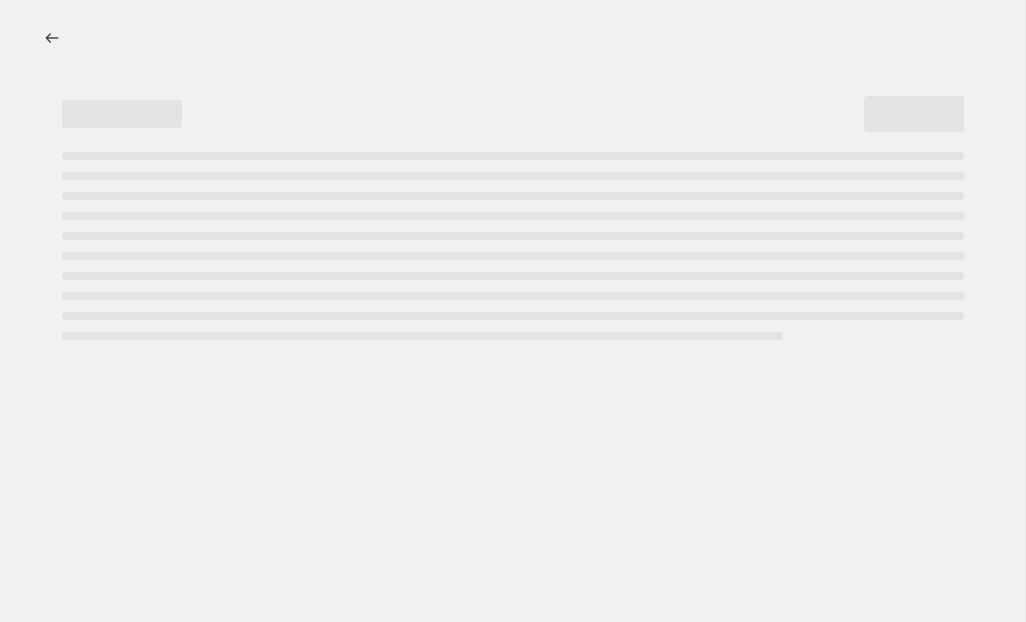 scroll, scrollTop: 0, scrollLeft: 0, axis: both 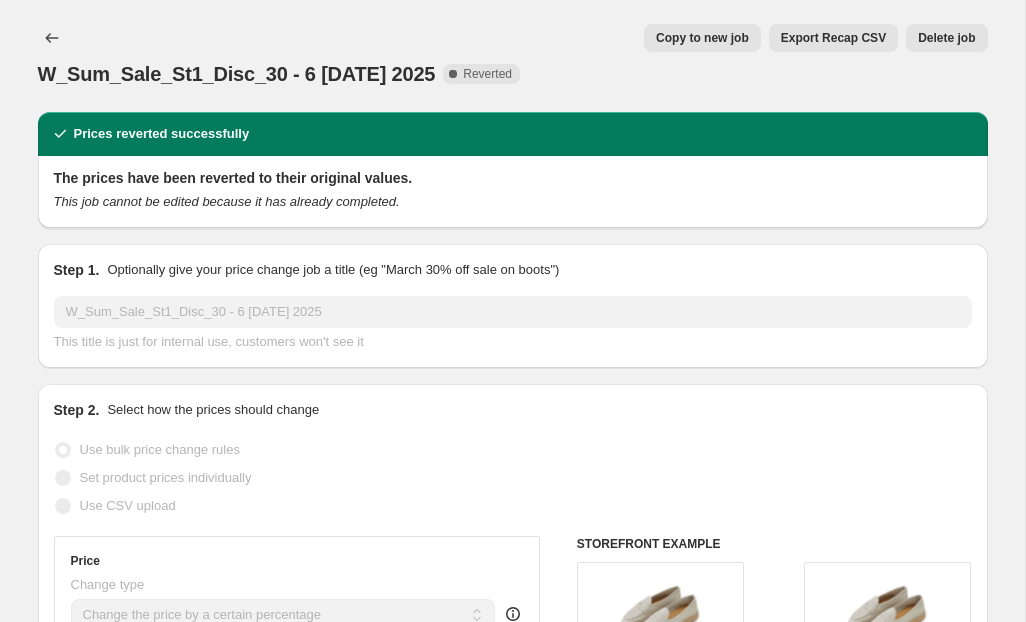click on "Copy to new job" at bounding box center (702, 38) 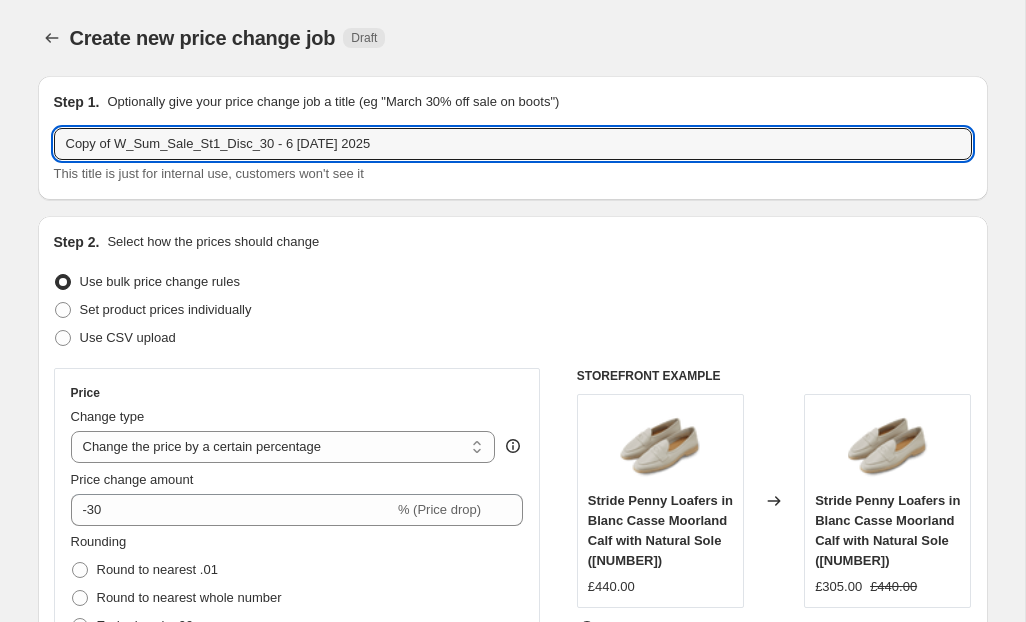 drag, startPoint x: 119, startPoint y: 146, endPoint x: 39, endPoint y: 147, distance: 80.00625 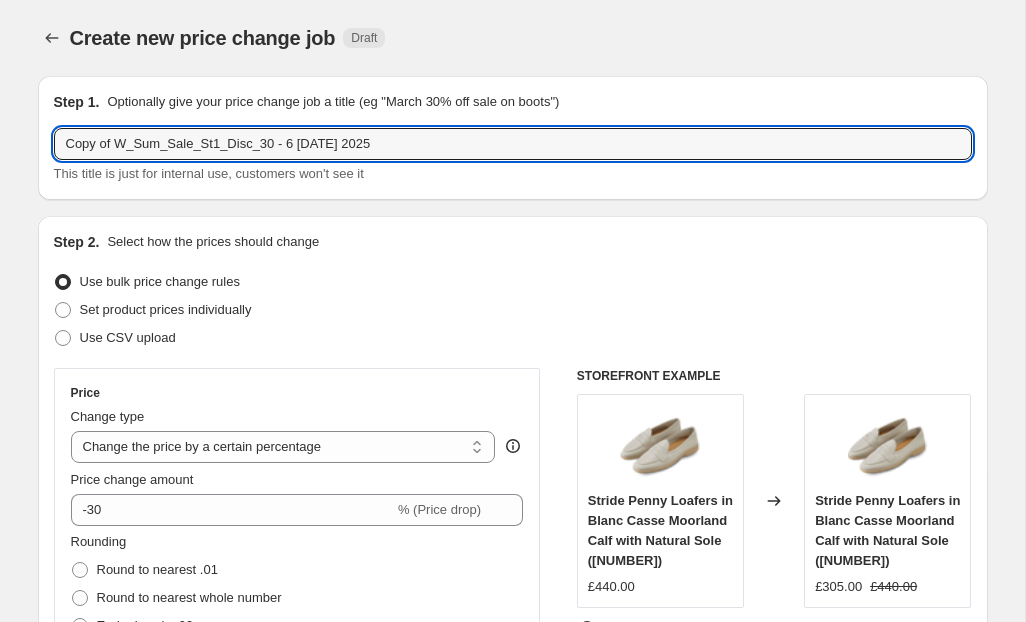 click on "Step 1. Optionally give your price change job a title (eg "March 30% off sale on boots") Copy of W_Sum_Sale_St1_Disc_30 - 6 [DATE] 2025 This title is just for internal use, customers won't see it Step 2. Select how the prices should change Use bulk price change rules Set product prices individually Use CSV upload Price Change type Change the price to a certain amount Change the price by a certain amount Change the price by a certain percentage Change the price to the current compare at price (price before sale) Change the price by a certain amount relative to the compare at price Change the price by a certain percentage relative to the compare at price Don't change the price Change the price by a certain percentage relative to the cost per item Change price to certain cost margin Change the price by a certain percentage Price change amount -30 % (Price drop) Rounding Round to nearest .01 Round to nearest whole number End prices in .99 End prices in a certain number 5 . 0 0 Add digit Remove digit 5.00 " " Step 3." at bounding box center [505, 1381] 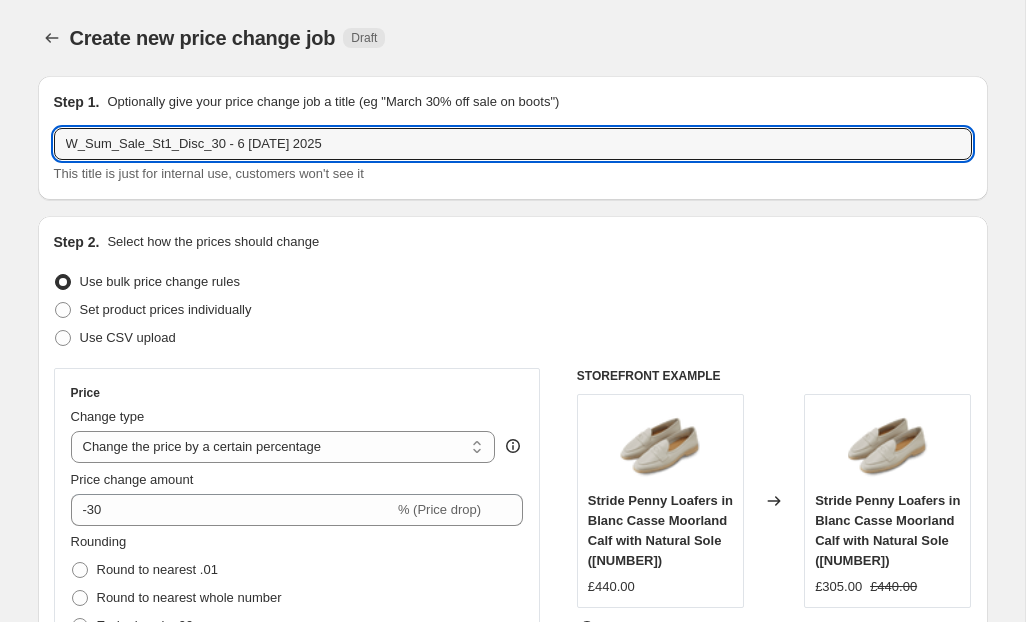type on "W_Sum_Sale_St1_Disc_30 - 6 [DATE] 2025" 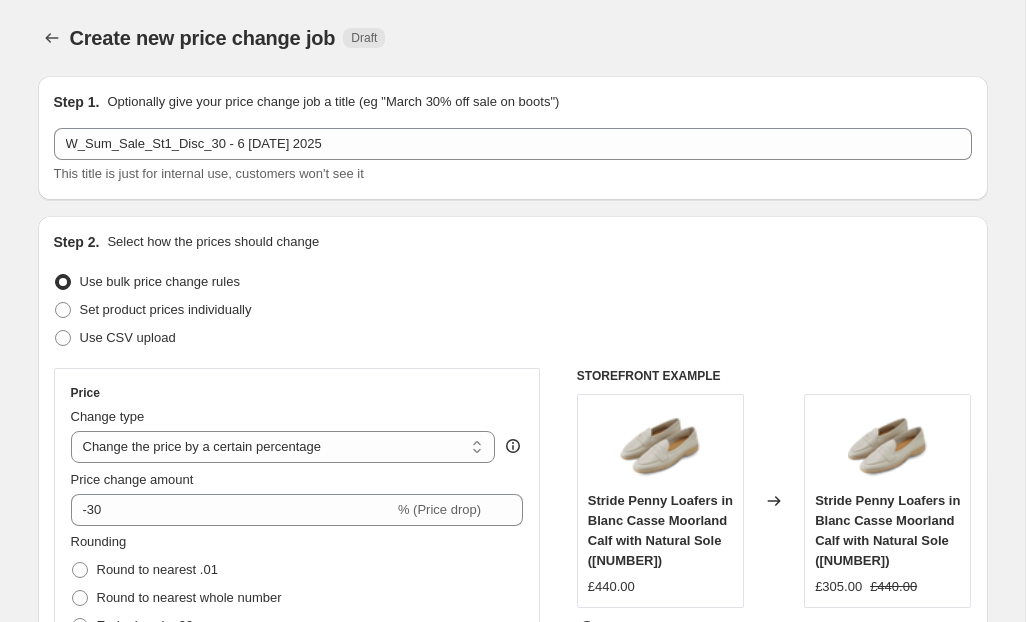 click on "Set product prices individually" at bounding box center [513, 310] 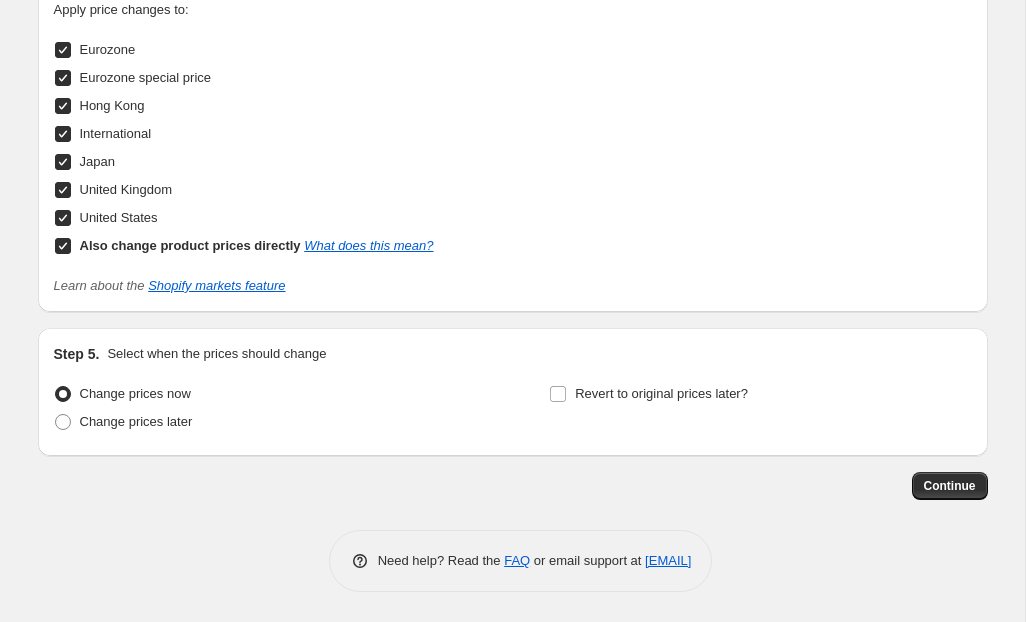 scroll, scrollTop: 2202, scrollLeft: 0, axis: vertical 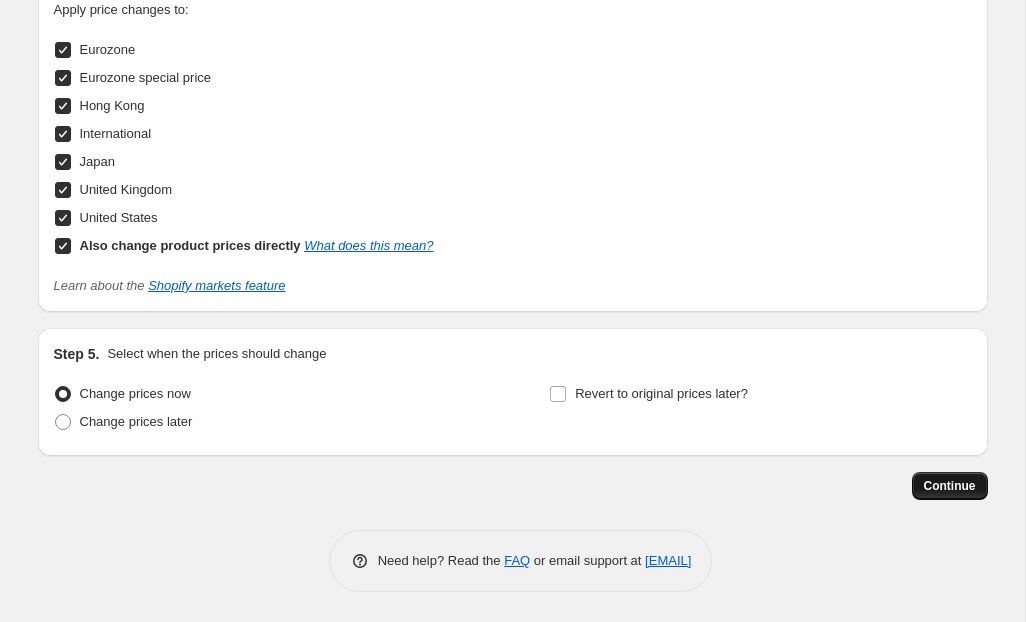 click on "Continue" at bounding box center [950, 486] 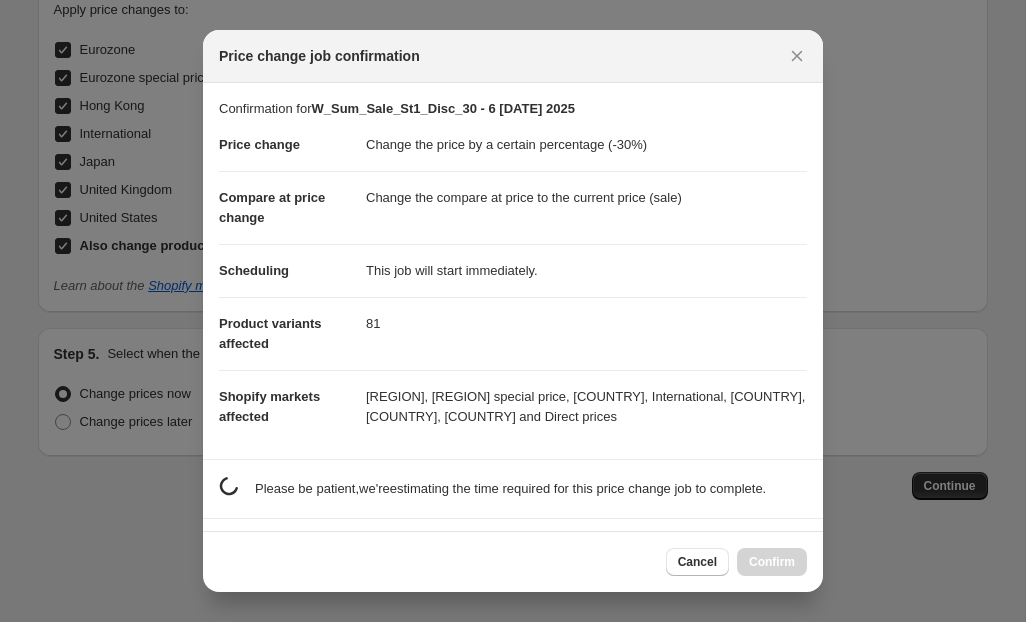 scroll, scrollTop: 0, scrollLeft: 0, axis: both 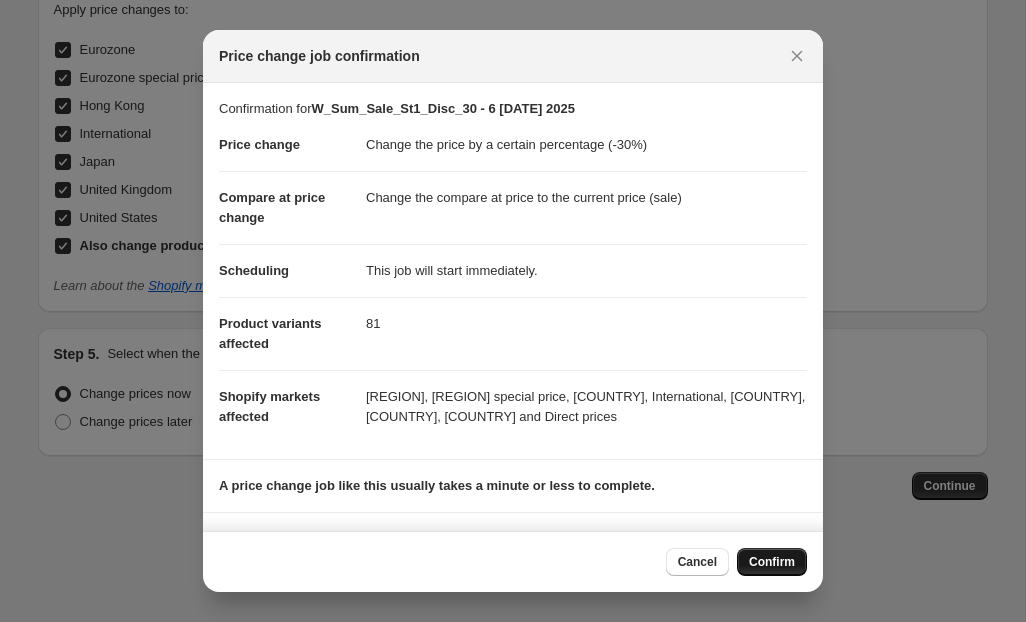 click on "Confirm" at bounding box center [772, 562] 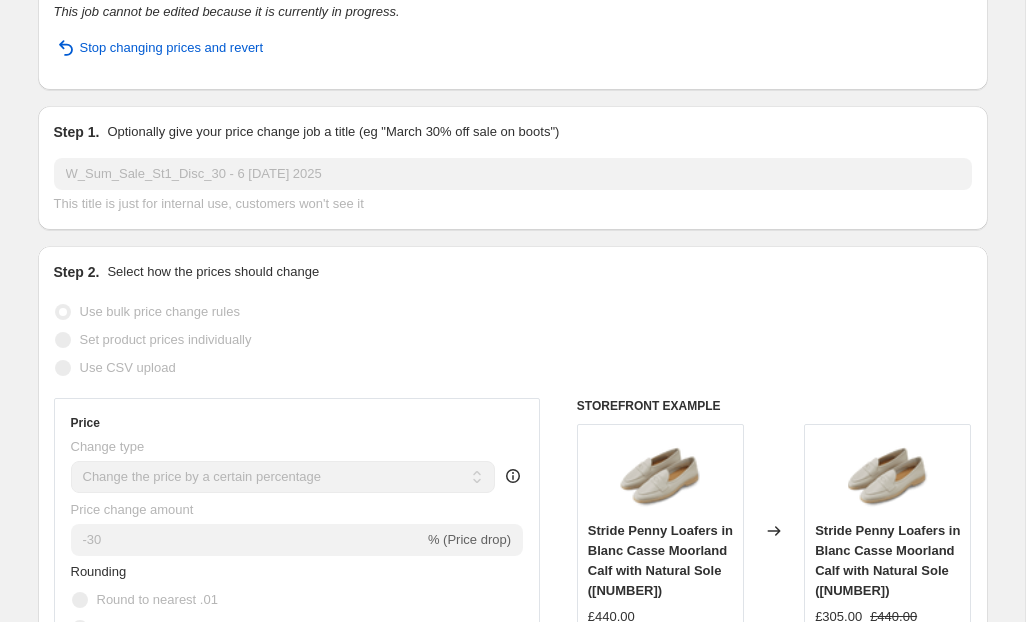 scroll, scrollTop: 0, scrollLeft: 0, axis: both 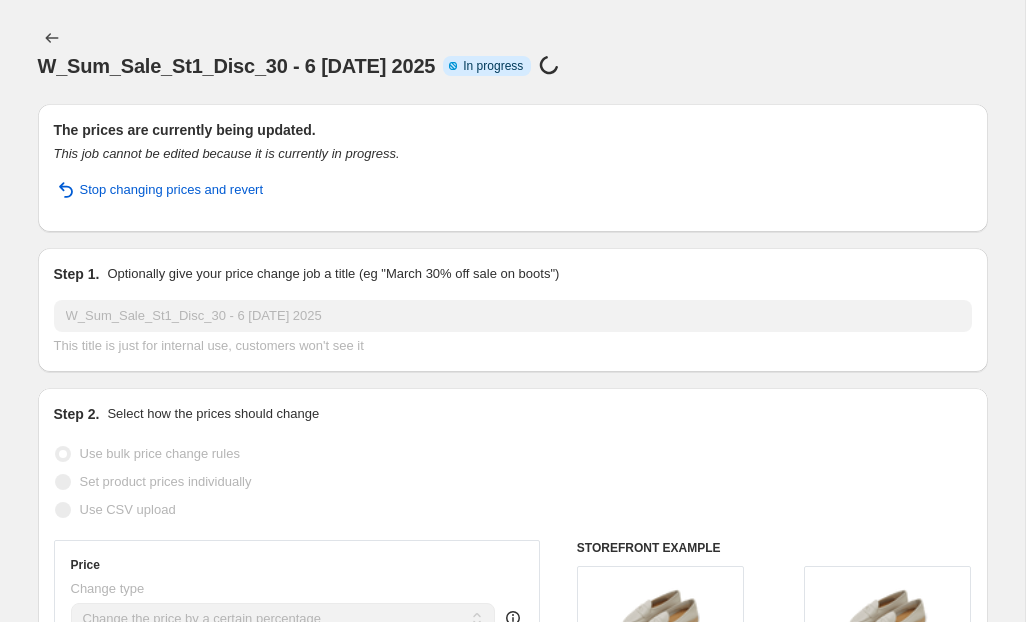 select on "percentage" 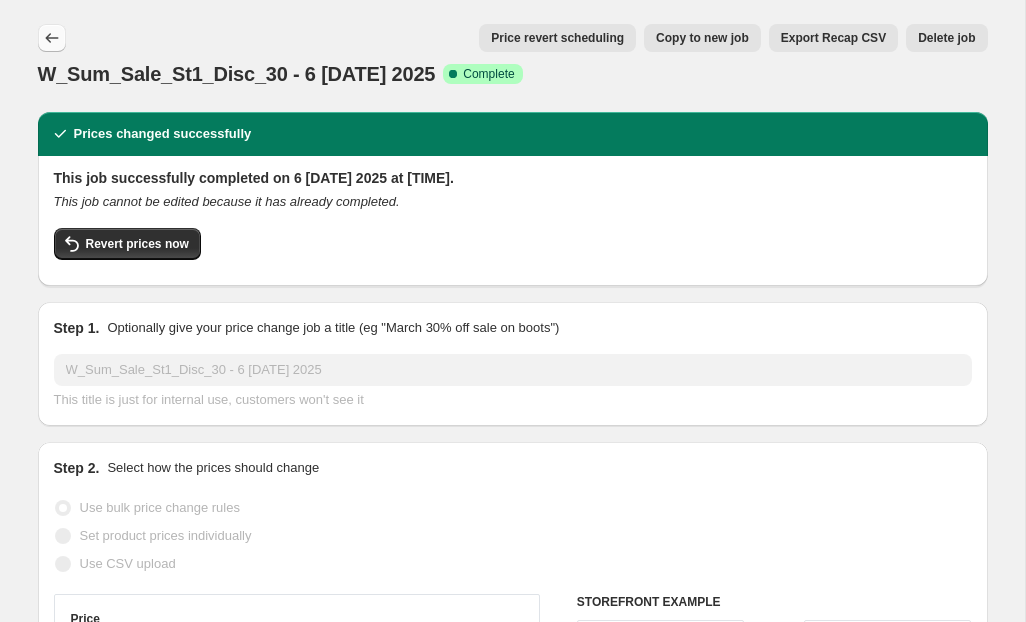 click 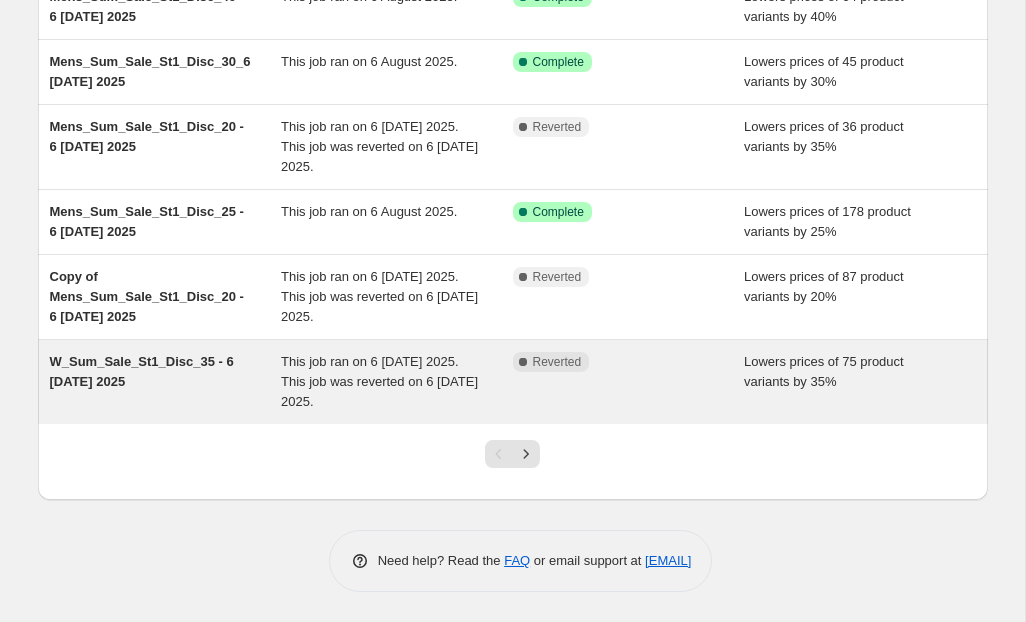 scroll, scrollTop: 468, scrollLeft: 0, axis: vertical 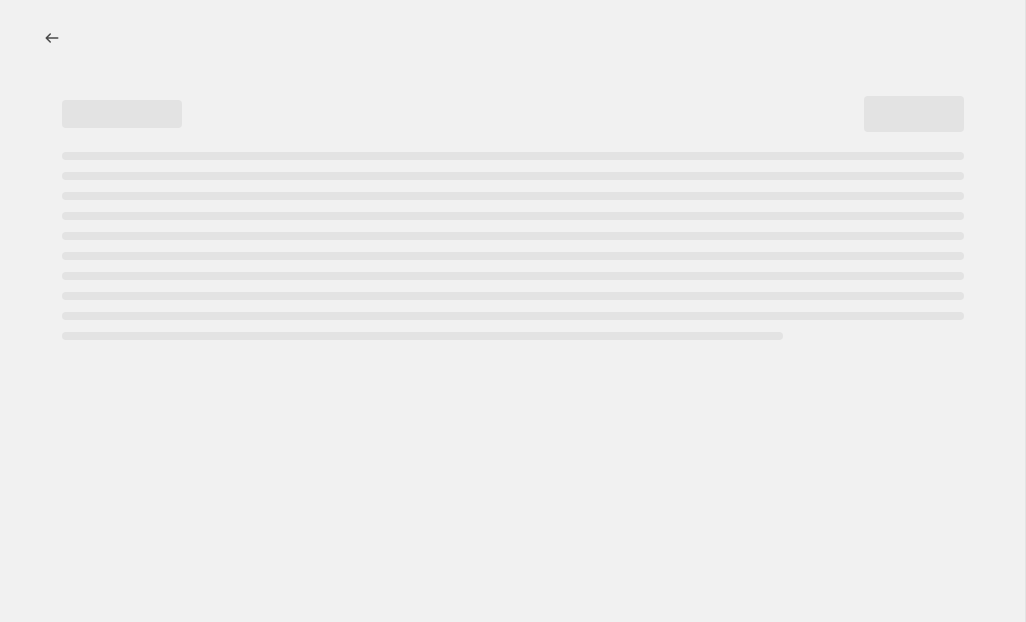 select on "percentage" 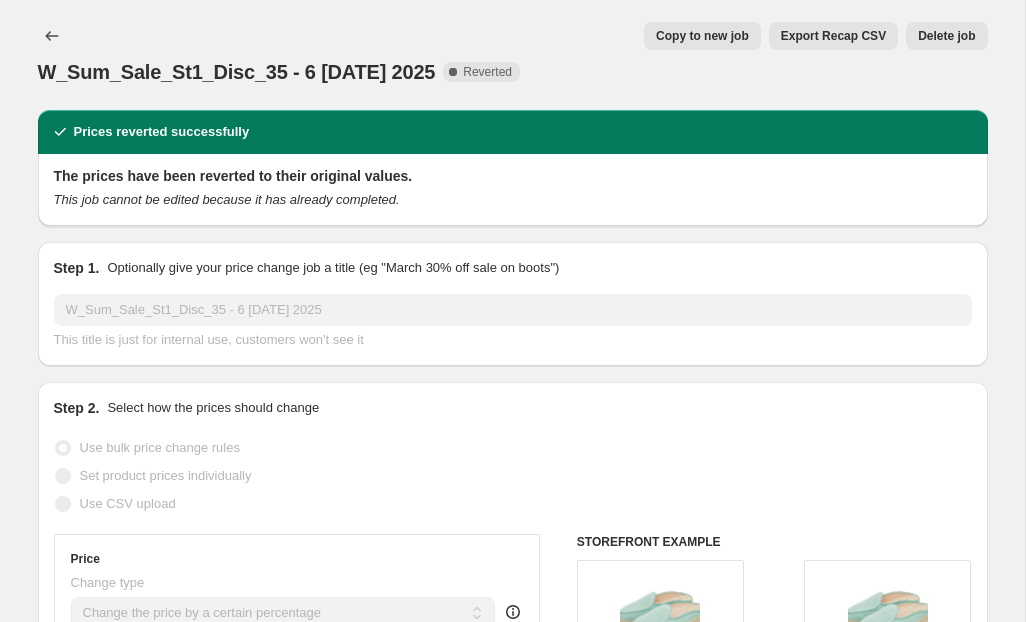 scroll, scrollTop: 7, scrollLeft: 0, axis: vertical 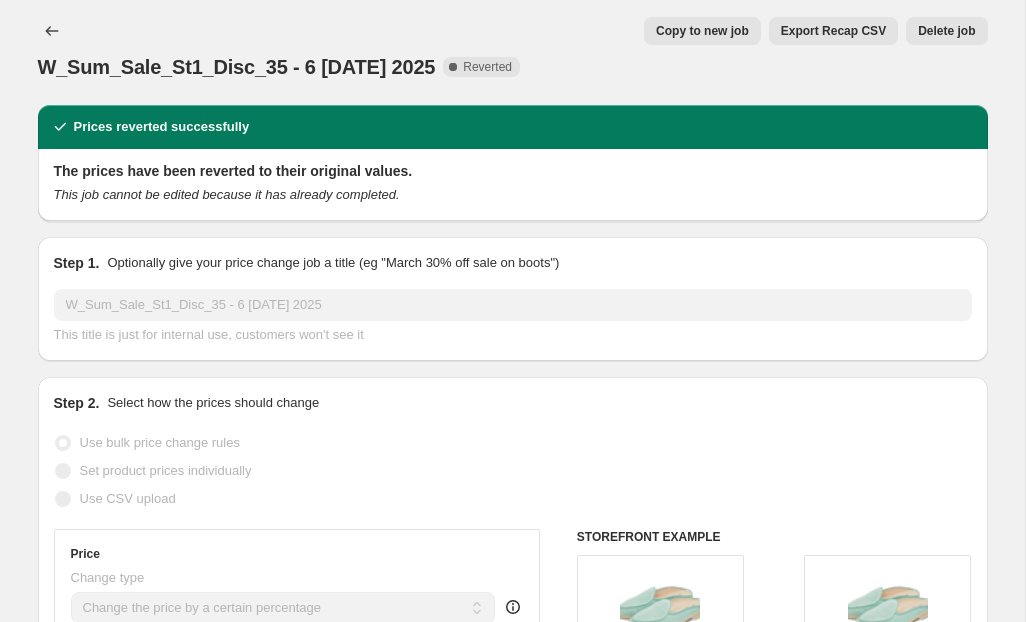 click on "Copy to new job" at bounding box center (702, 31) 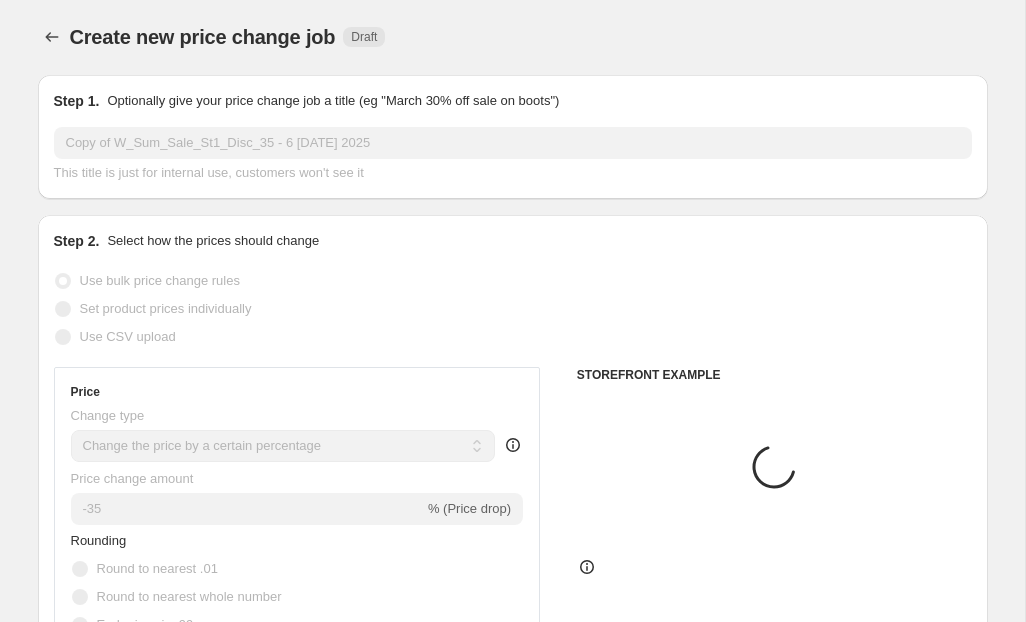 scroll, scrollTop: 3, scrollLeft: 0, axis: vertical 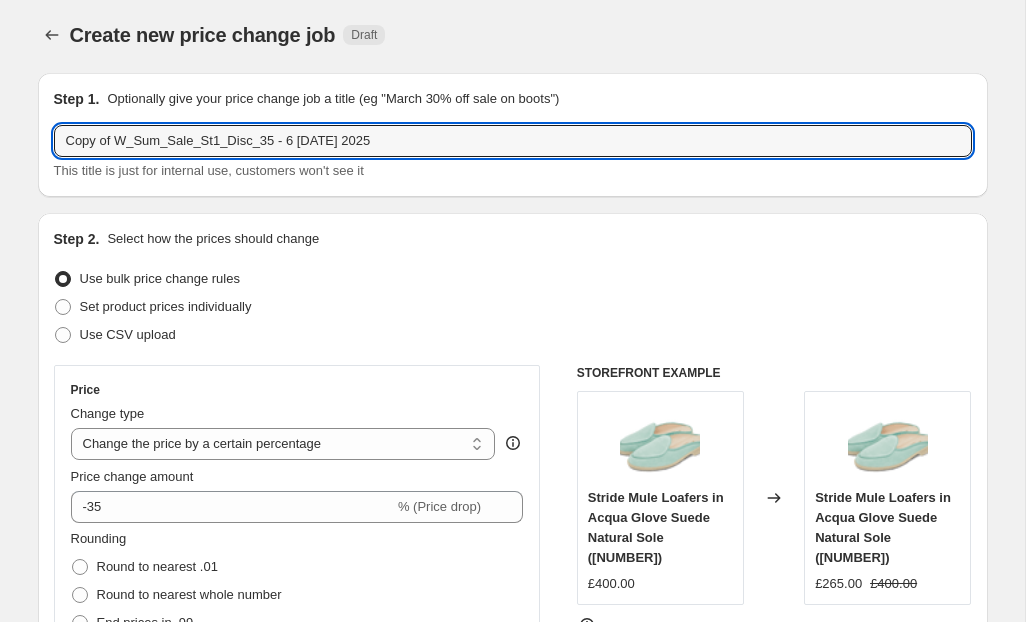drag, startPoint x: 116, startPoint y: 141, endPoint x: 44, endPoint y: 146, distance: 72.1734 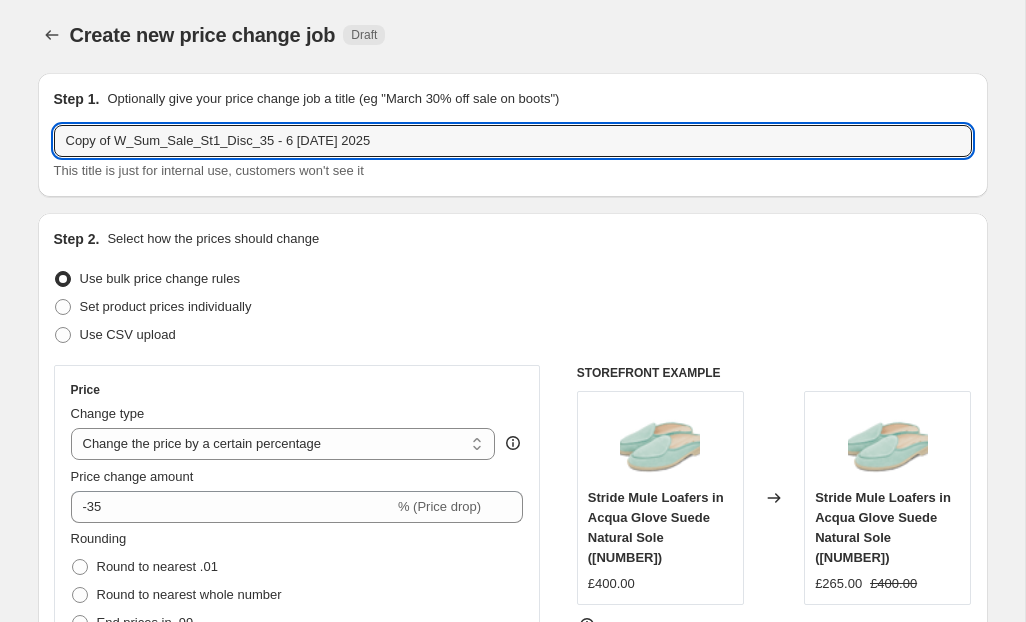 click on "Step 1. Optionally give your price change job a title (eg "March 30% off sale on boots") Copy of W_Sum_Sale_St1_Disc_35 - 6 [DATE] 2025 This title is just for internal use, customers won't see it" at bounding box center (513, 135) 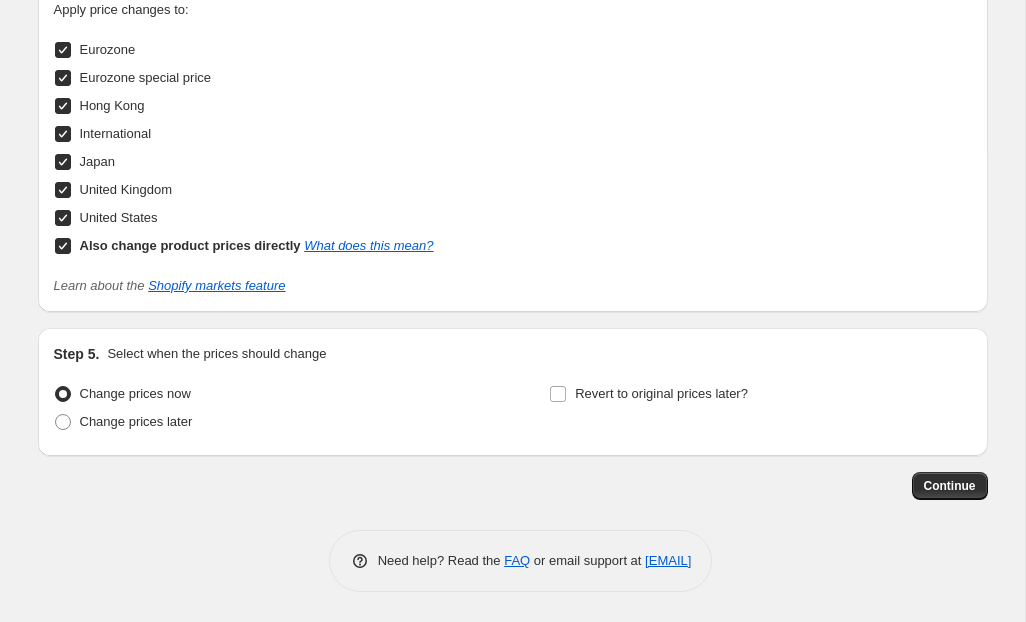 scroll, scrollTop: 2202, scrollLeft: 0, axis: vertical 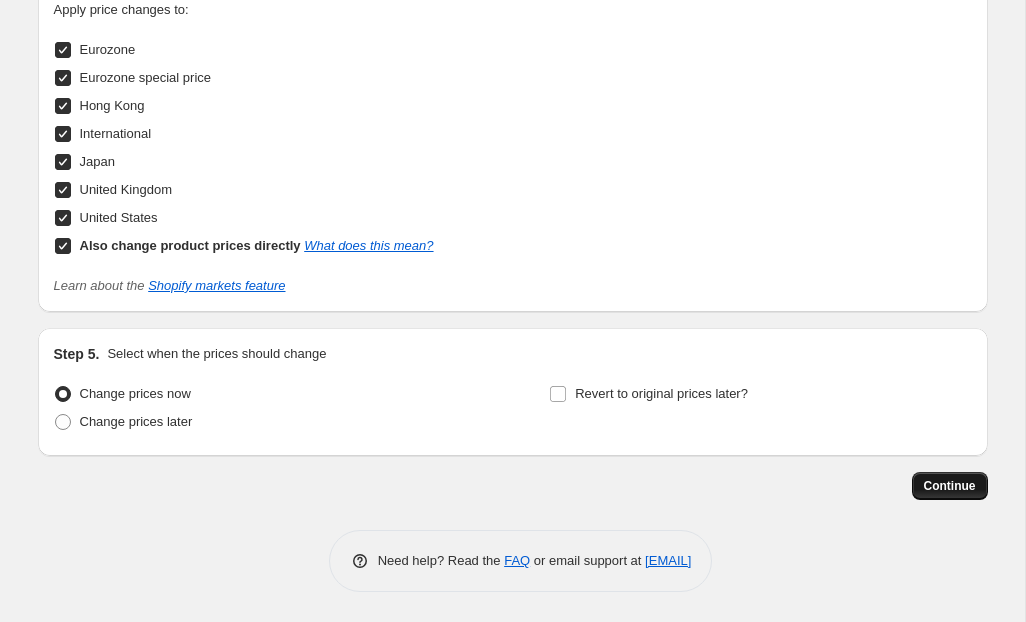 type on "W_Sum_Sale_St1_Disc_35 - 6 [DATE] 2025" 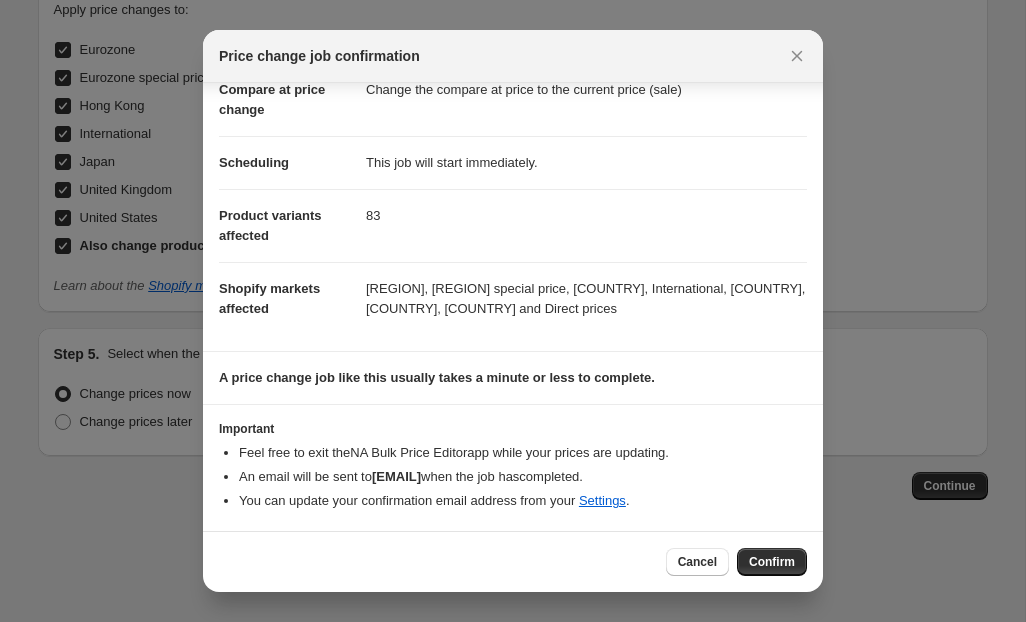 scroll, scrollTop: 108, scrollLeft: 0, axis: vertical 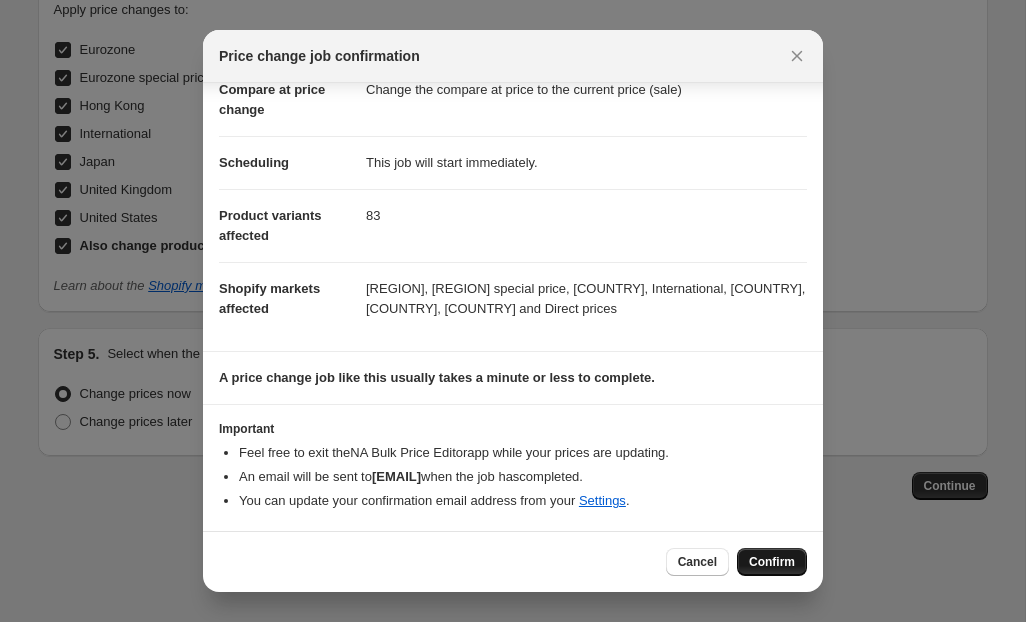 click on "Confirm" at bounding box center (772, 562) 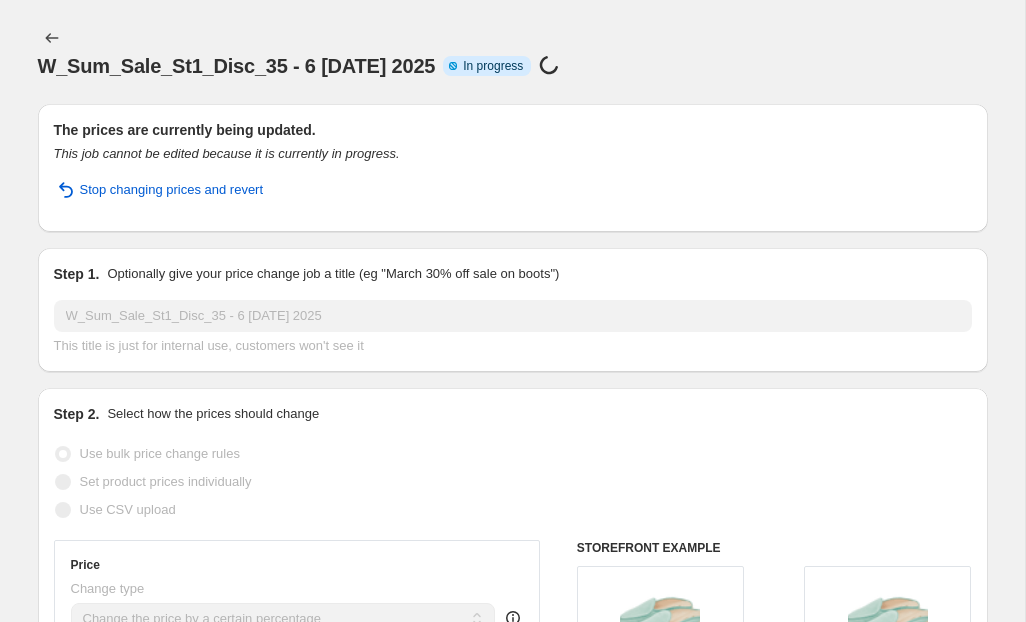 scroll, scrollTop: 0, scrollLeft: 0, axis: both 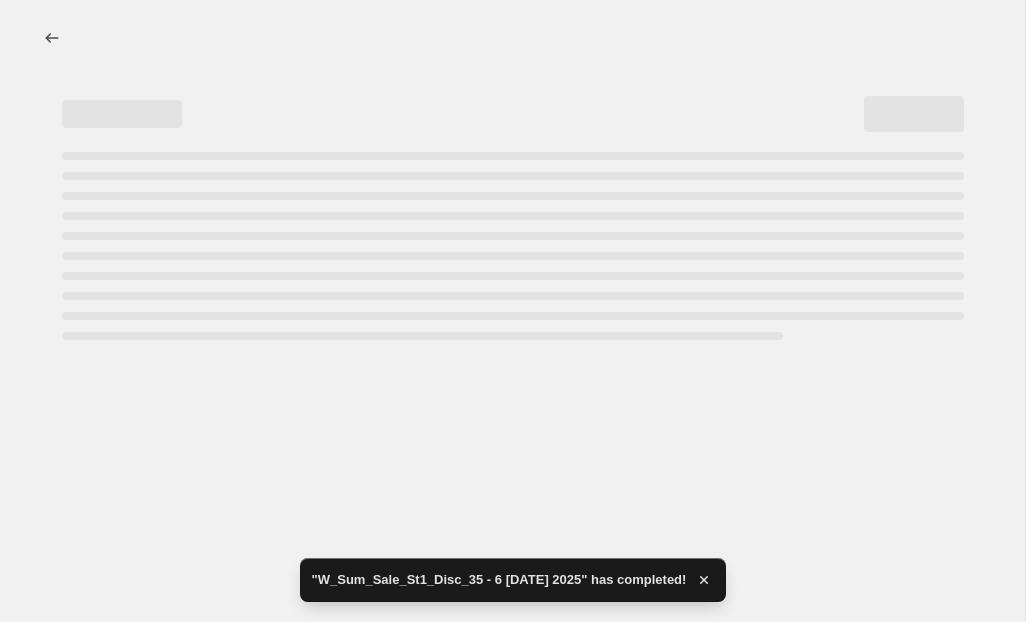 select on "percentage" 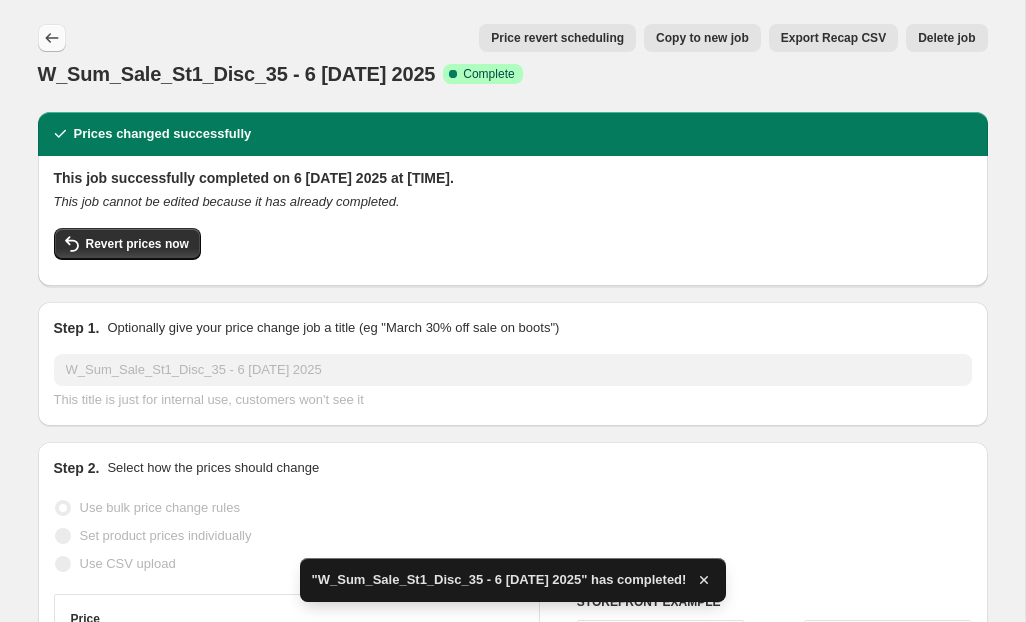click 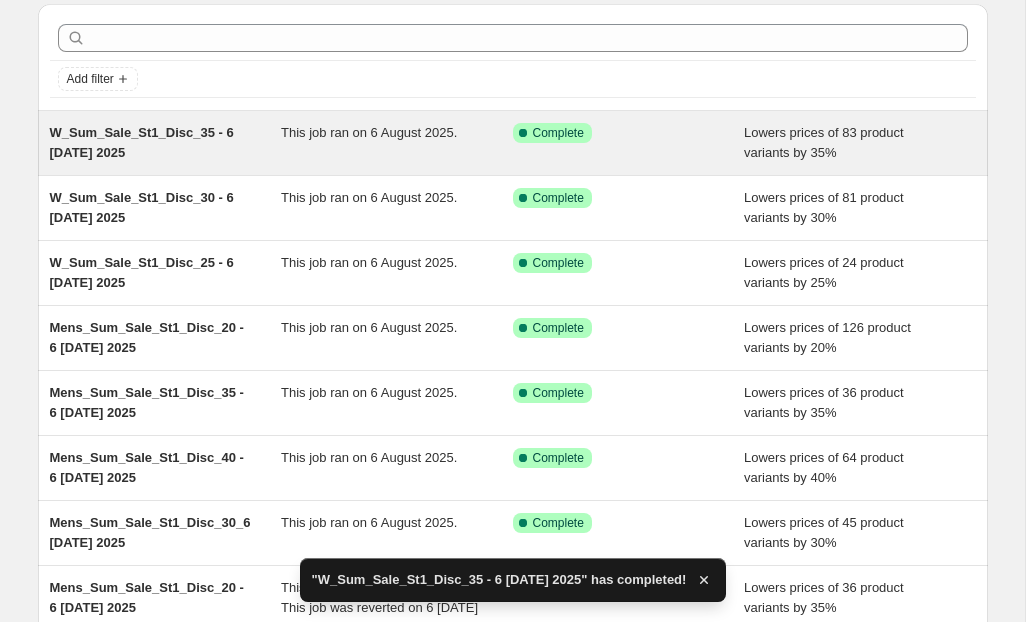 scroll, scrollTop: 0, scrollLeft: 0, axis: both 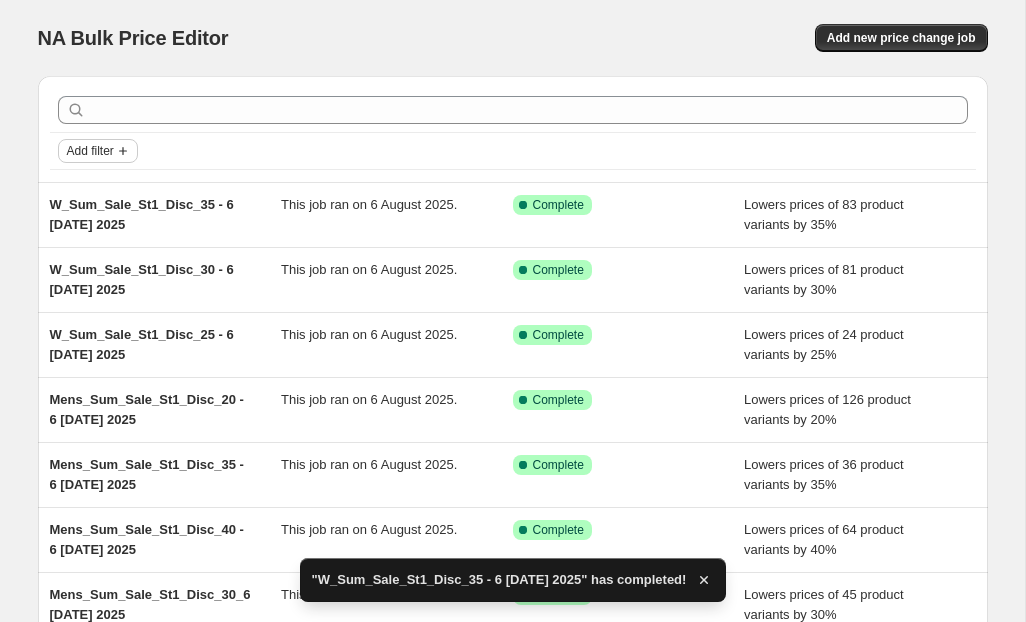 click 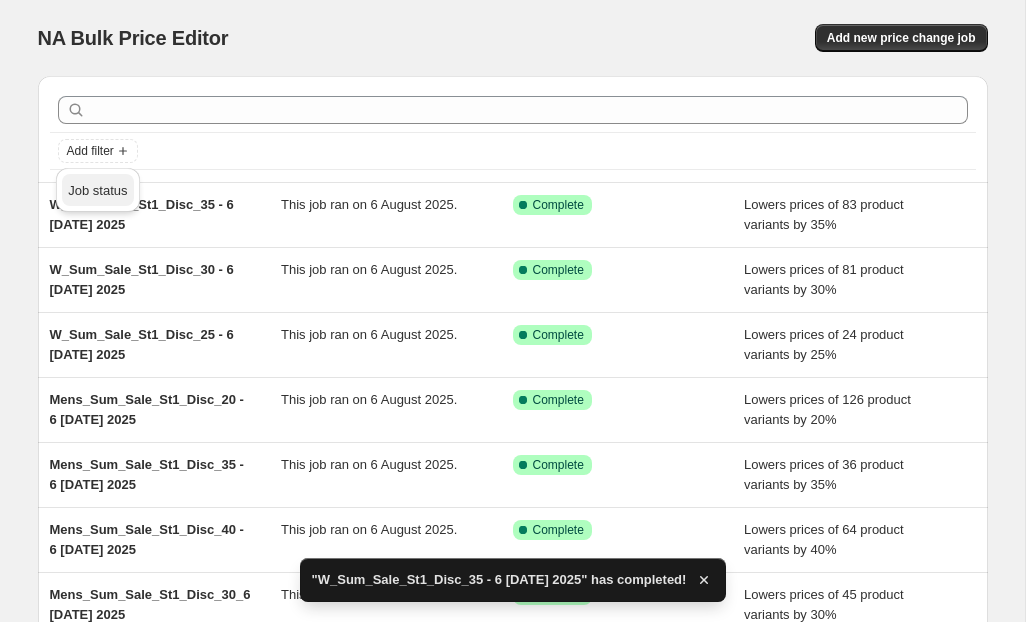 click on "Job status" at bounding box center (97, 190) 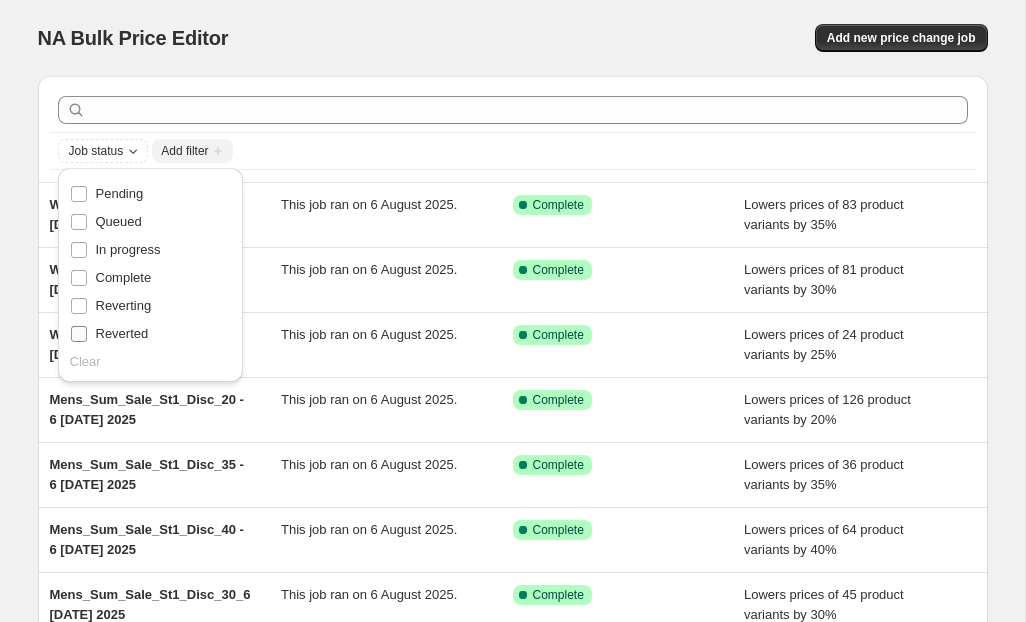 click on "Reverted" at bounding box center (79, 334) 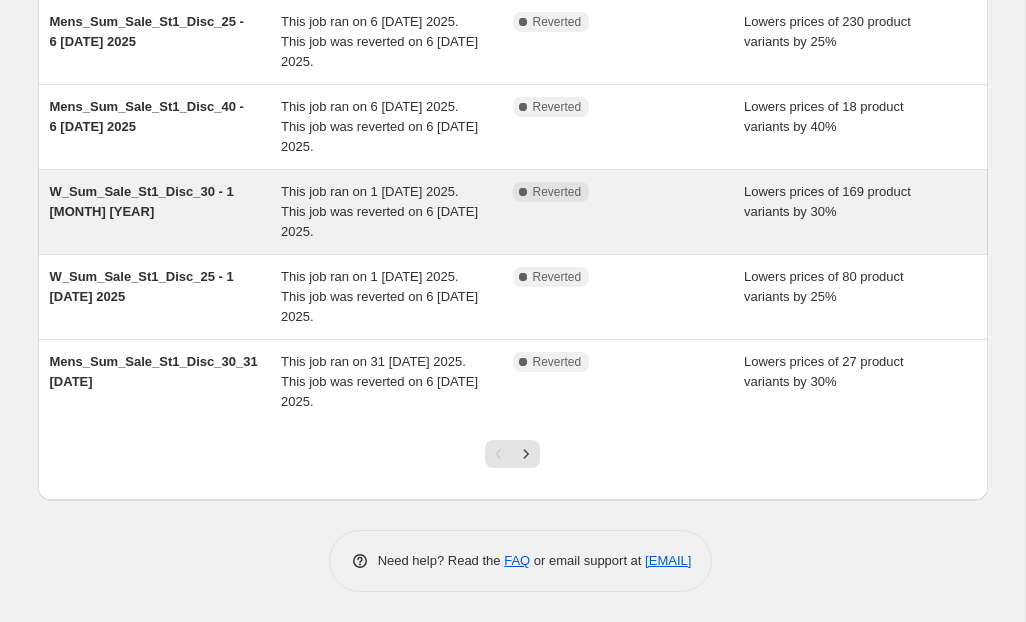 scroll, scrollTop: 608, scrollLeft: 0, axis: vertical 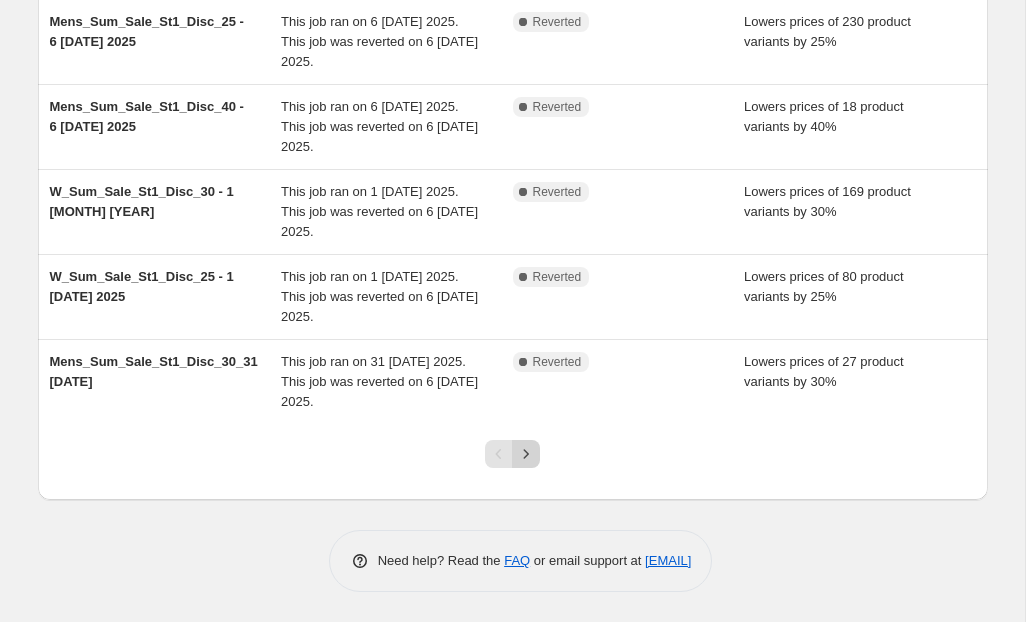 click 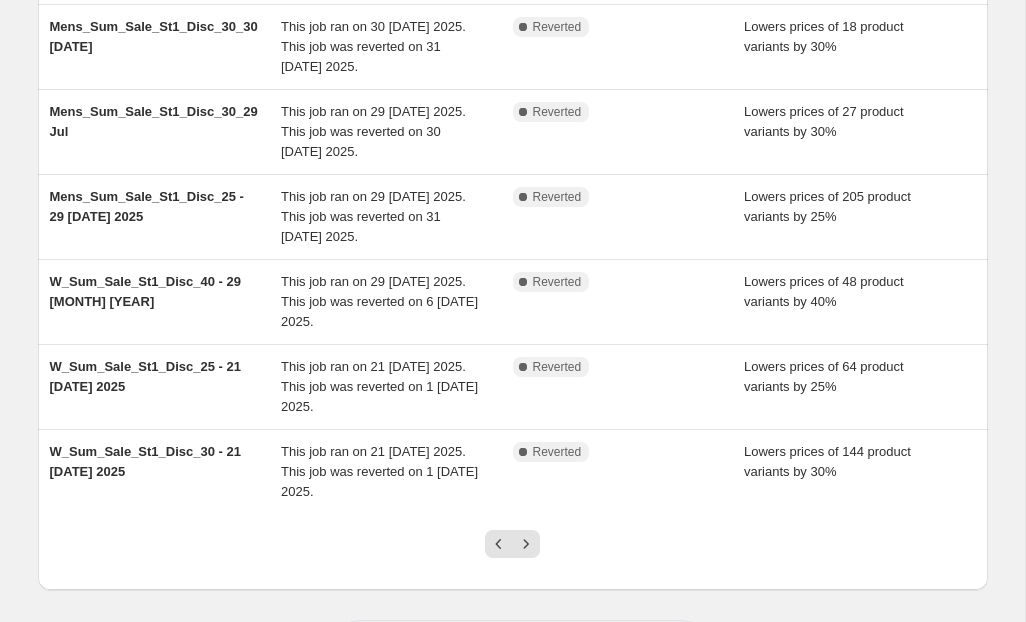 scroll, scrollTop: 520, scrollLeft: 0, axis: vertical 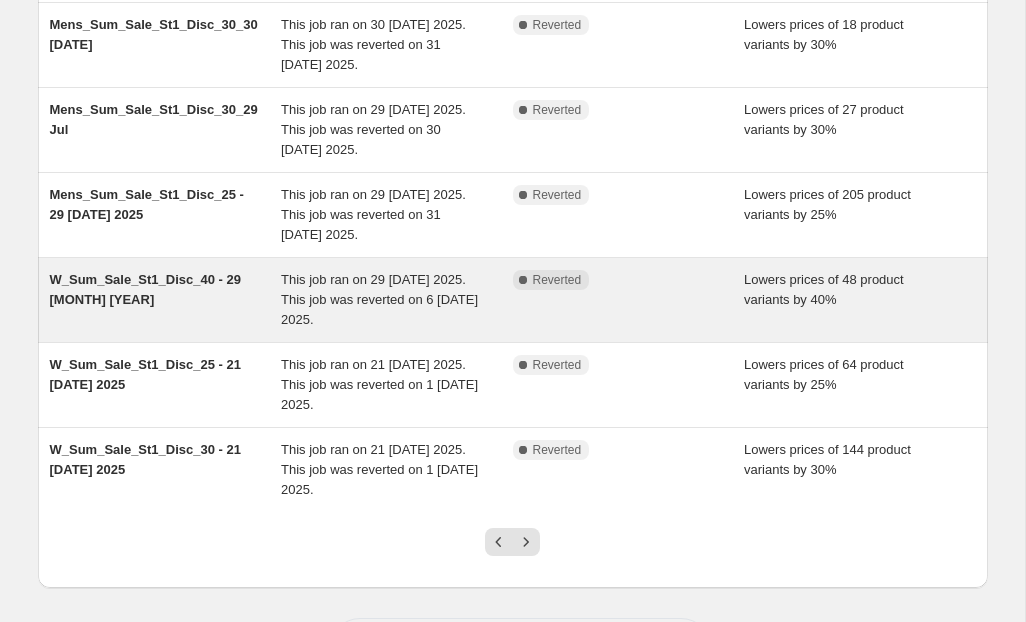 click on "W_Sum_Sale_St1_Disc_40 - 29 [MONTH] [YEAR]" at bounding box center [146, 289] 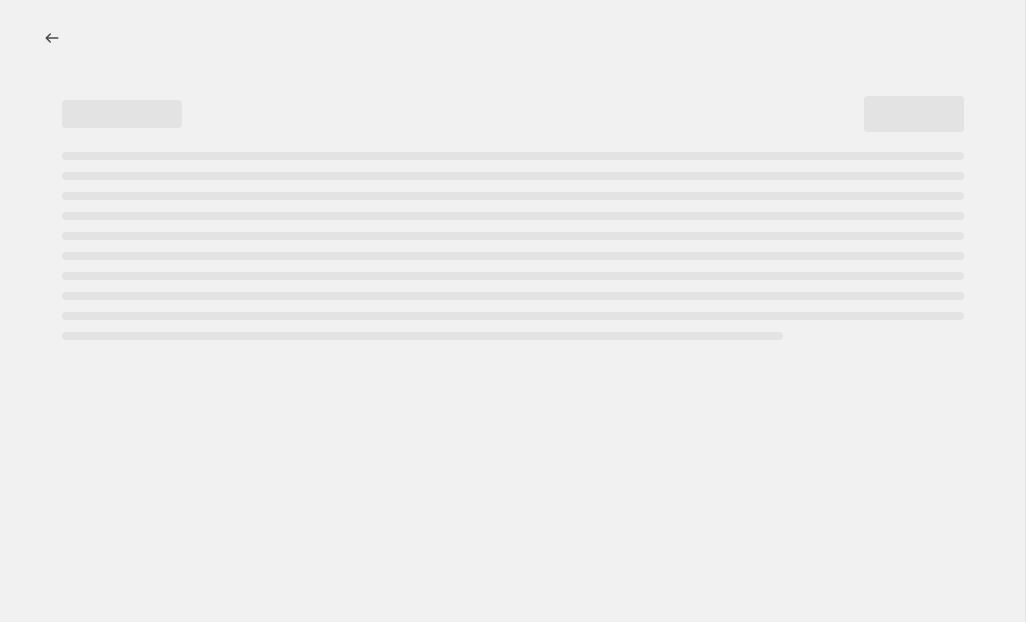scroll, scrollTop: 0, scrollLeft: 0, axis: both 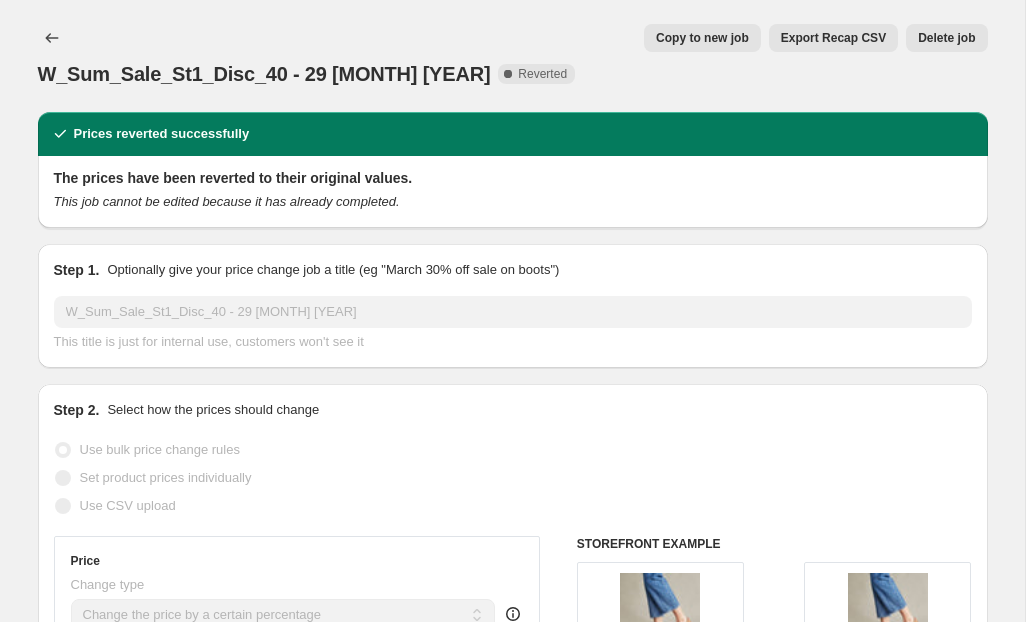 click on "Copy to new job" at bounding box center [702, 38] 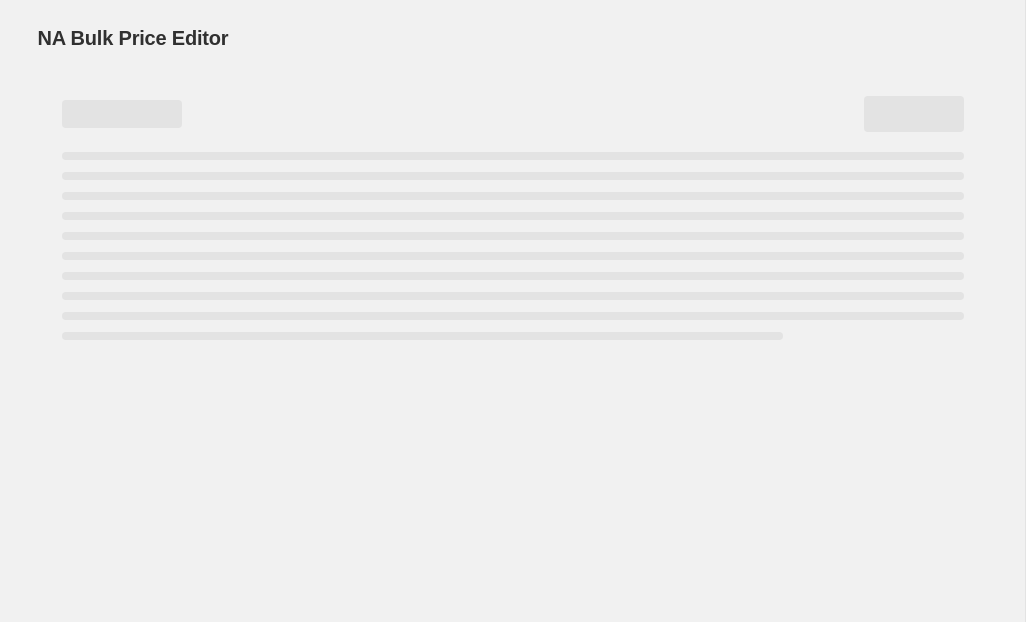 select on "percentage" 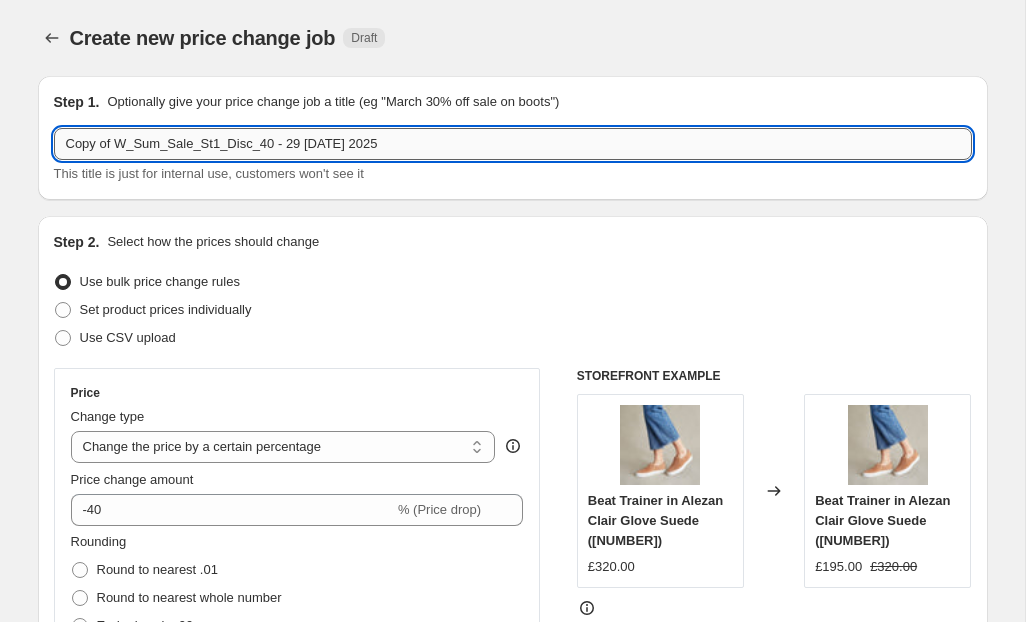 drag, startPoint x: 117, startPoint y: 144, endPoint x: 57, endPoint y: 144, distance: 60 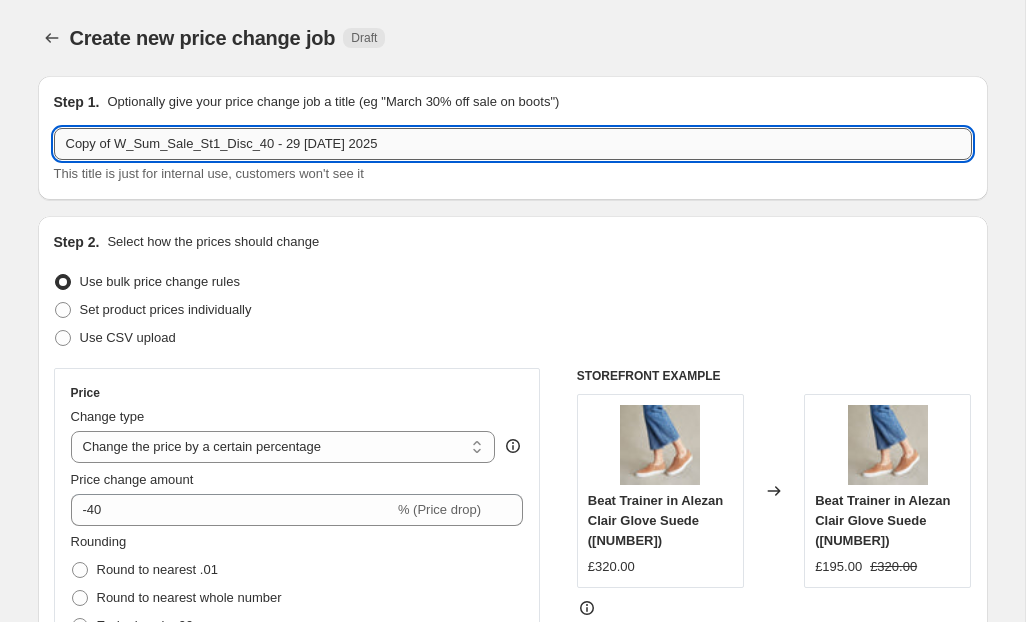 click on "Copy of W_Sum_Sale_St1_Disc_40 - 29 [DATE] 2025" at bounding box center (513, 144) 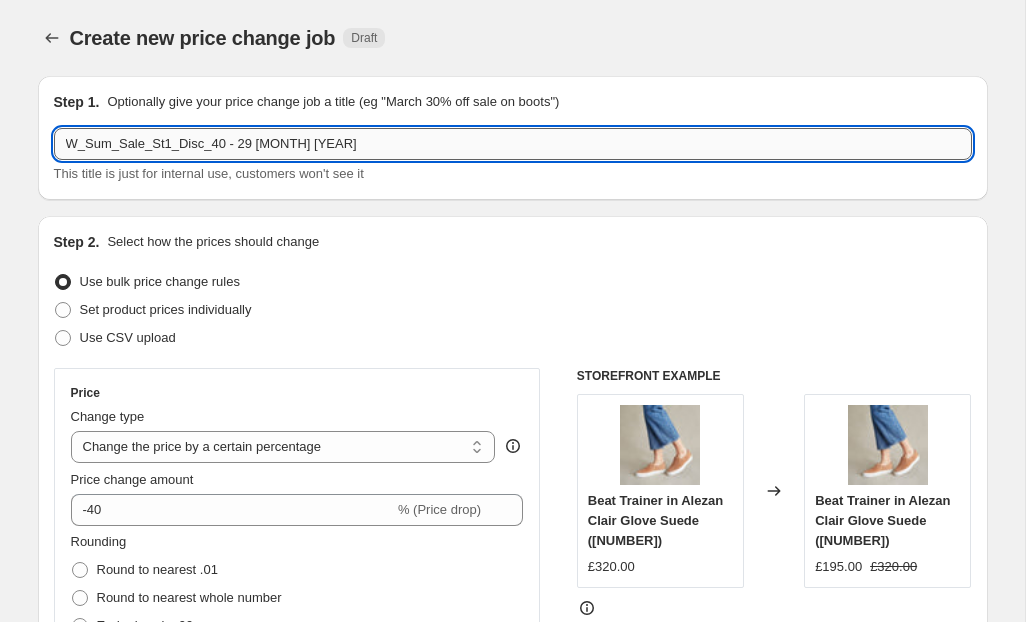 drag, startPoint x: 279, startPoint y: 146, endPoint x: 242, endPoint y: 147, distance: 37.01351 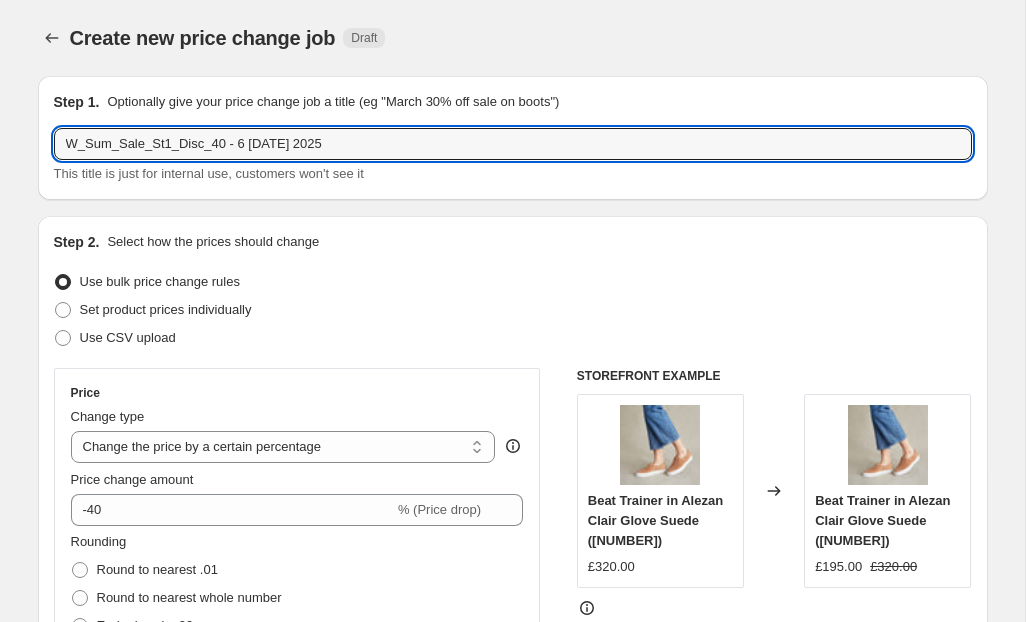 type on "W_Sum_Sale_St1_Disc_40 - 6 [DATE] 2025" 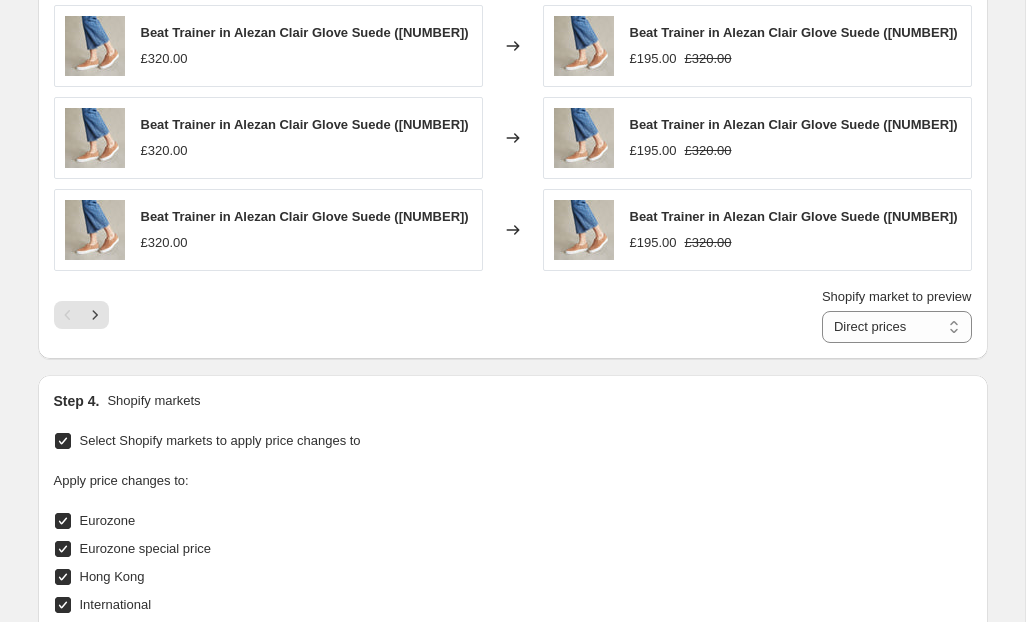 scroll, scrollTop: 1703, scrollLeft: 0, axis: vertical 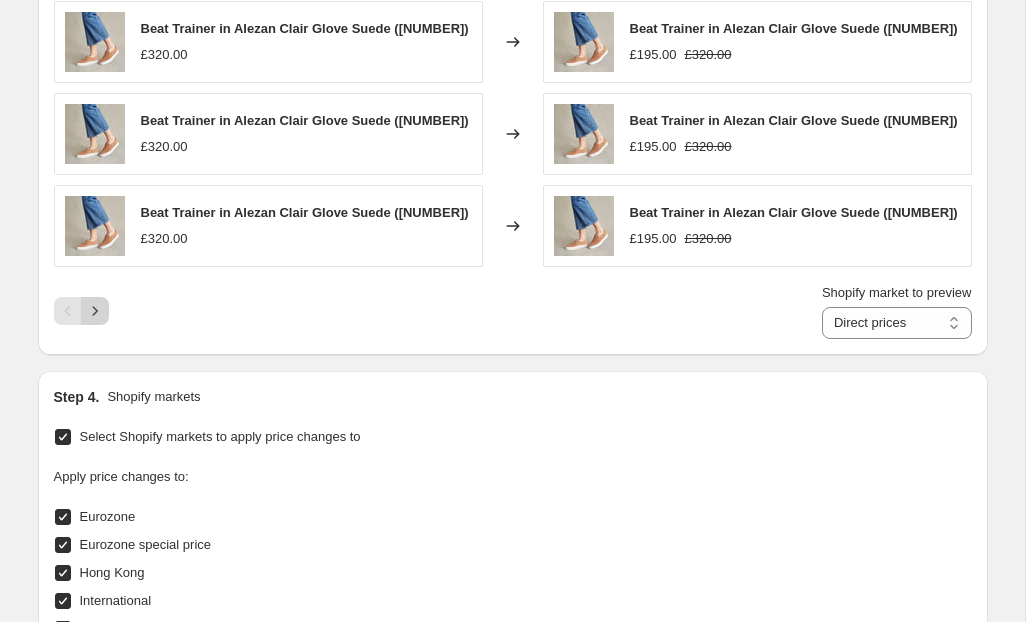 click 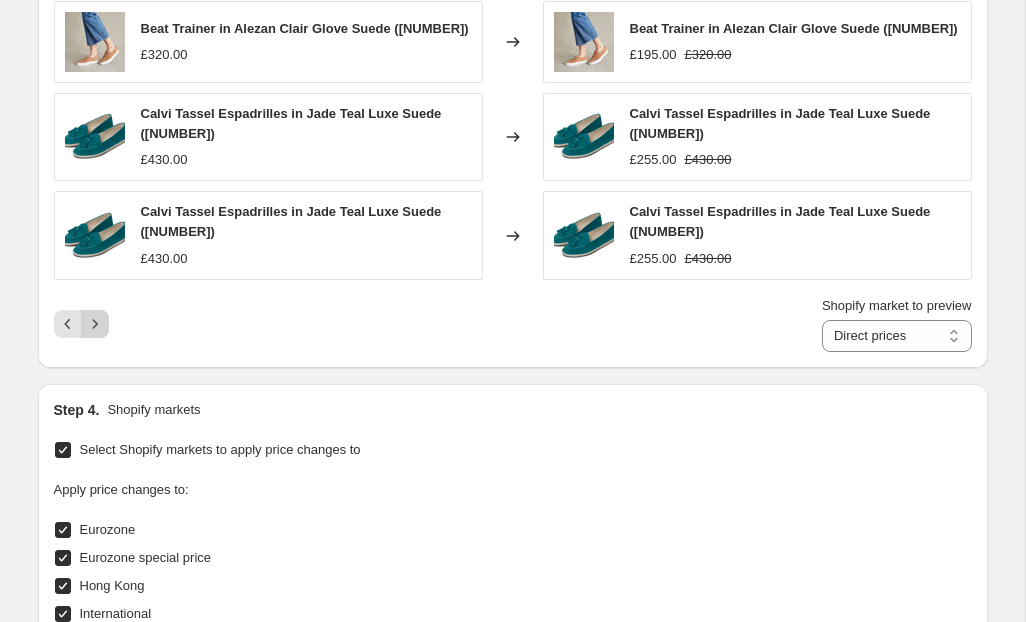 click 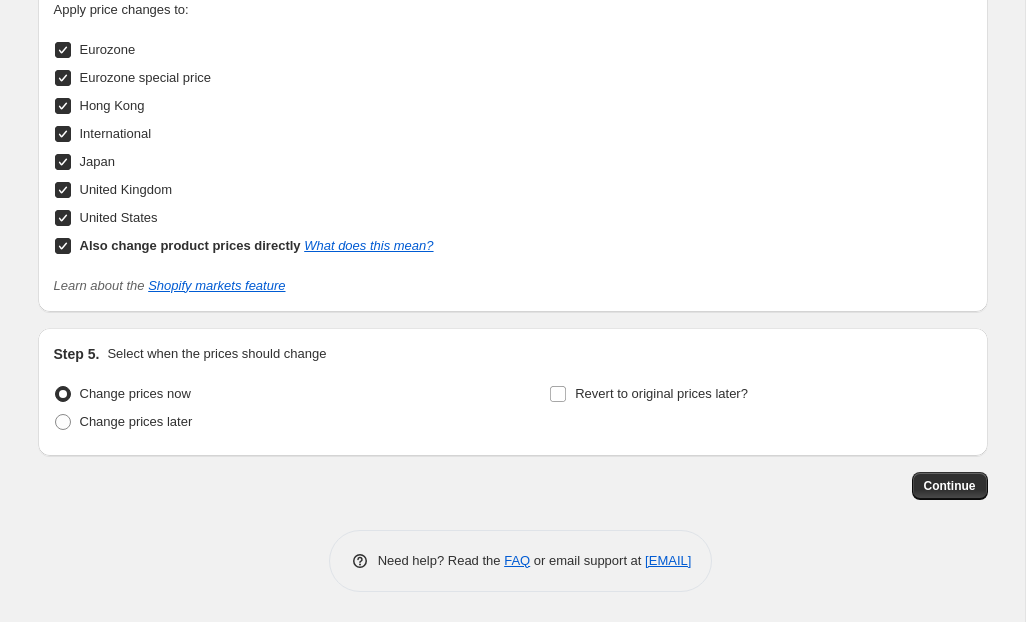 scroll, scrollTop: 2202, scrollLeft: 0, axis: vertical 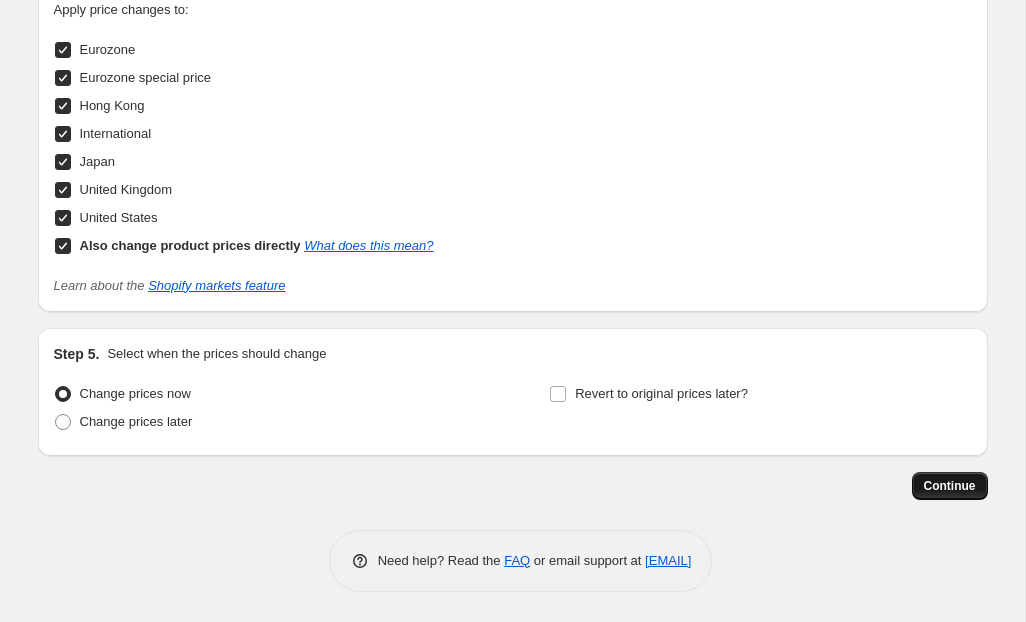 click on "Continue" at bounding box center [950, 486] 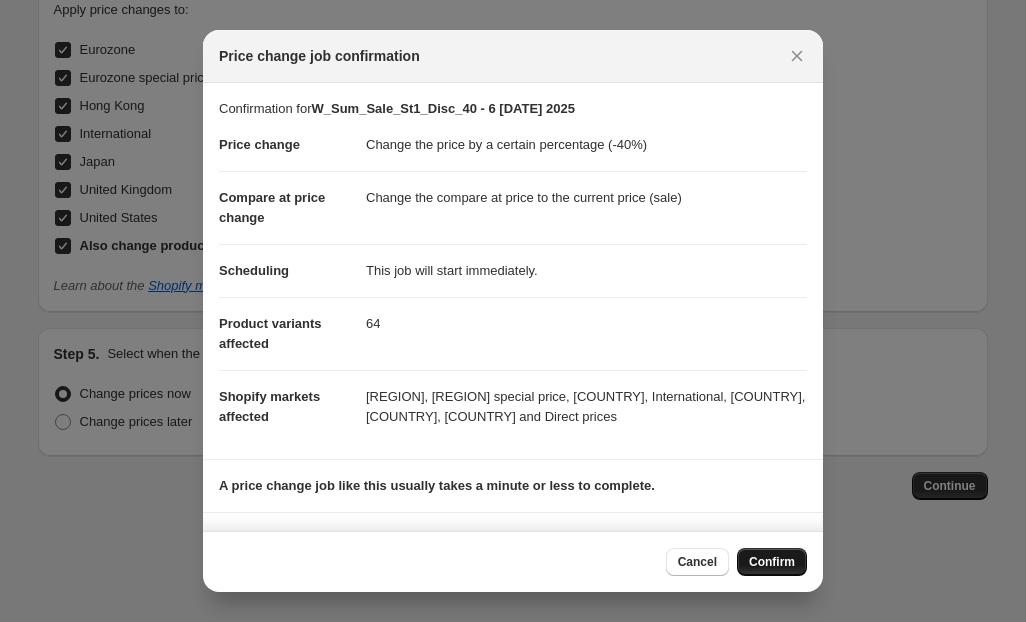 click on "Confirm" at bounding box center [772, 562] 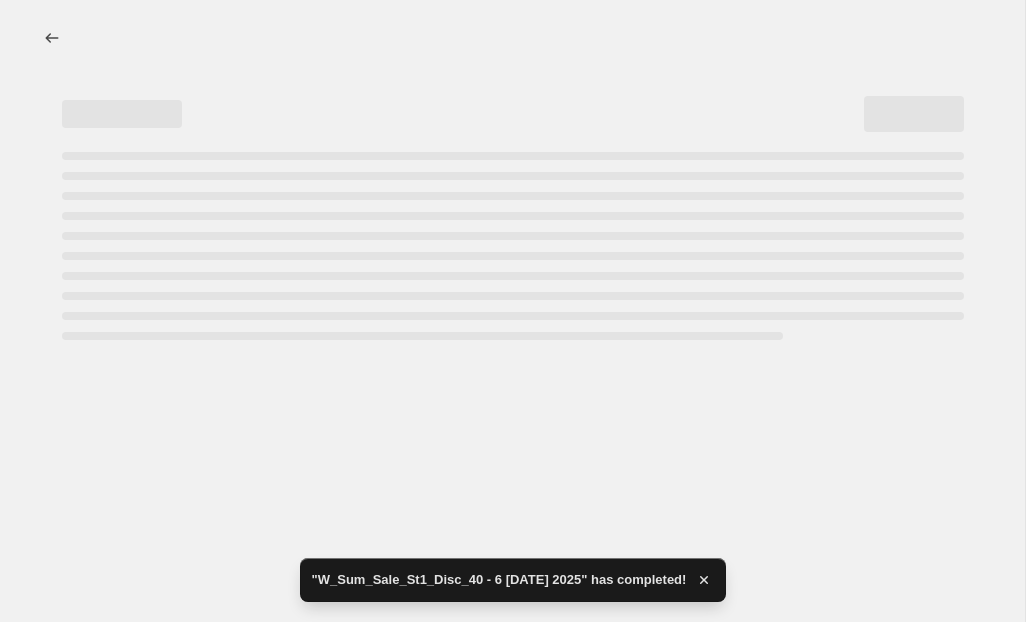 scroll, scrollTop: 0, scrollLeft: 0, axis: both 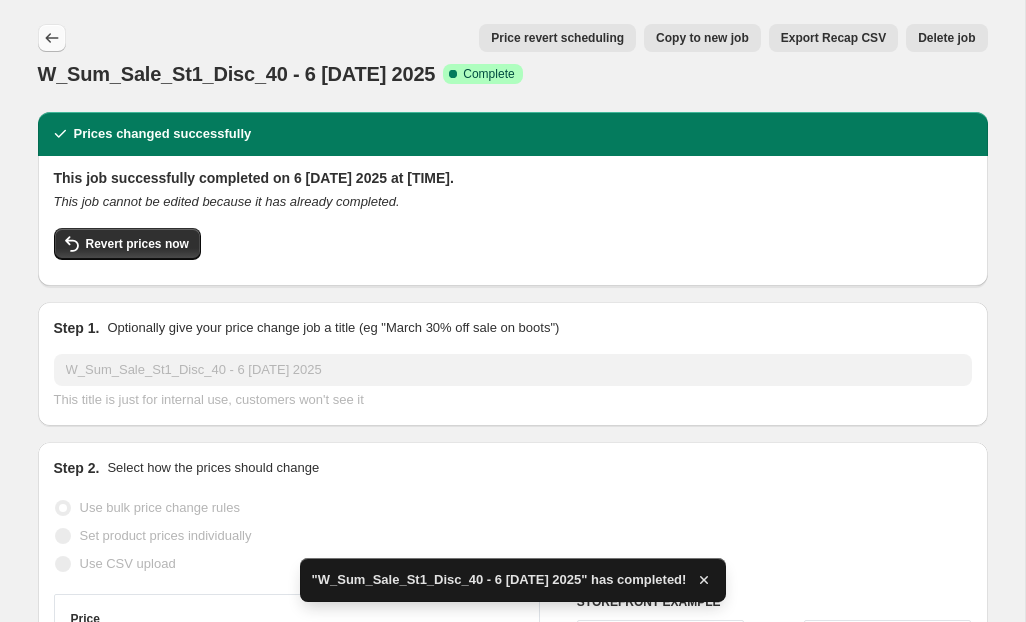 click 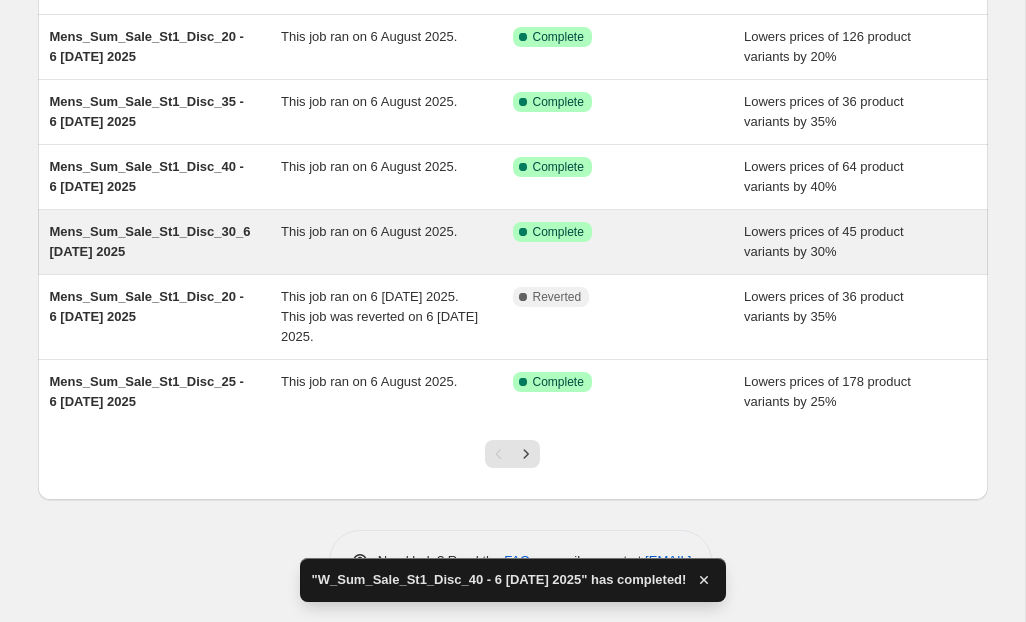 scroll, scrollTop: 428, scrollLeft: 0, axis: vertical 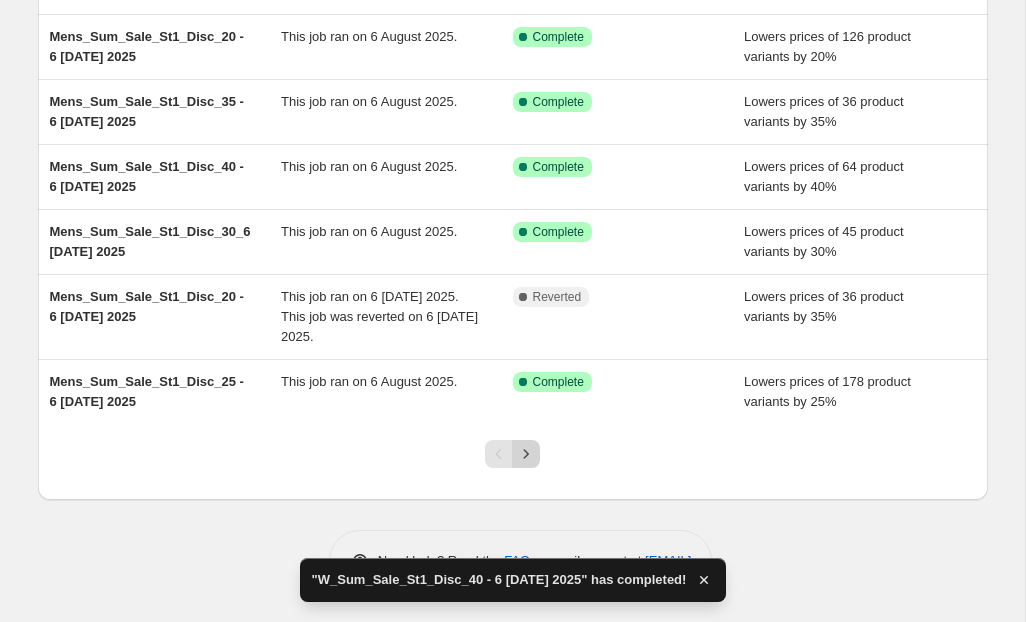 click 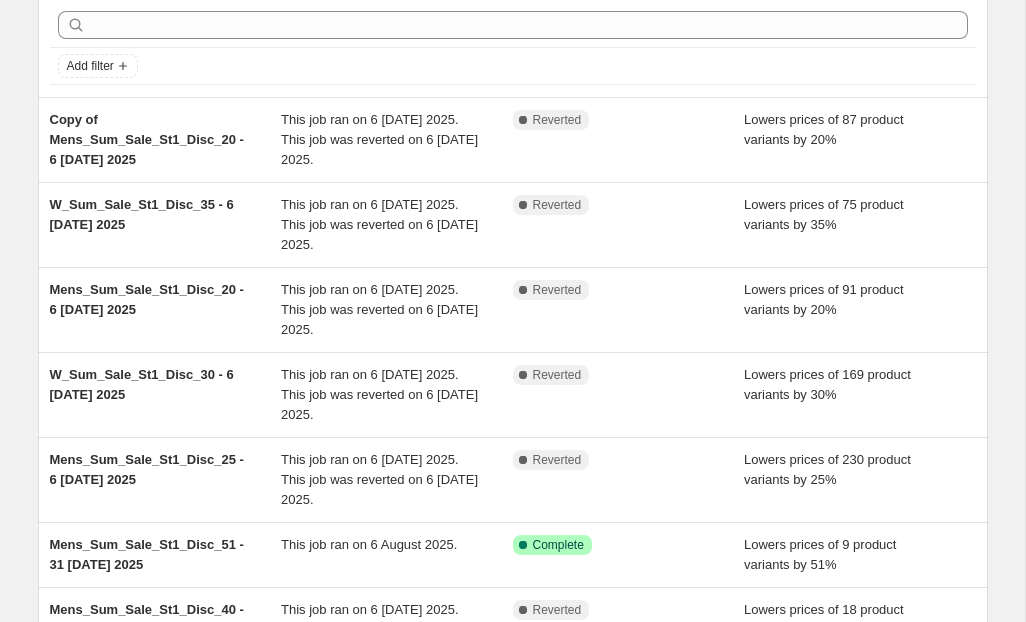 scroll, scrollTop: 90, scrollLeft: 0, axis: vertical 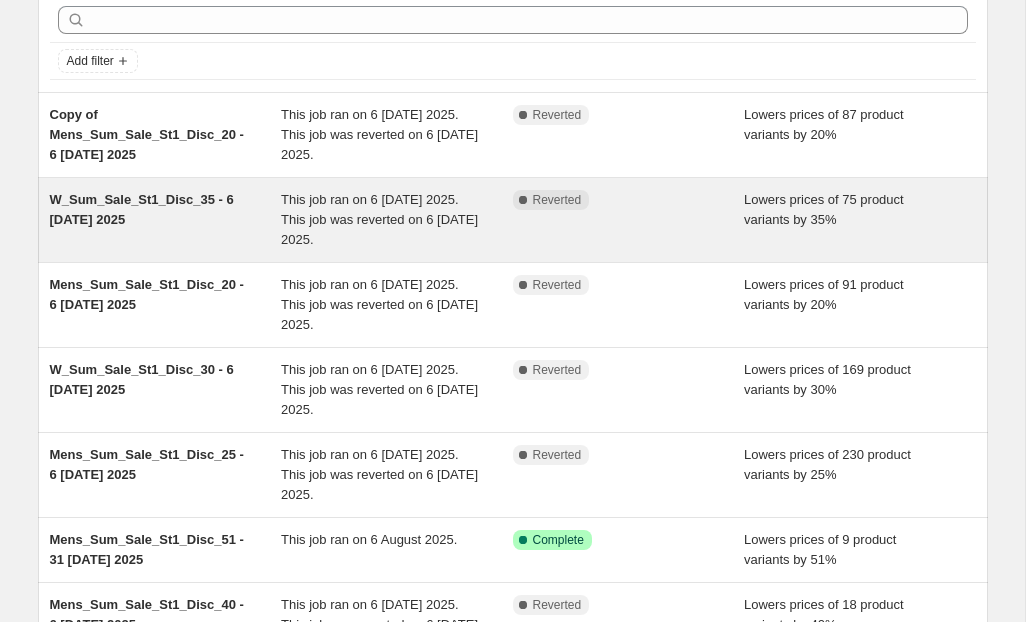 click on "W_Sum_Sale_St1_Disc_35 - 6 [DATE] 2025" at bounding box center [142, 209] 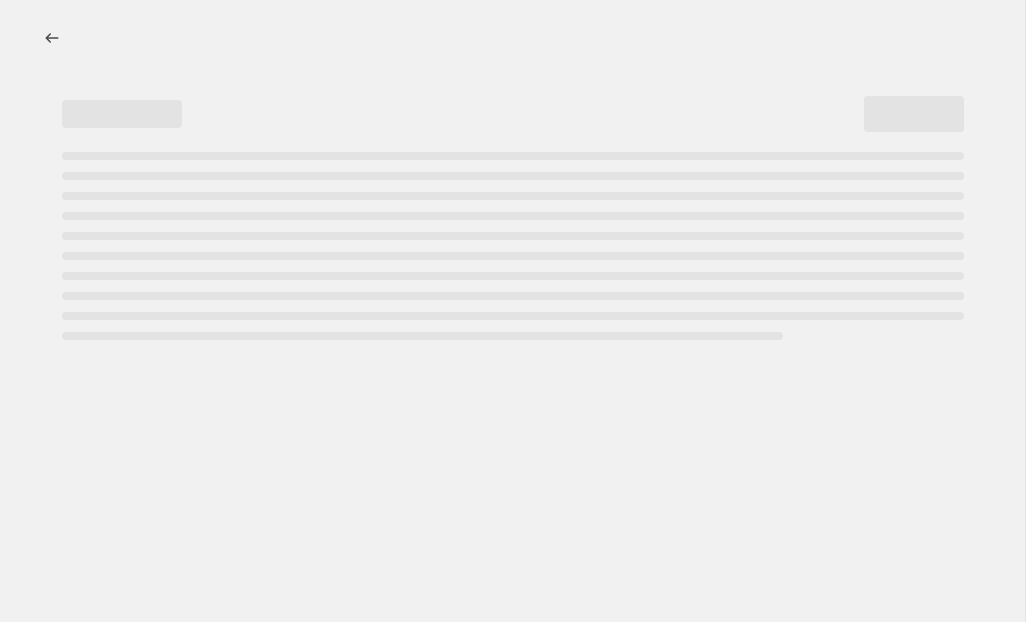scroll, scrollTop: 0, scrollLeft: 0, axis: both 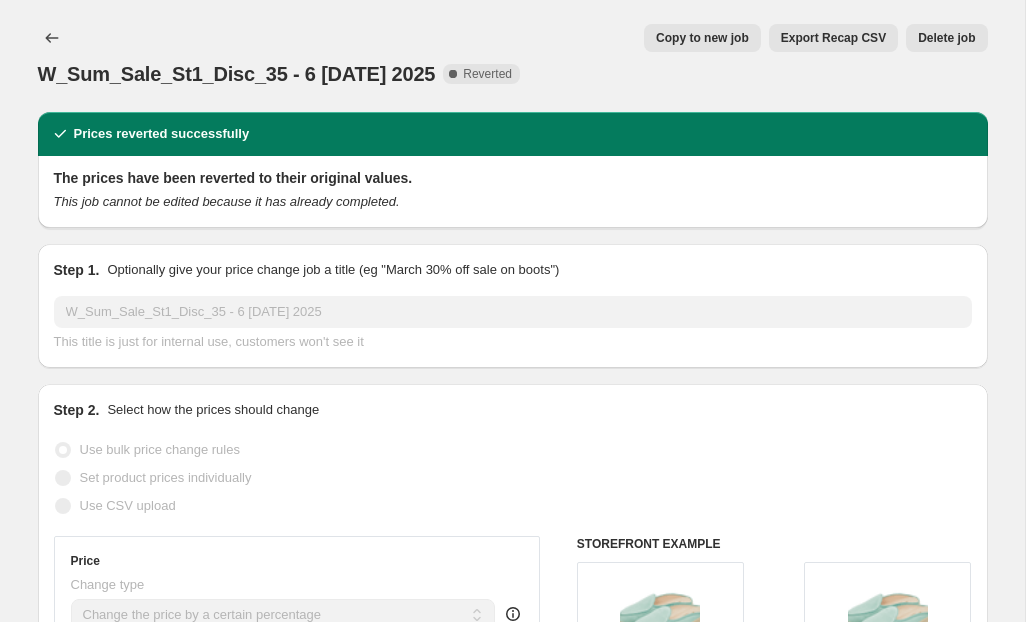 click on "Copy to new job" at bounding box center (702, 38) 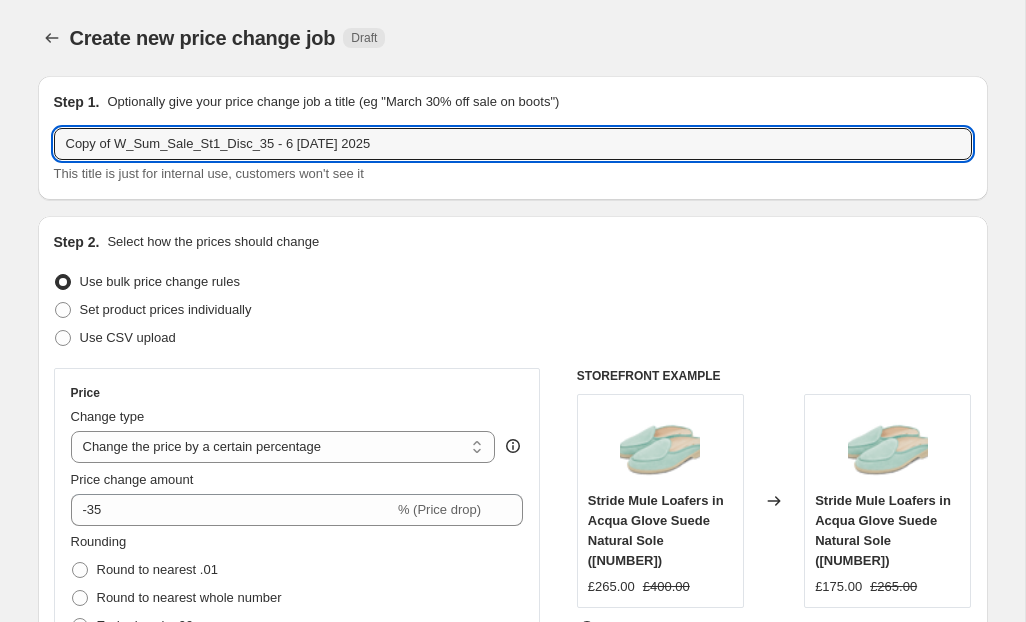 drag, startPoint x: 117, startPoint y: 144, endPoint x: 6, endPoint y: 143, distance: 111.0045 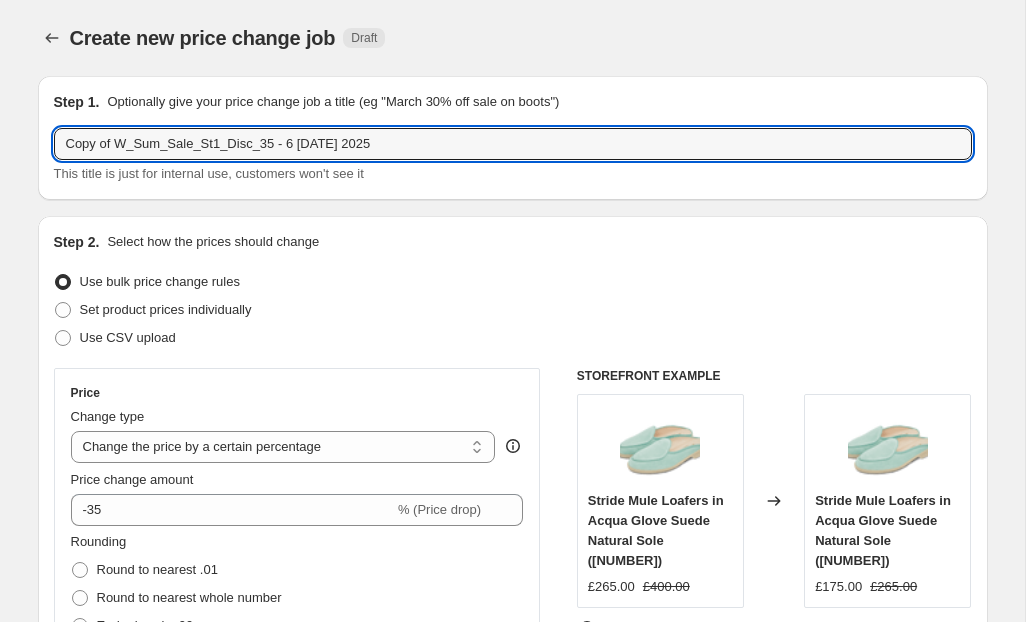 click on "Create new price change job. This page is ready Create new price change job Draft Step 1. Optionally give your price change job a title (eg "March 30% off sale on boots") Copy of W_Sum_Sale_St1_Disc_35 - 6 [DATE] 2025 This title is just for internal use, customers won't see it Step 2. Select how the prices should change Use bulk price change rules Set product prices individually Use CSV upload Price Change type Change the price to a certain amount Change the price by a certain amount Change the price by a certain percentage Change the price to the current compare at price (price before sale) Change the price by a certain amount relative to the compare at price Change the price by a certain percentage relative to the compare at price Don't change the price Change the price by a certain percentage relative to the cost per item Change price to certain cost margin Change the price by a certain percentage Price change amount -35 % (Price drop) Rounding Round to nearest .01 Round to nearest whole number 5 . 0 0 5.00 "" at bounding box center [512, 1412] 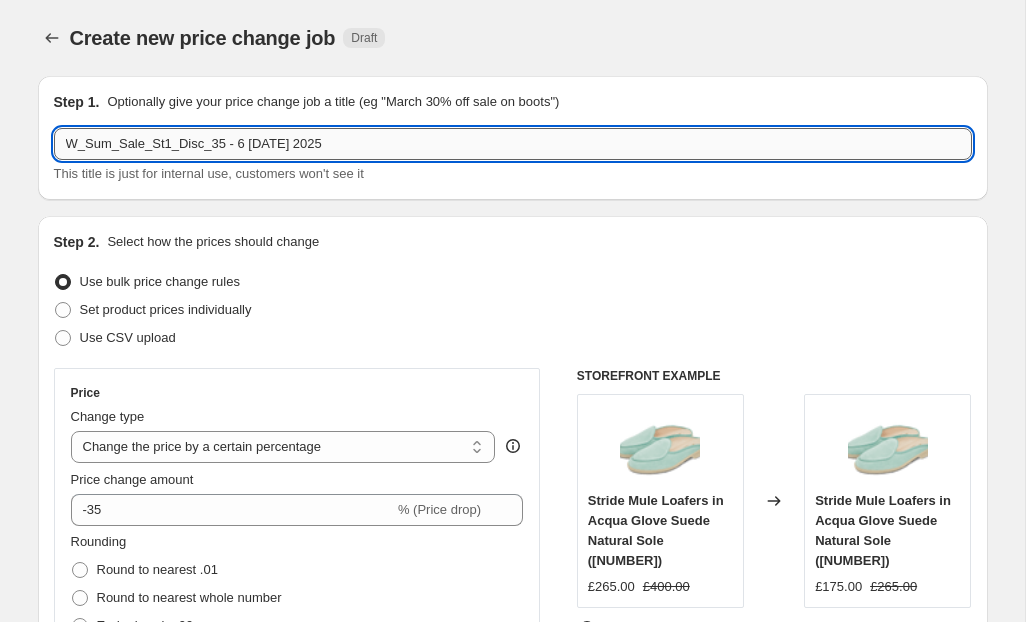 click on "W_Sum_Sale_St1_Disc_35 - 6 [DATE] 2025" at bounding box center [513, 144] 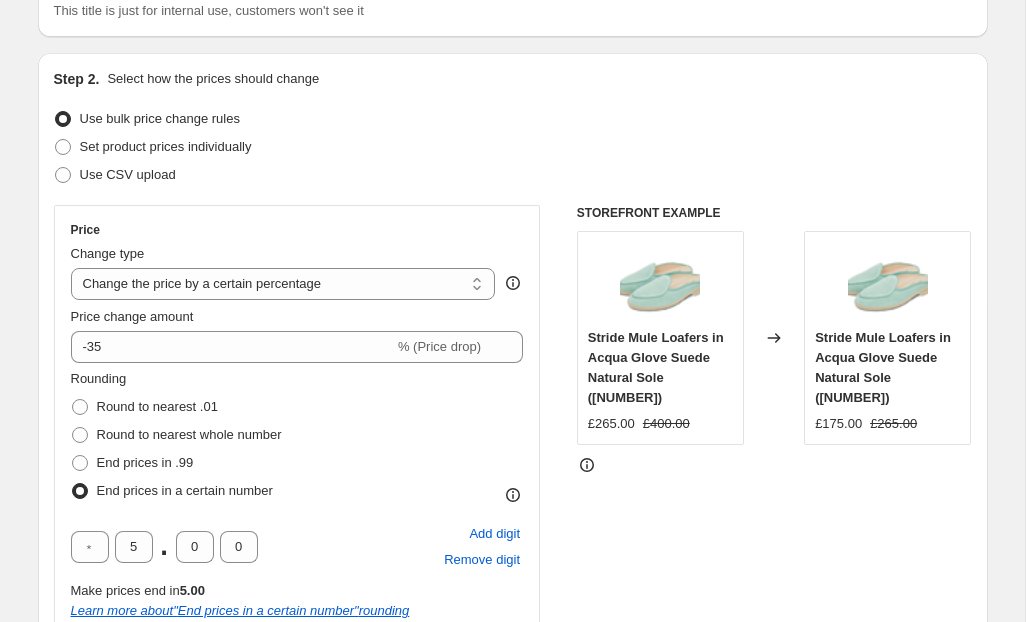 scroll, scrollTop: 235, scrollLeft: 0, axis: vertical 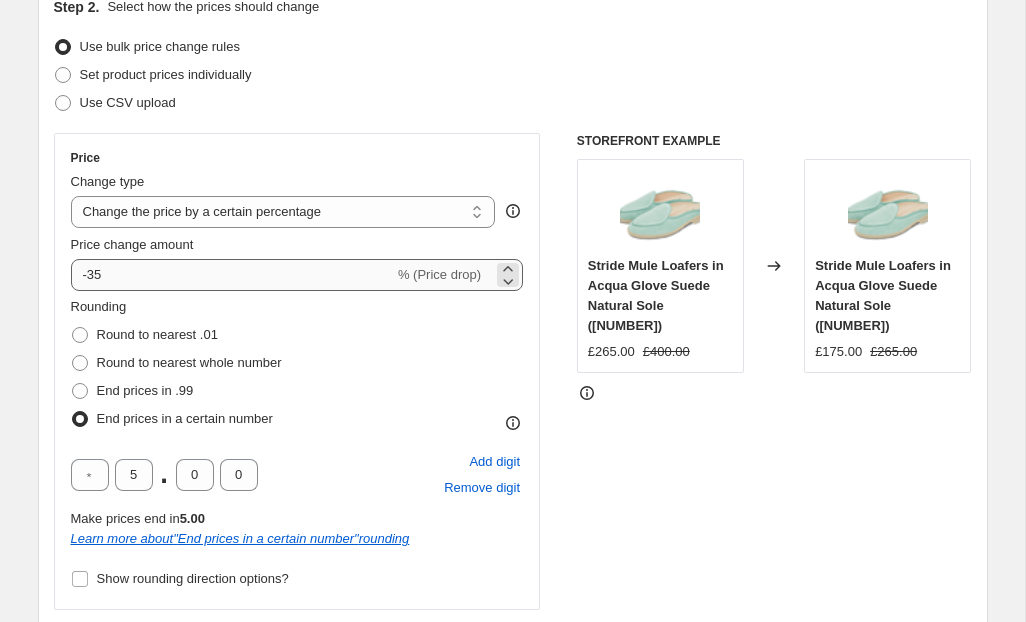 type on "W_Sum_Sale_St1_Disc_50 - 6 [DATE] 2025" 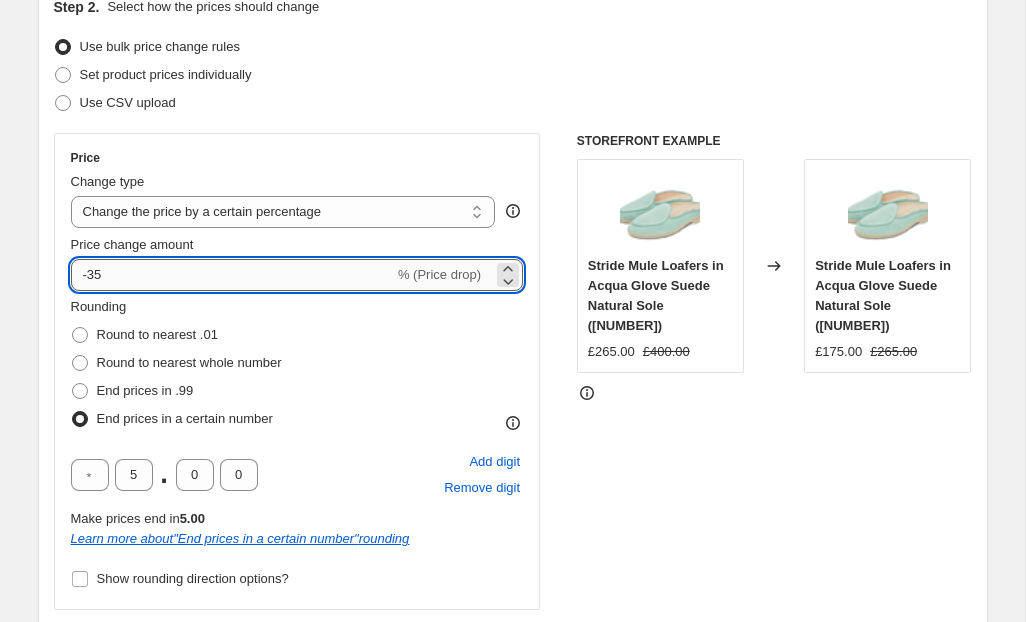 click on "-35" at bounding box center [232, 275] 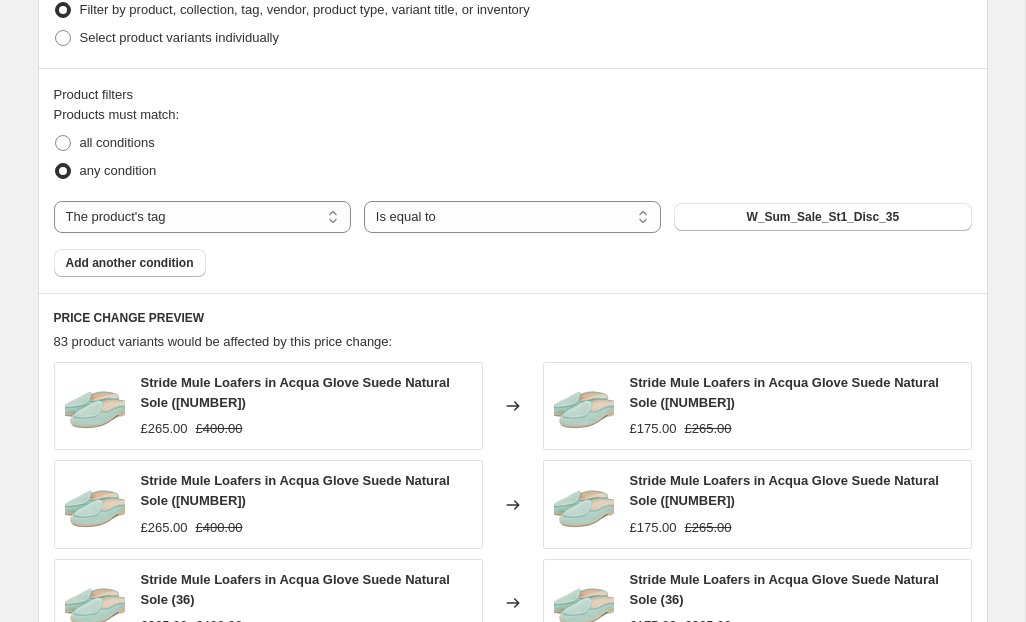 scroll, scrollTop: 1225, scrollLeft: 0, axis: vertical 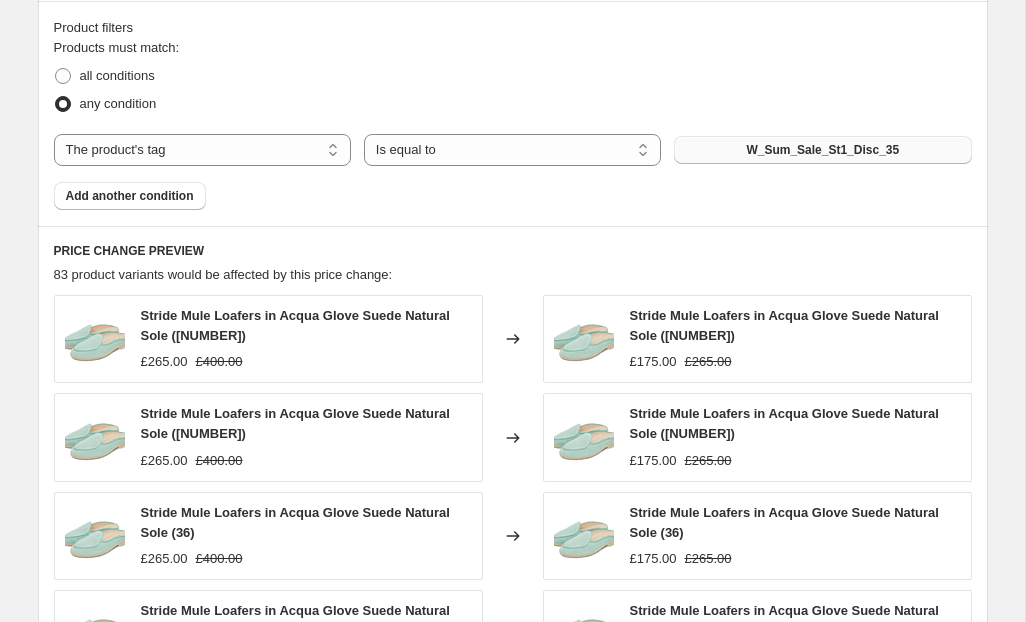 type on "-50" 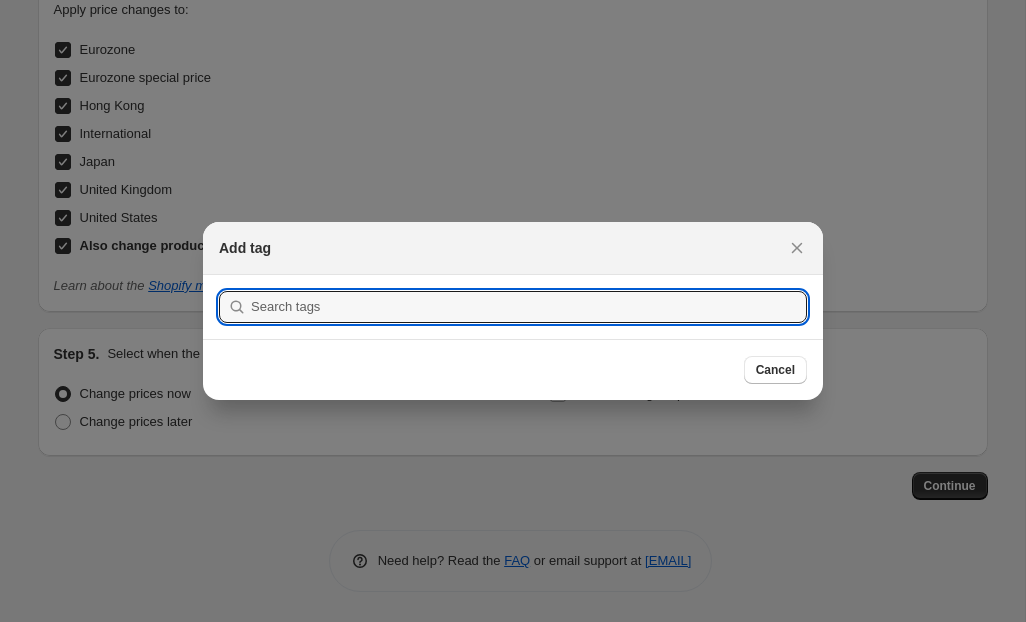 scroll, scrollTop: 0, scrollLeft: 0, axis: both 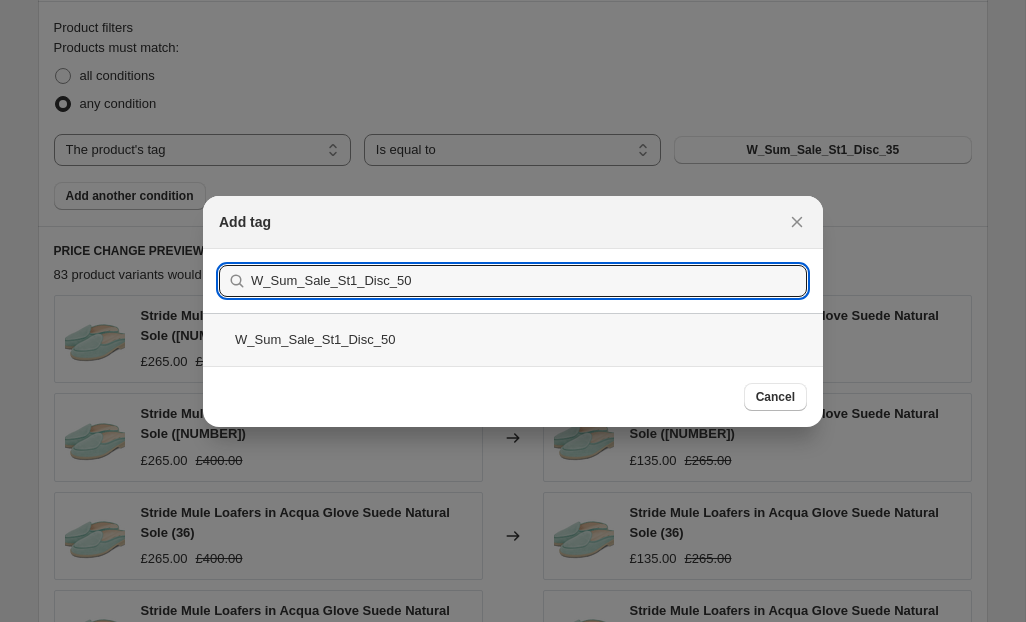 type on "W_Sum_Sale_St1_Disc_50" 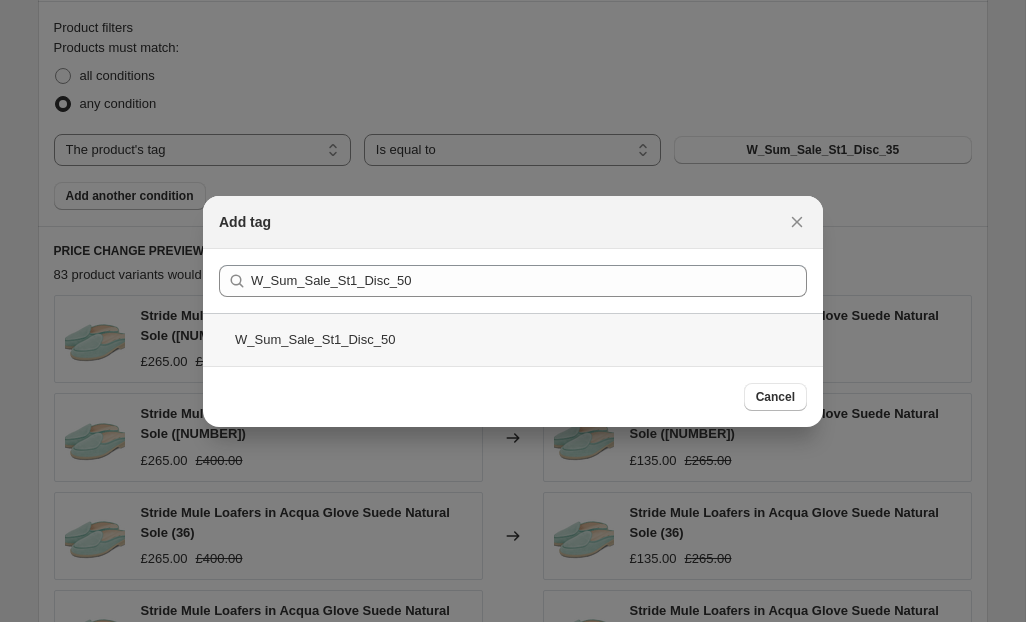 click on "W_Sum_Sale_St1_Disc_50" at bounding box center [513, 339] 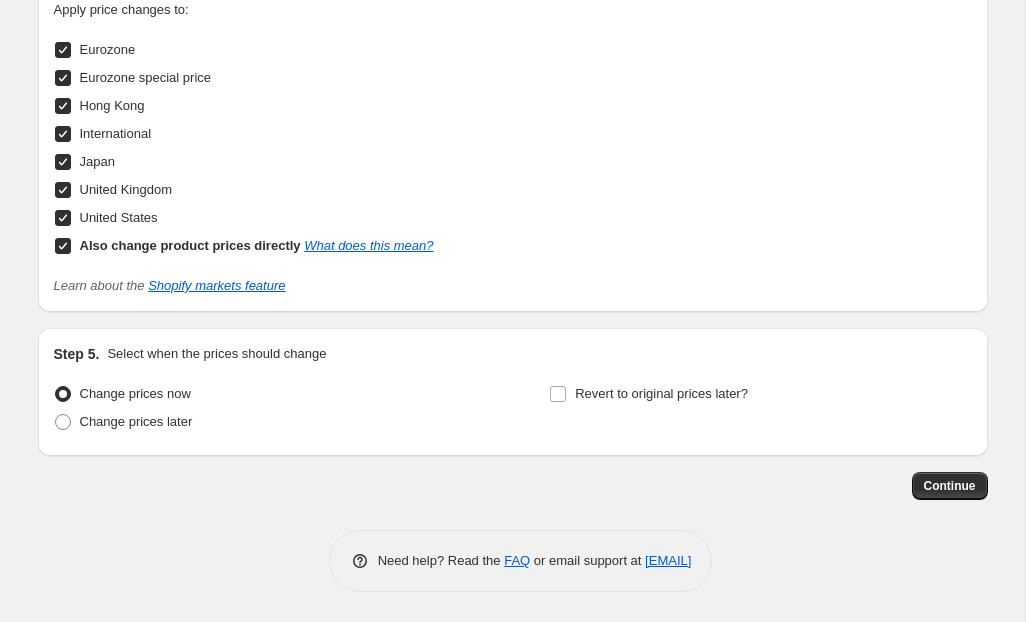 scroll, scrollTop: 2202, scrollLeft: 0, axis: vertical 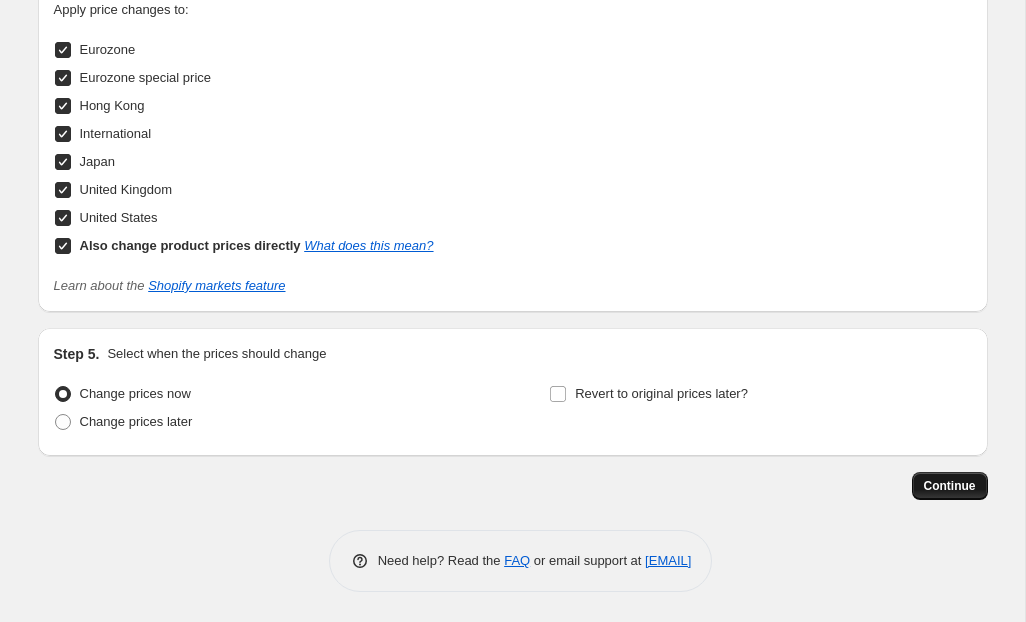 click on "Continue" at bounding box center [950, 486] 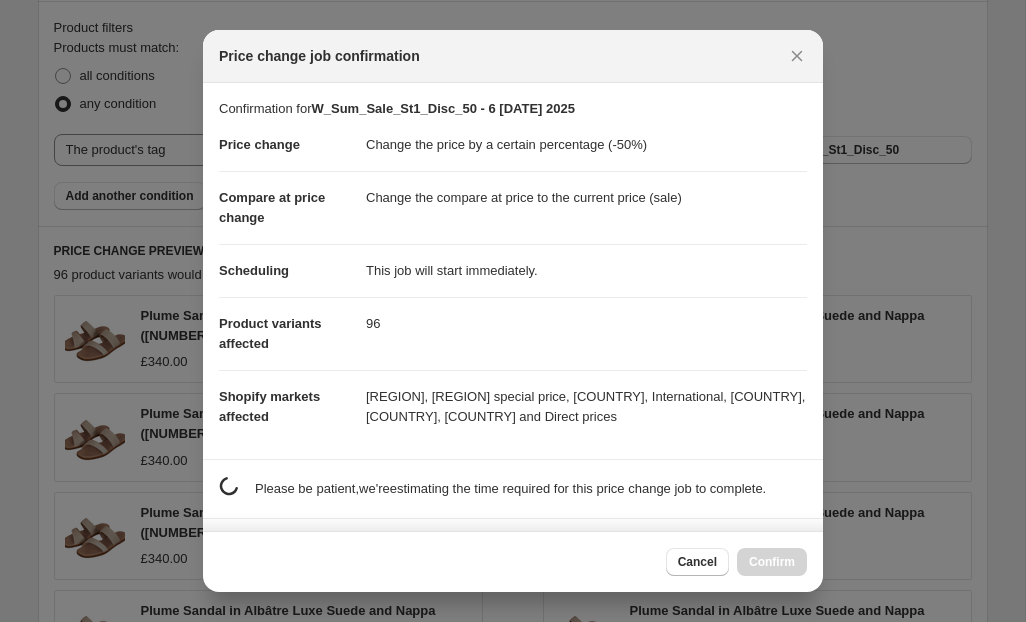 scroll, scrollTop: 0, scrollLeft: 0, axis: both 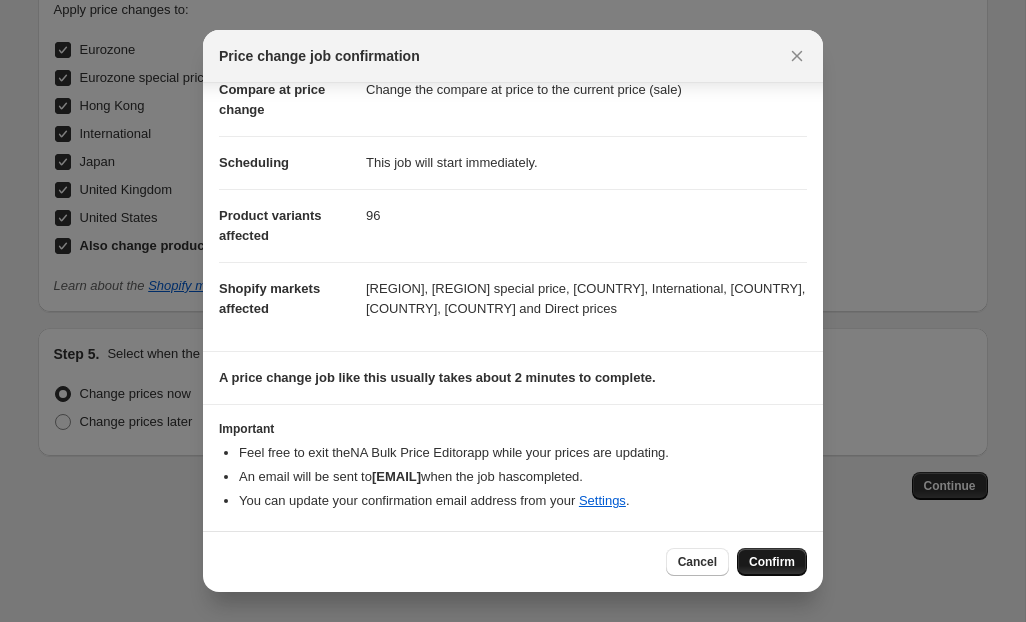 click on "Confirm" at bounding box center [772, 562] 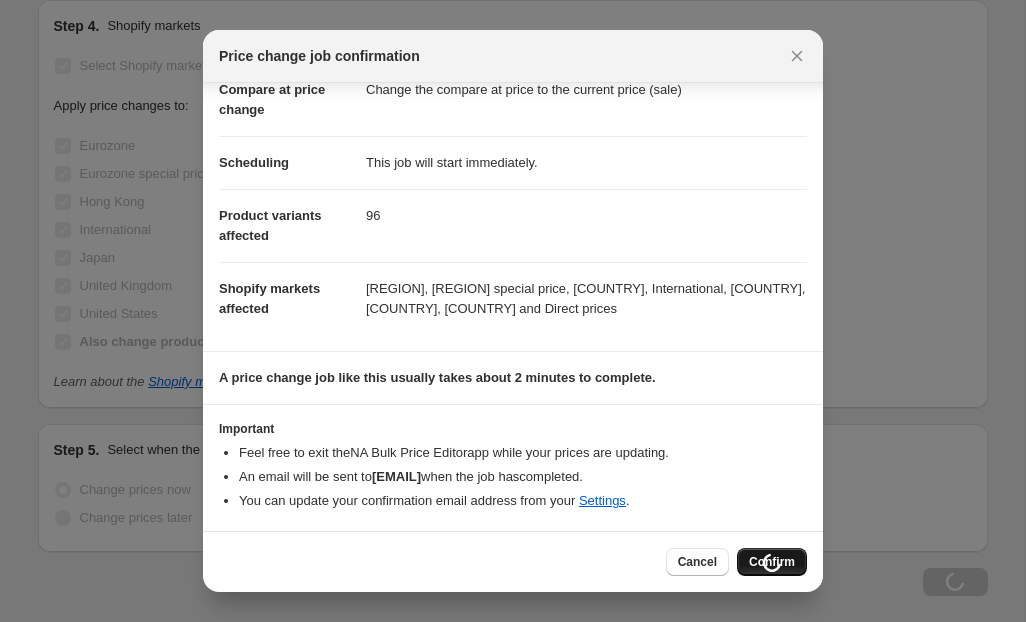 scroll, scrollTop: 2202, scrollLeft: 0, axis: vertical 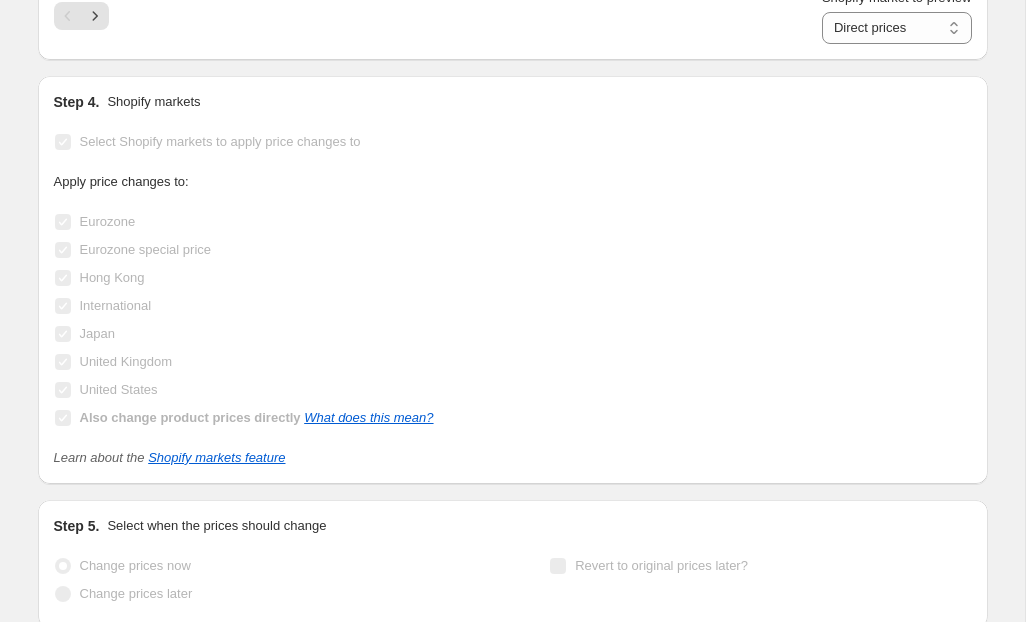 select on "percentage" 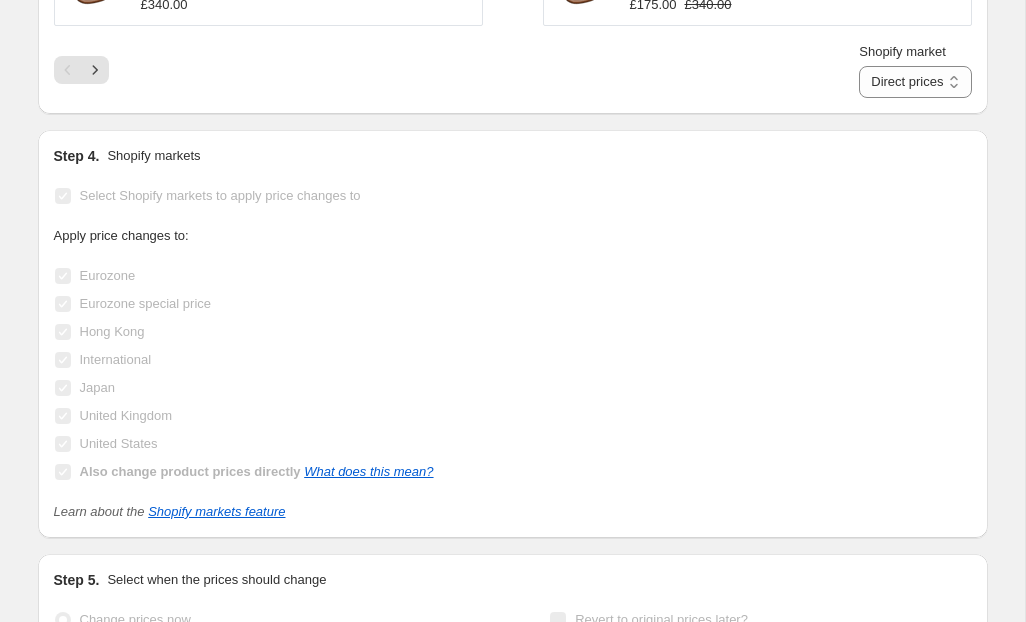 scroll, scrollTop: 0, scrollLeft: 0, axis: both 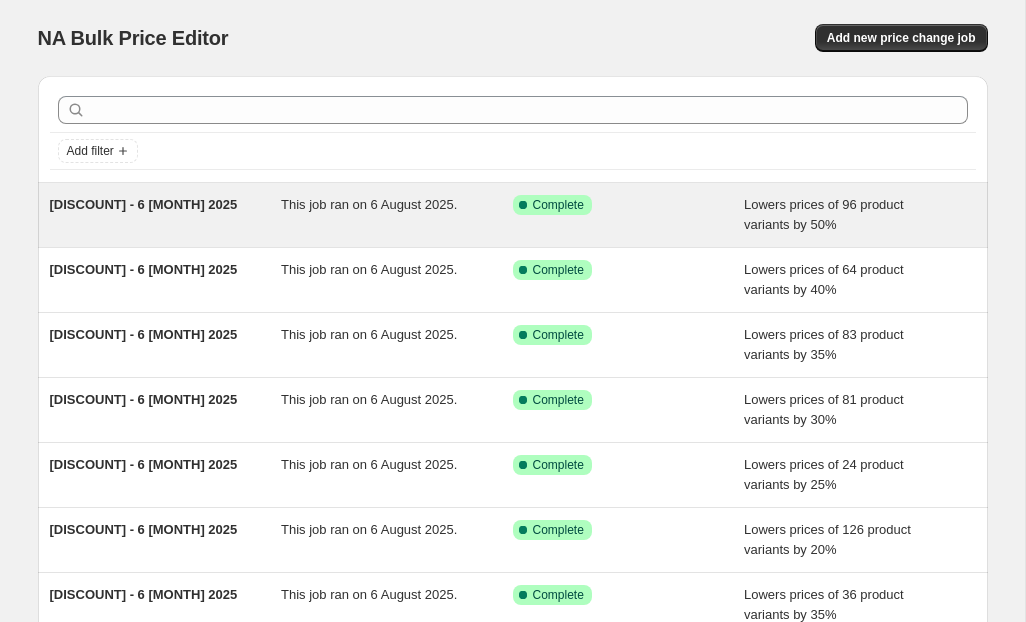 click on "[DISCOUNT] - 6 [MONTH] 2025" at bounding box center [166, 215] 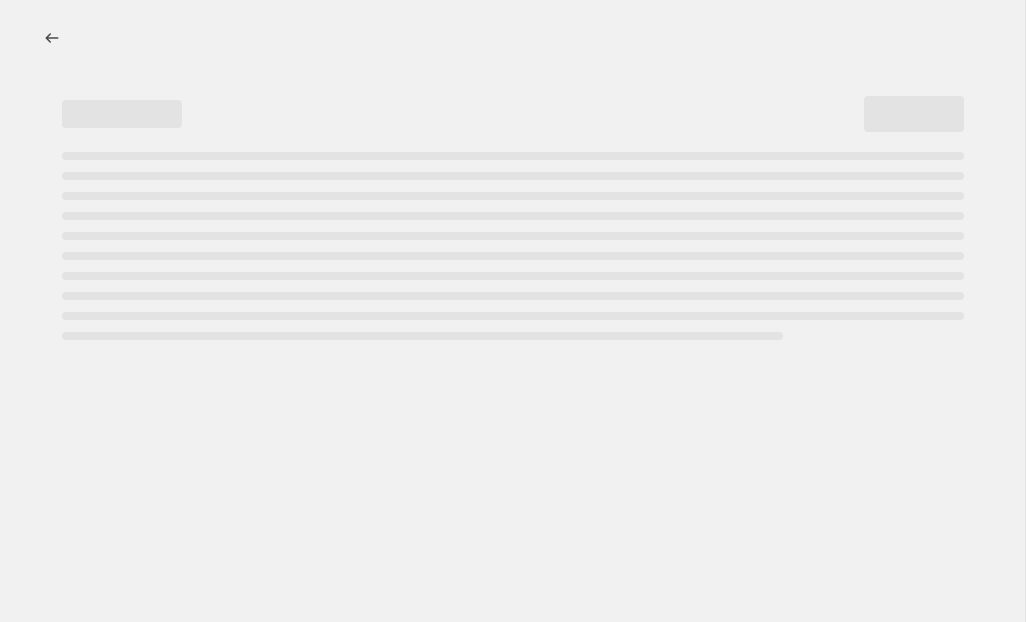 select on "percentage" 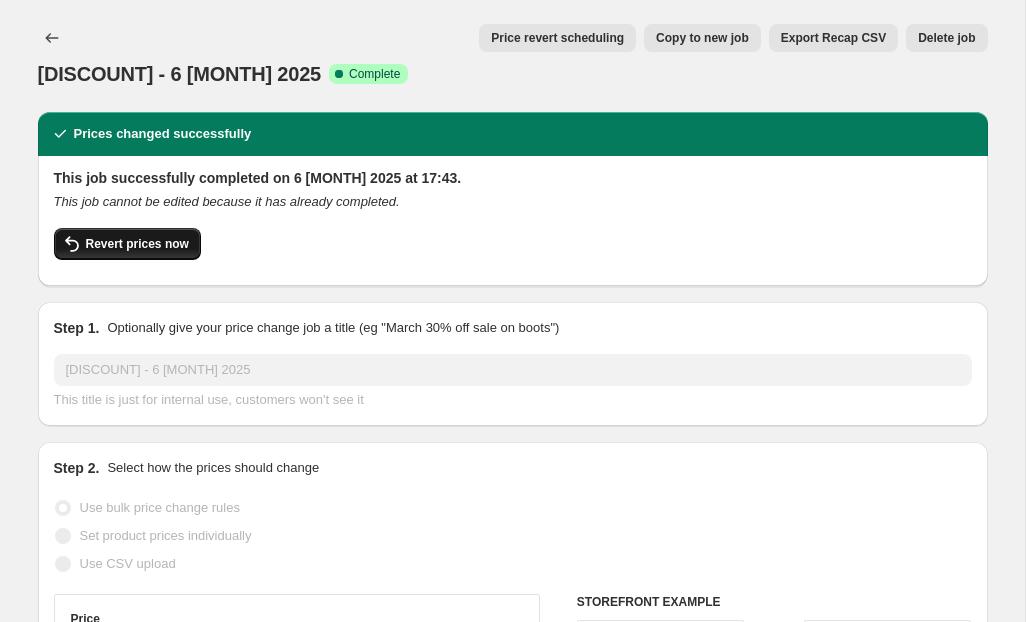 click on "Revert prices now" at bounding box center [137, 244] 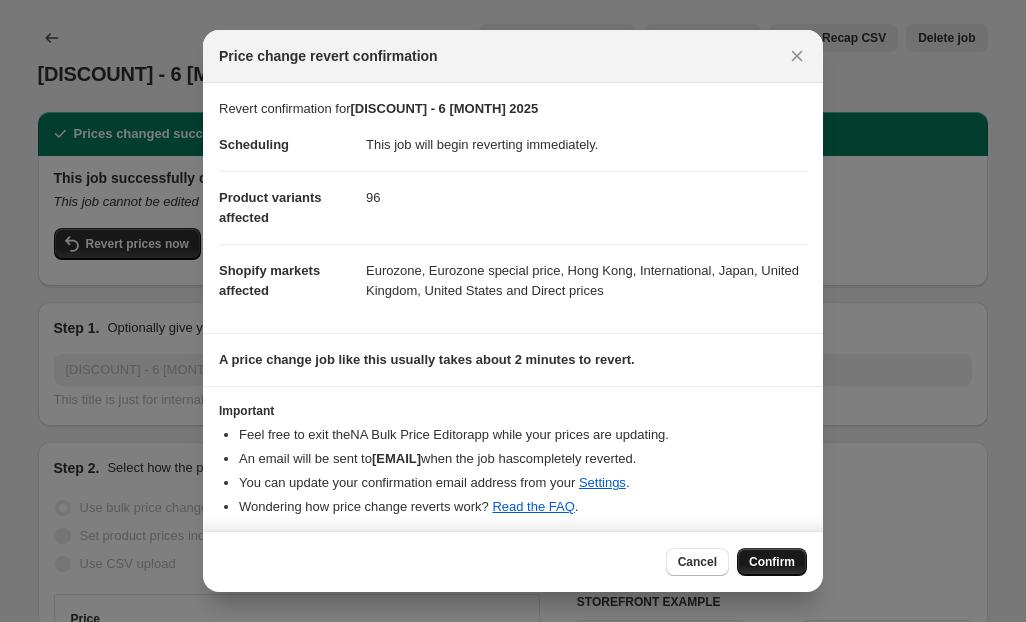 click on "Confirm" at bounding box center (772, 562) 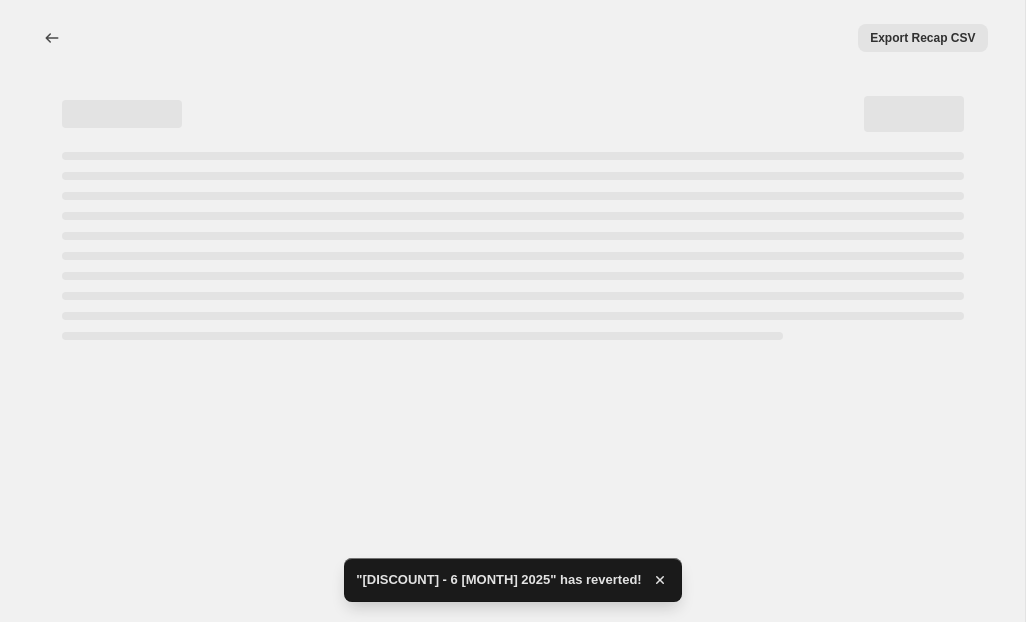 scroll, scrollTop: 0, scrollLeft: 0, axis: both 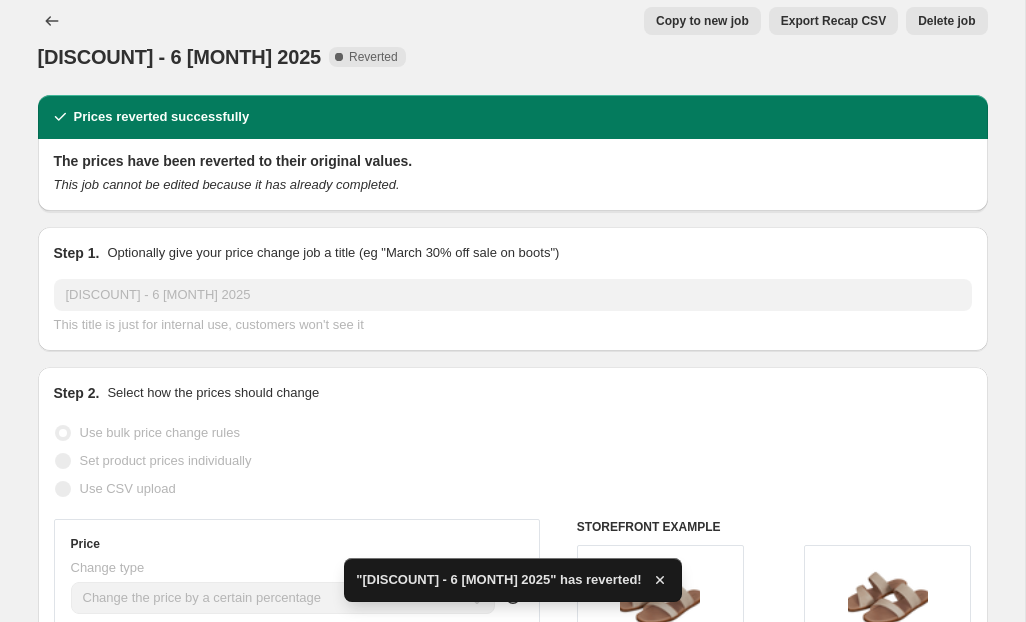 click on "Copy to new job" at bounding box center (702, 21) 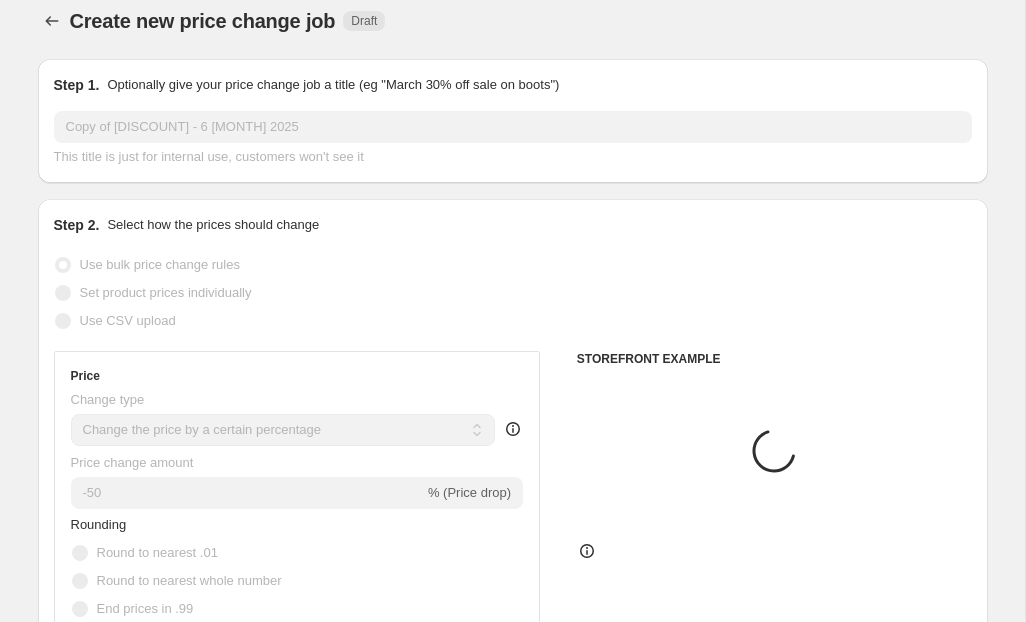 scroll, scrollTop: 0, scrollLeft: 0, axis: both 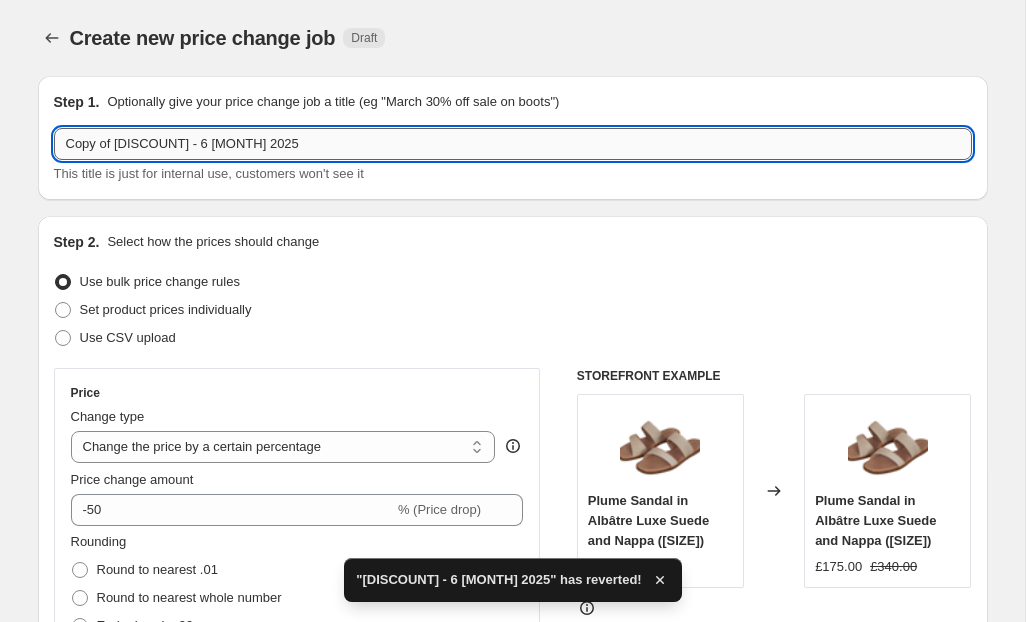 drag, startPoint x: 118, startPoint y: 144, endPoint x: 94, endPoint y: 146, distance: 24.083189 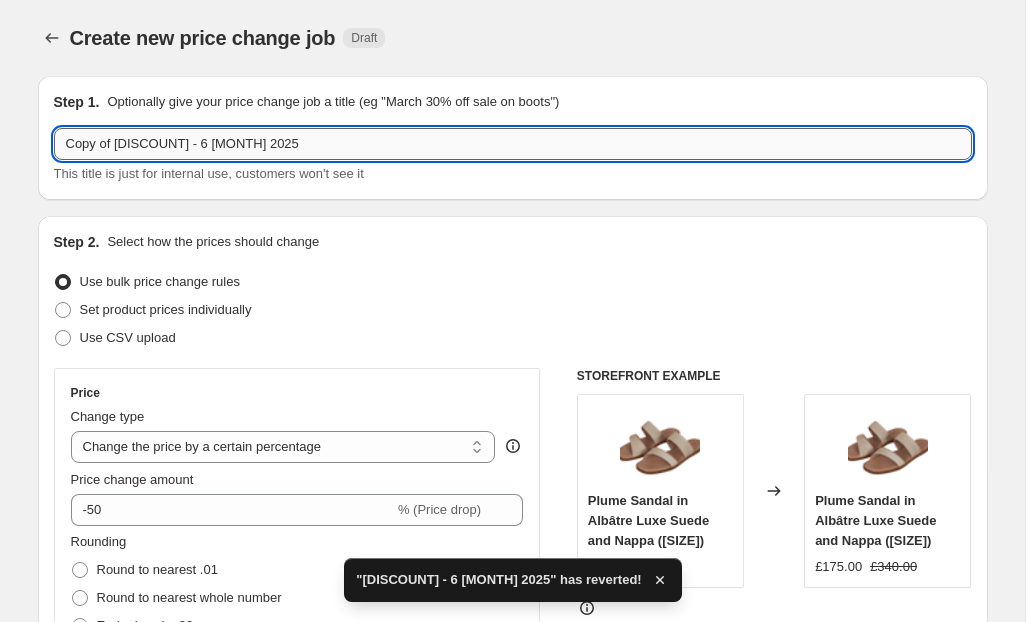 click on "Copy of W_Sum_Sale_St1_Disc_50 - 6 Aug 2025" at bounding box center (513, 144) 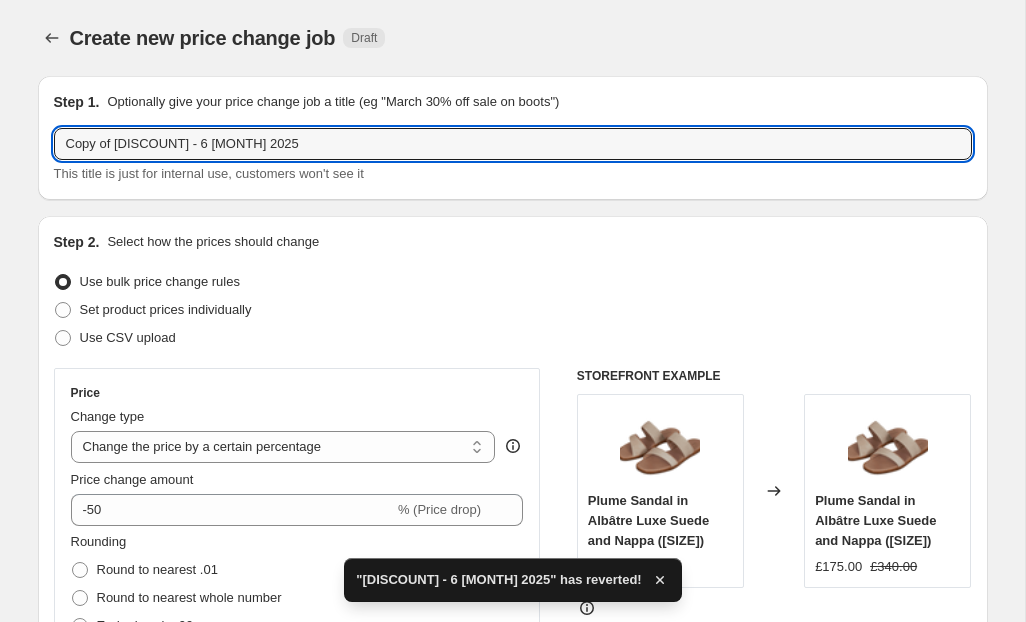 click on "Step 1. Optionally give your price change job a title (eg "March 30% off sale on boots") Copy of W_Sum_Sale_St1_Disc_50 - 6 Aug 2025 This title is just for internal use, customers won't see it" at bounding box center (513, 138) 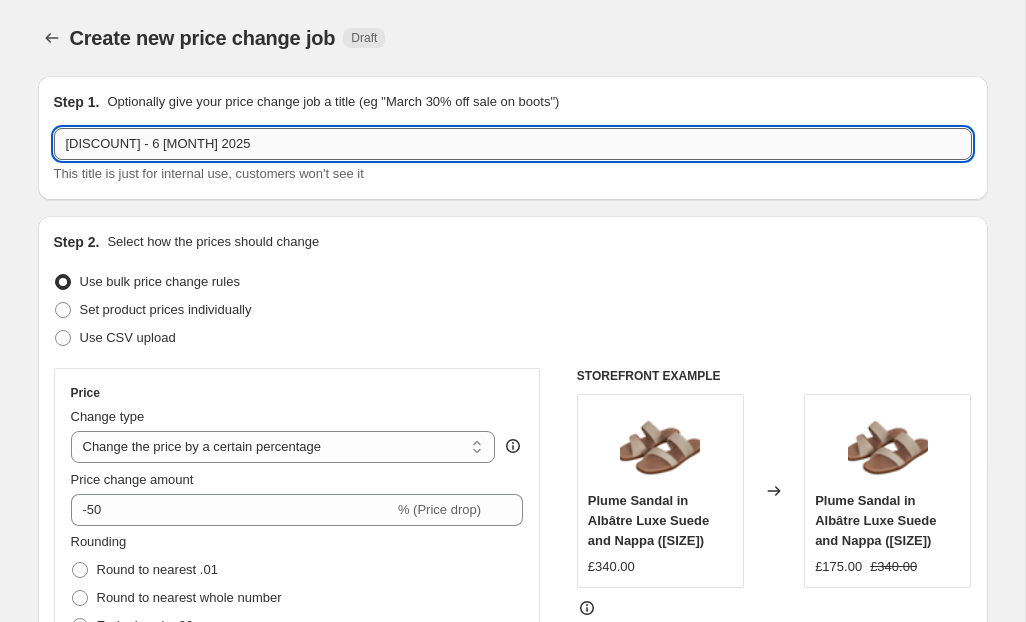 click on "W_Sum_Sale_St1_Disc_50 - 6 [DATE] 2025" at bounding box center [513, 144] 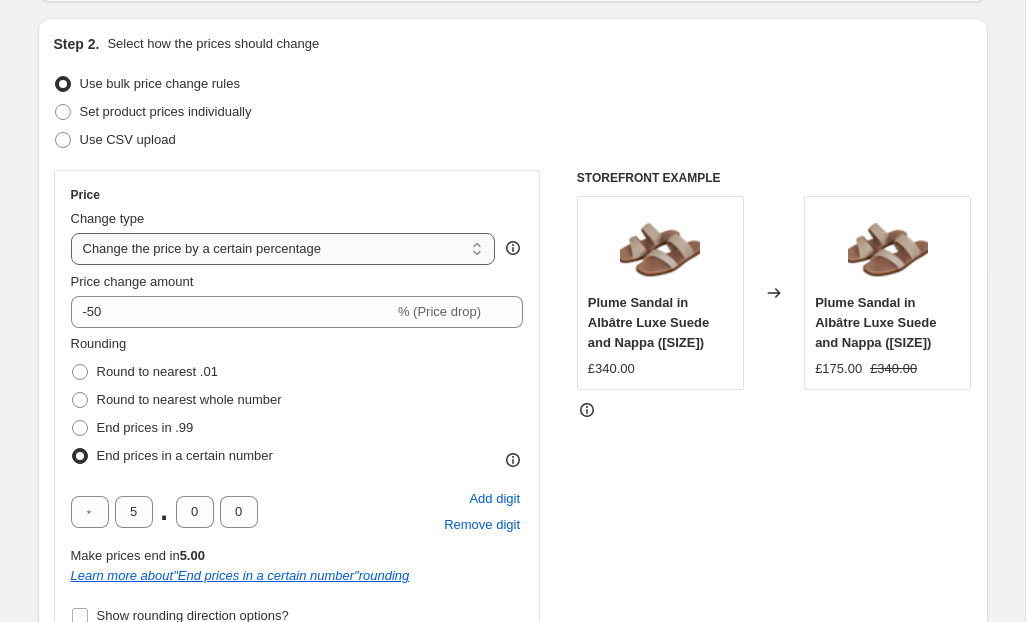 scroll, scrollTop: 230, scrollLeft: 0, axis: vertical 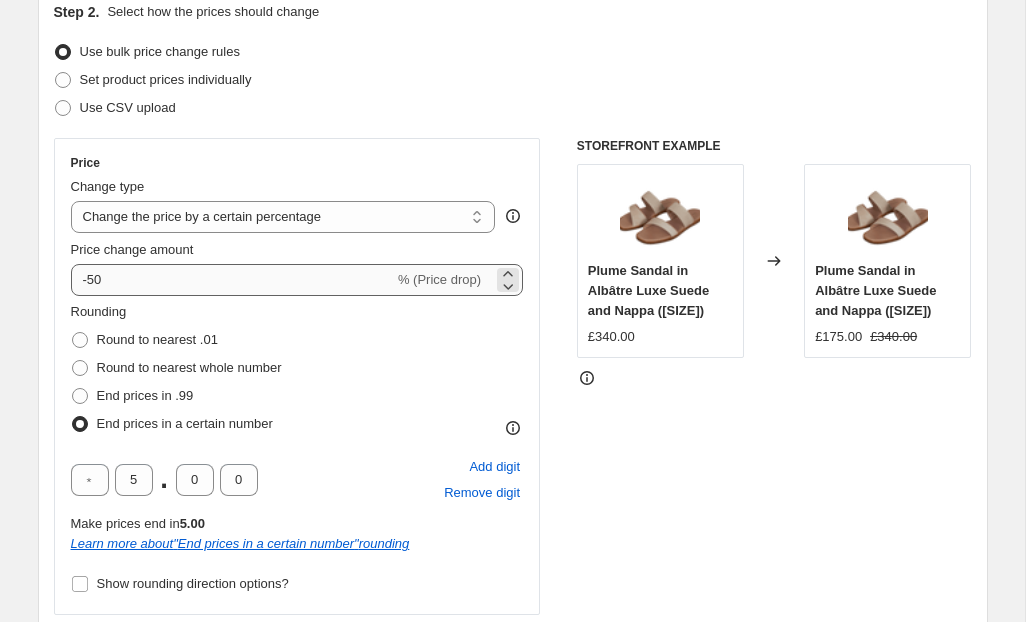 type on "W_Sum_Sale_St1_Disc_45 - 6 Aug 2025" 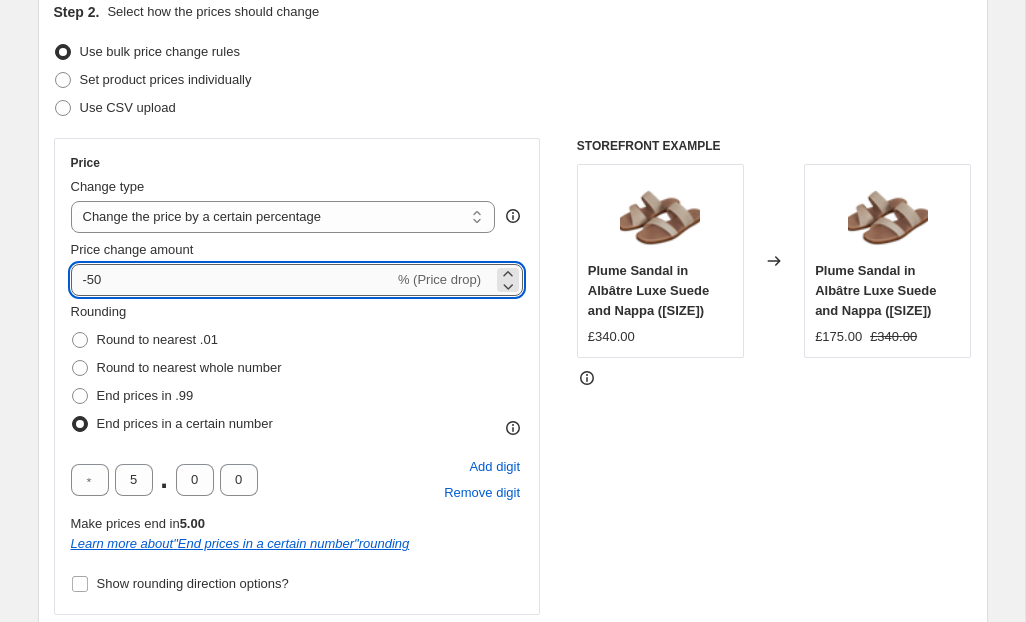 click on "-50" at bounding box center [232, 280] 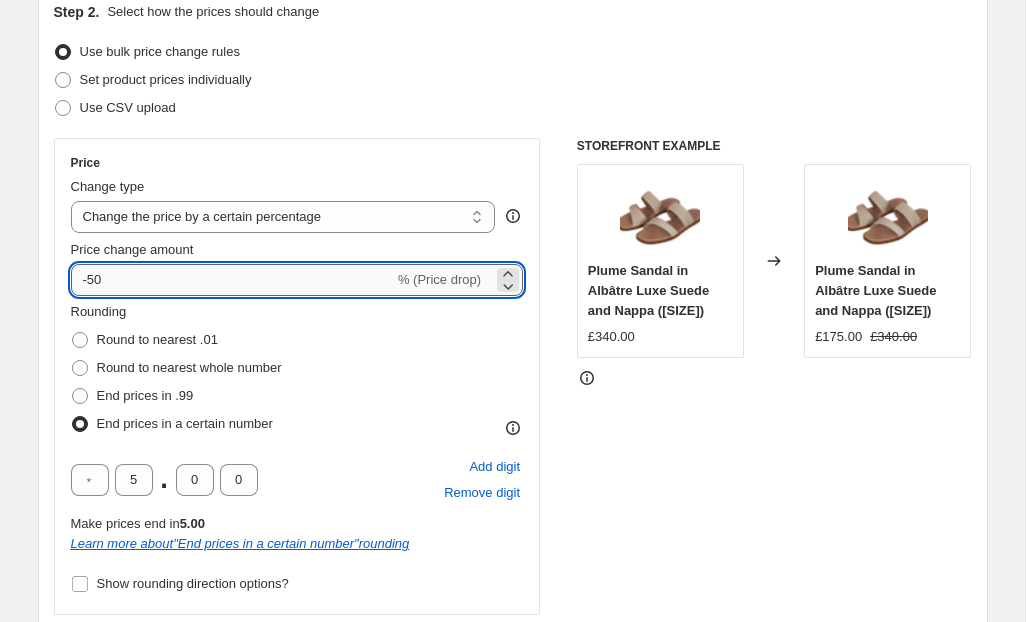 type on "-5" 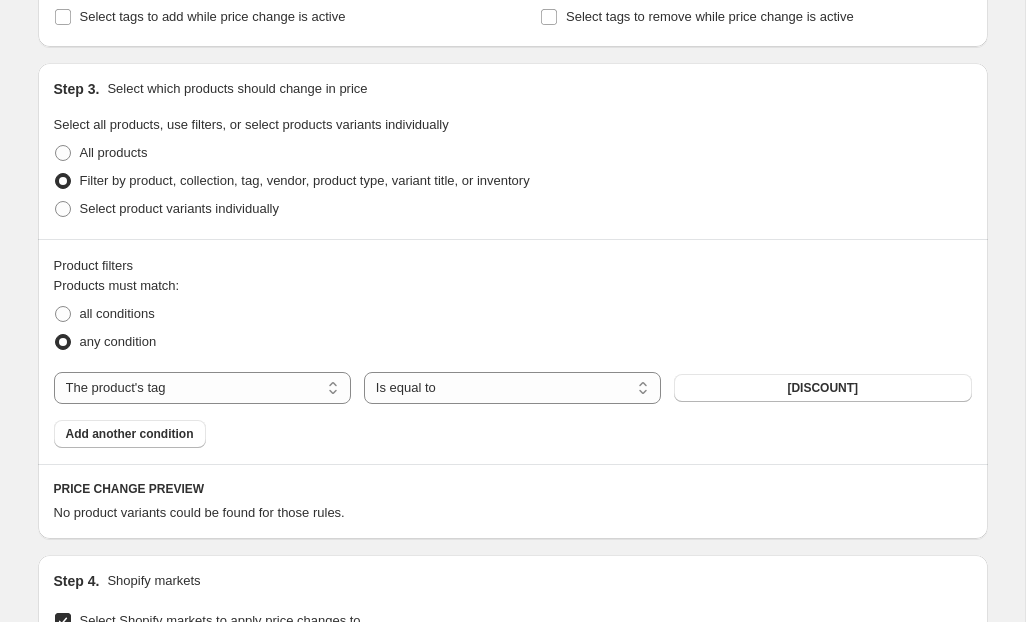 scroll, scrollTop: 1006, scrollLeft: 0, axis: vertical 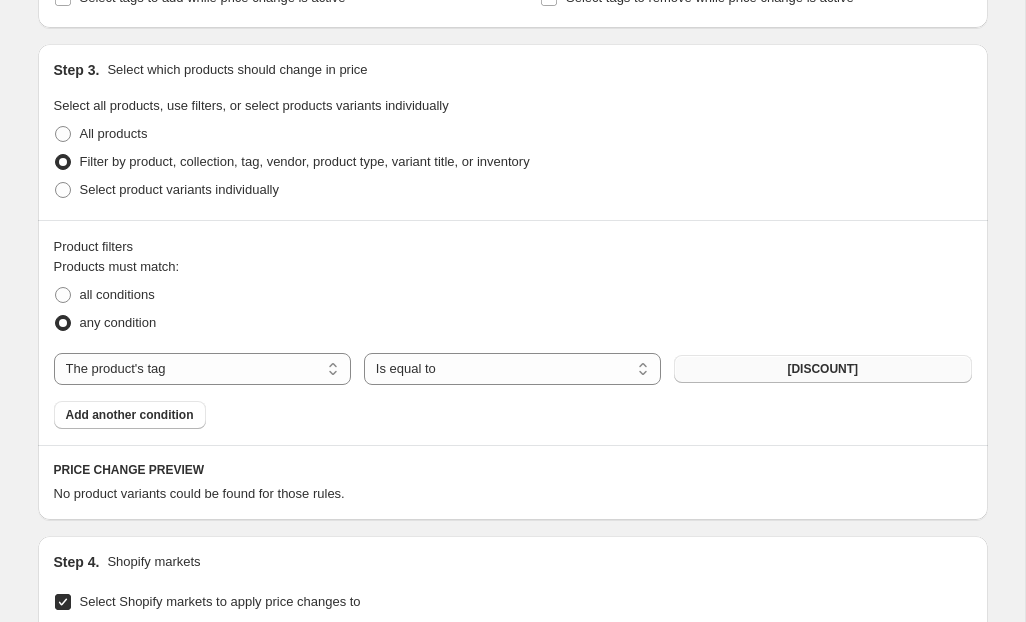 type on "-45" 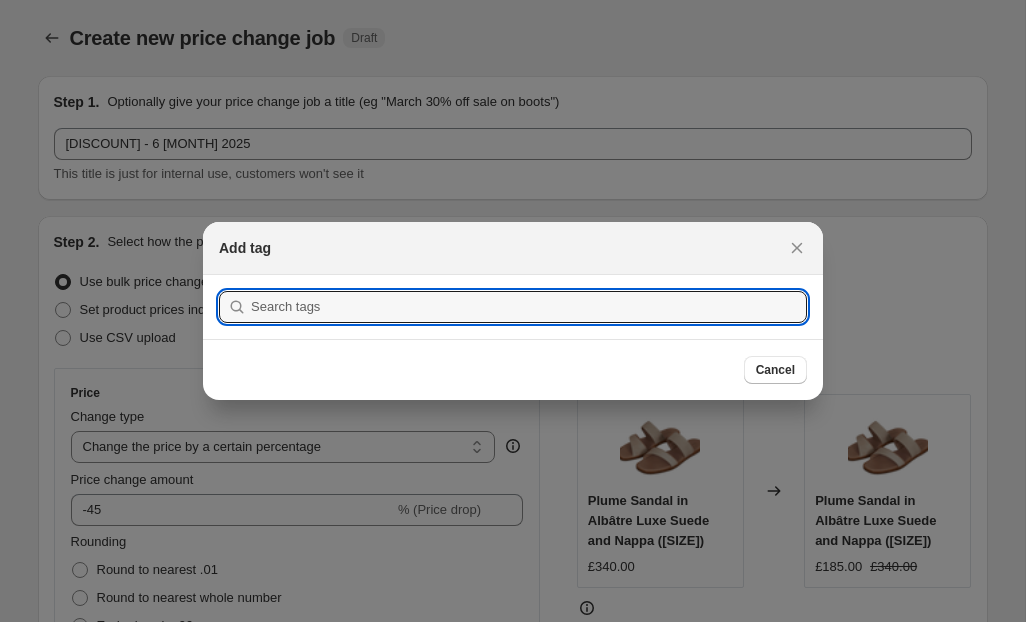 scroll, scrollTop: 0, scrollLeft: 0, axis: both 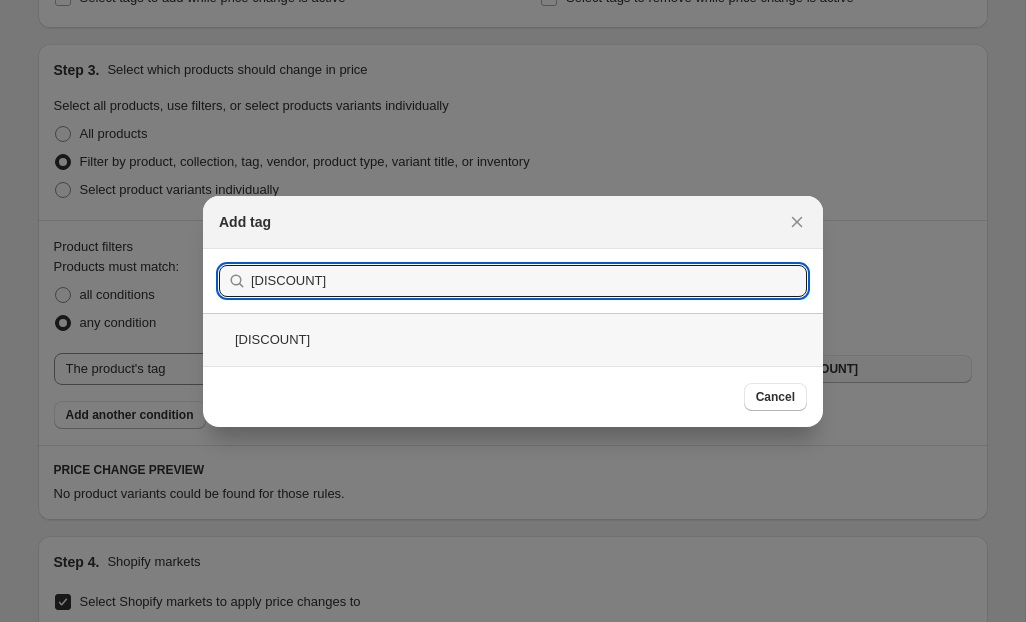 type on "W_Sum_Sale_St1_Disc_45" 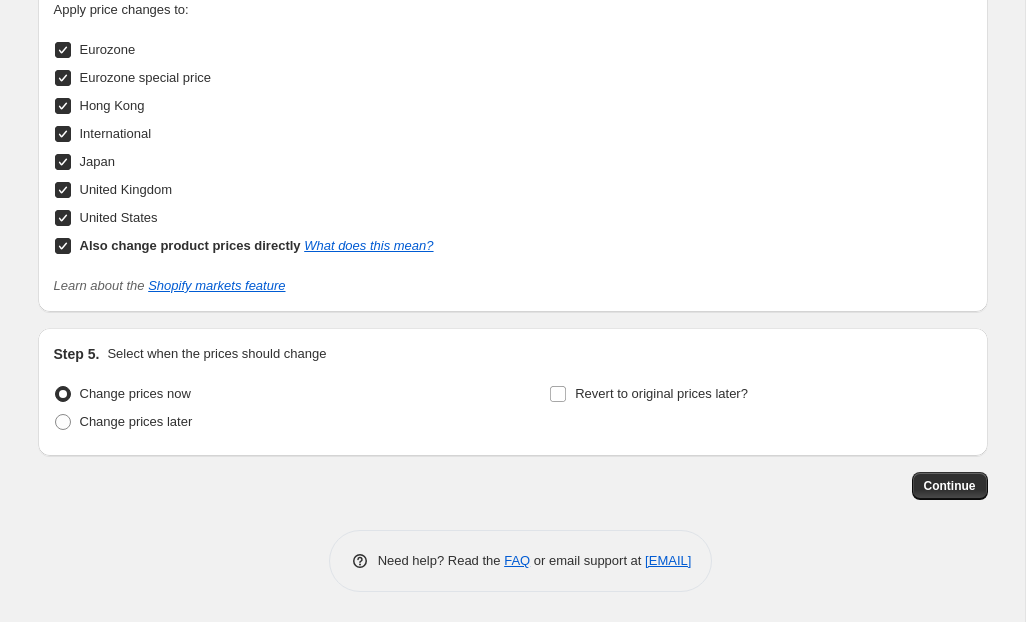 scroll, scrollTop: 2202, scrollLeft: 0, axis: vertical 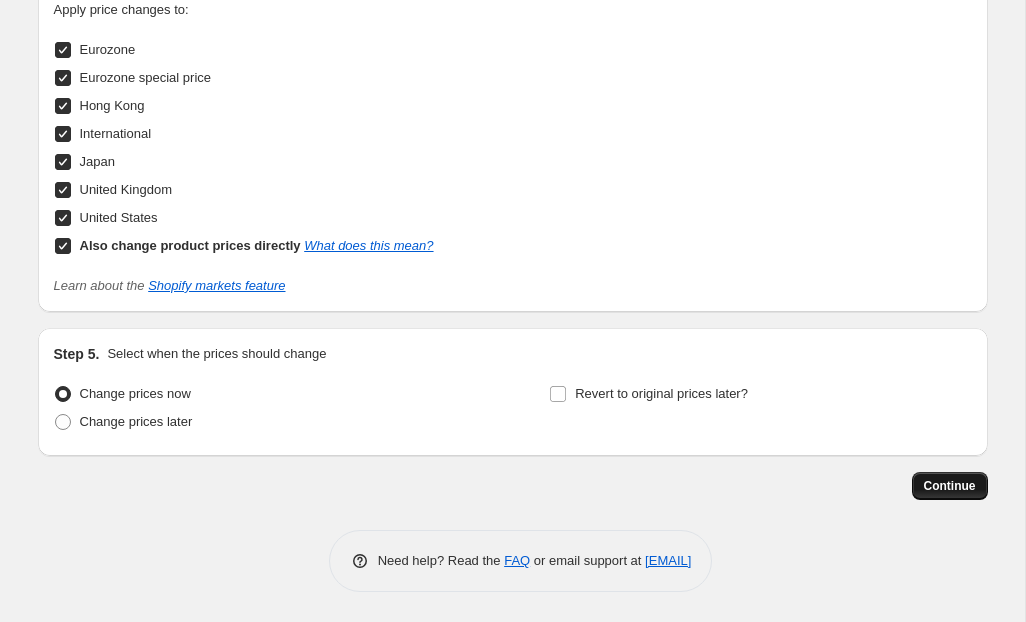 click on "Continue" at bounding box center (950, 486) 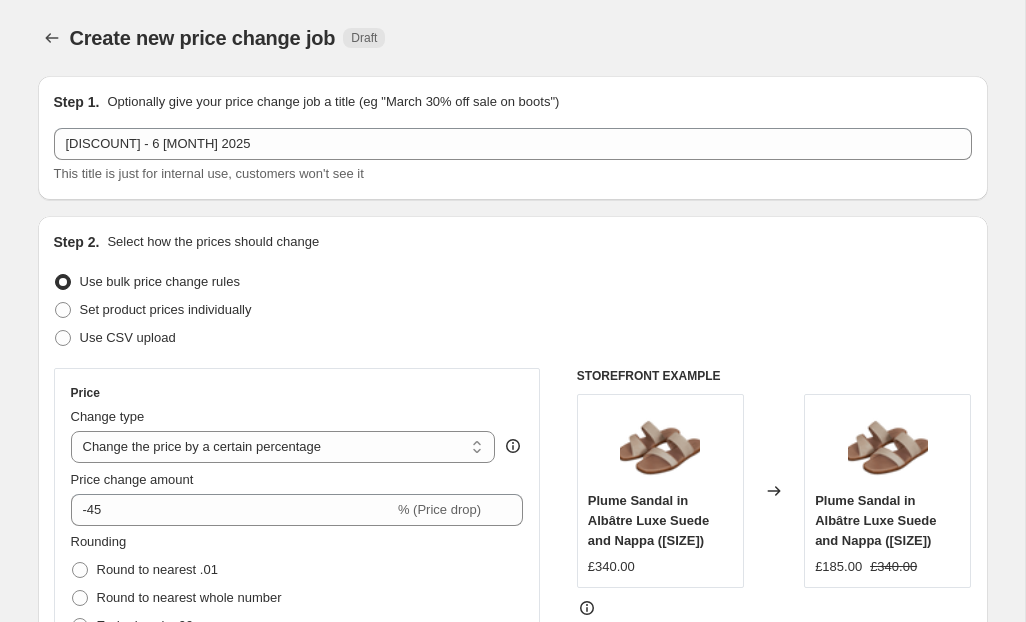 scroll, scrollTop: 2202, scrollLeft: 0, axis: vertical 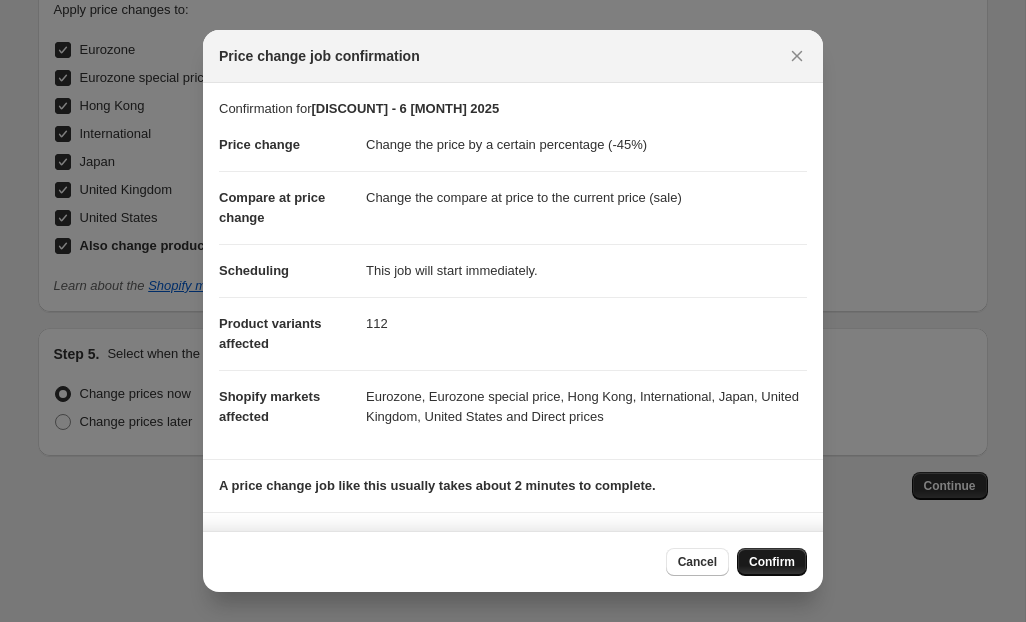 click on "Confirm" at bounding box center [772, 562] 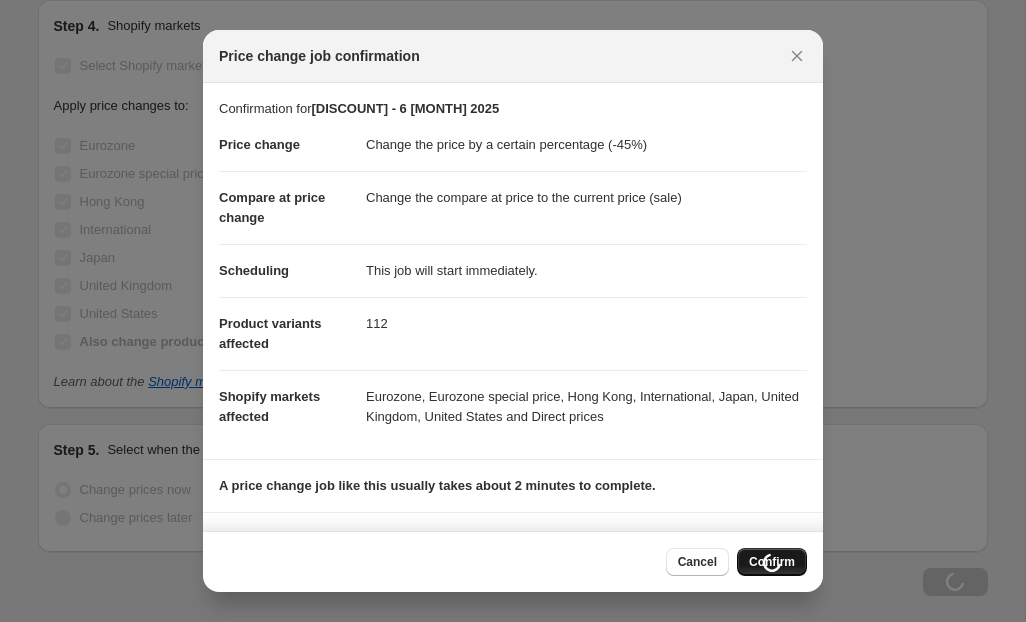 scroll, scrollTop: 2202, scrollLeft: 0, axis: vertical 